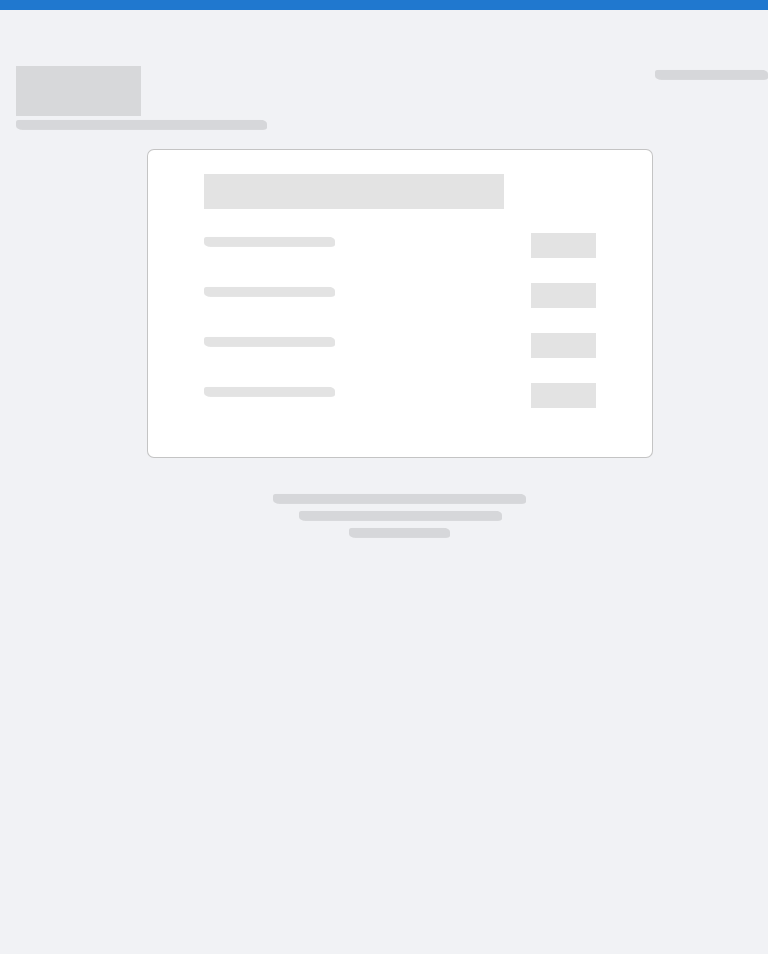 scroll, scrollTop: 0, scrollLeft: 0, axis: both 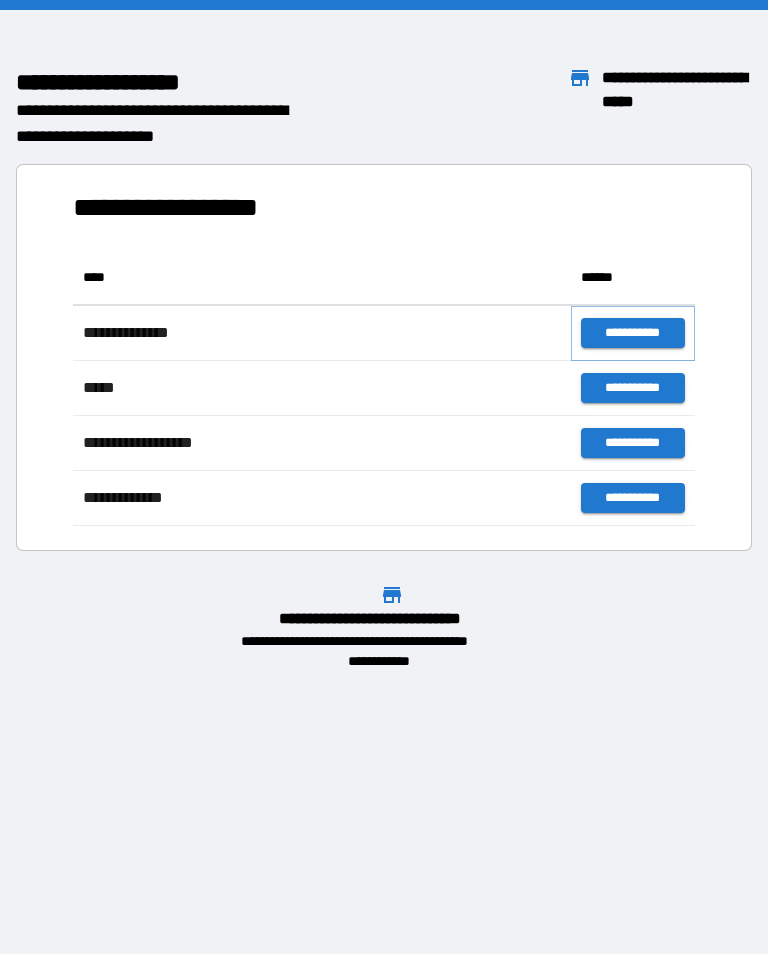 click on "**********" at bounding box center (633, 333) 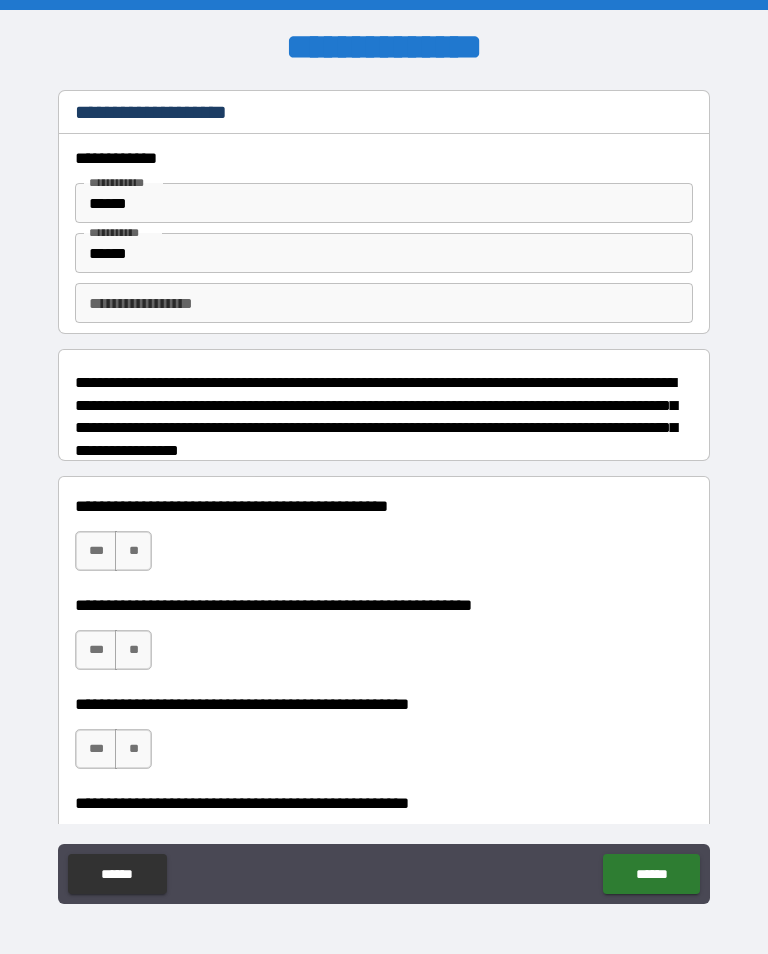 click on "**" at bounding box center [133, 650] 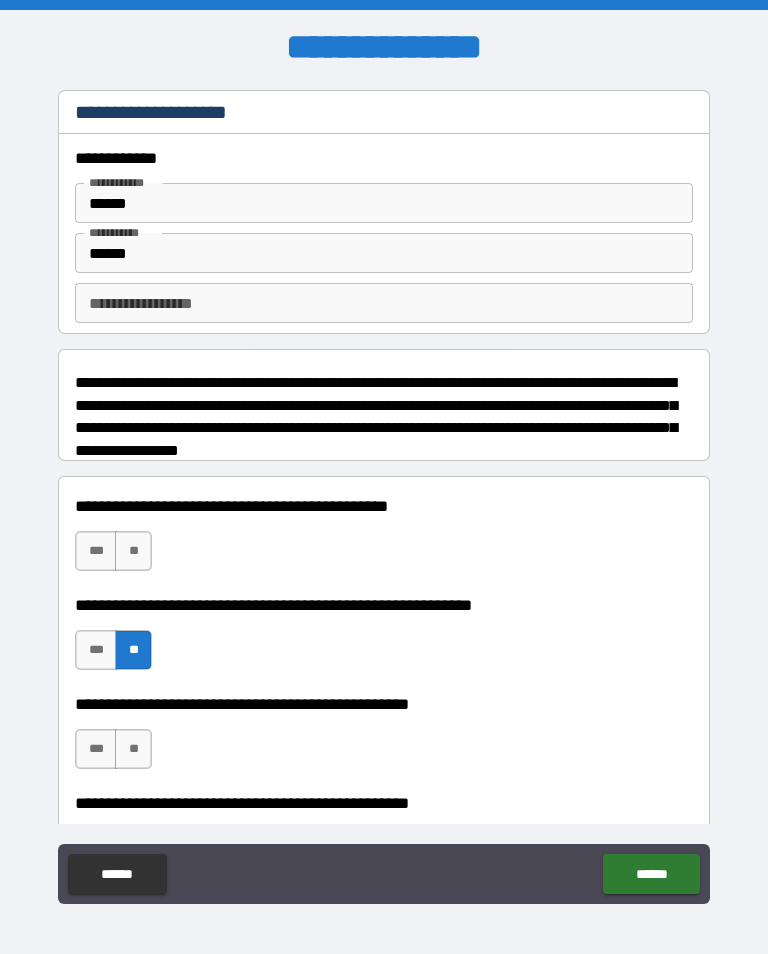 click on "**" at bounding box center [133, 749] 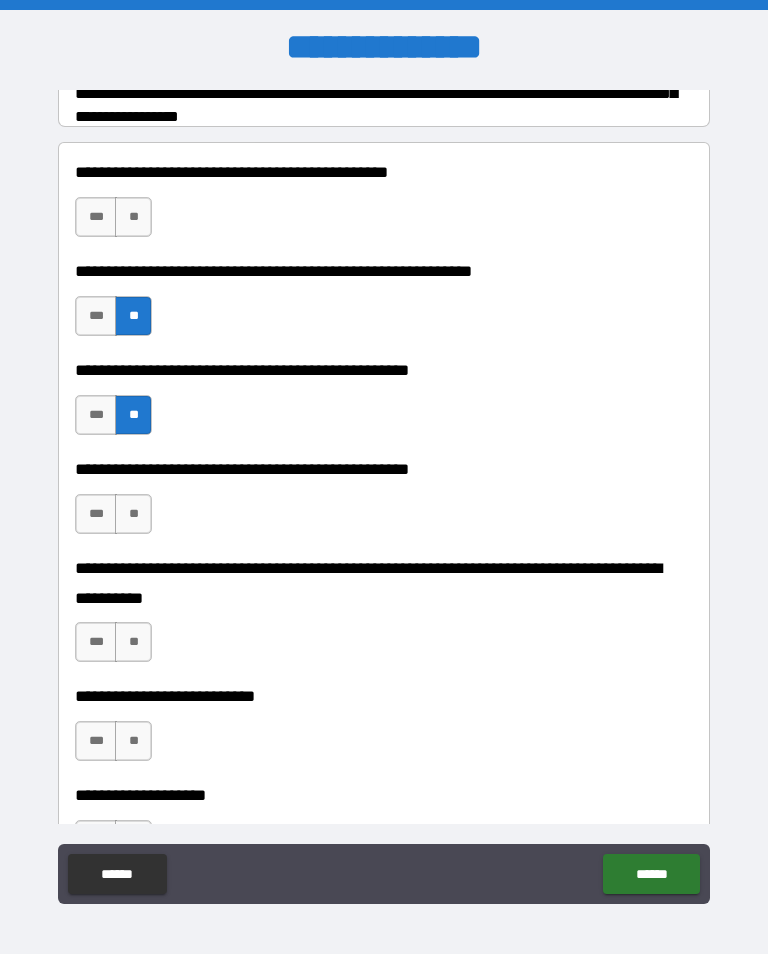 scroll, scrollTop: 335, scrollLeft: 0, axis: vertical 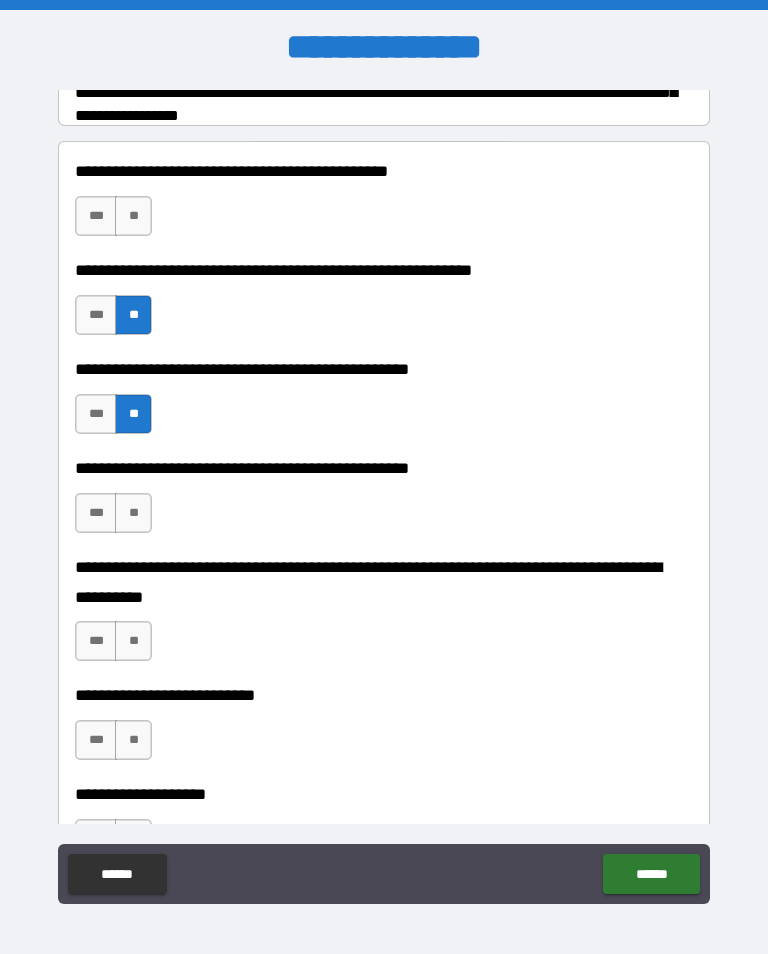 click on "**" at bounding box center [133, 513] 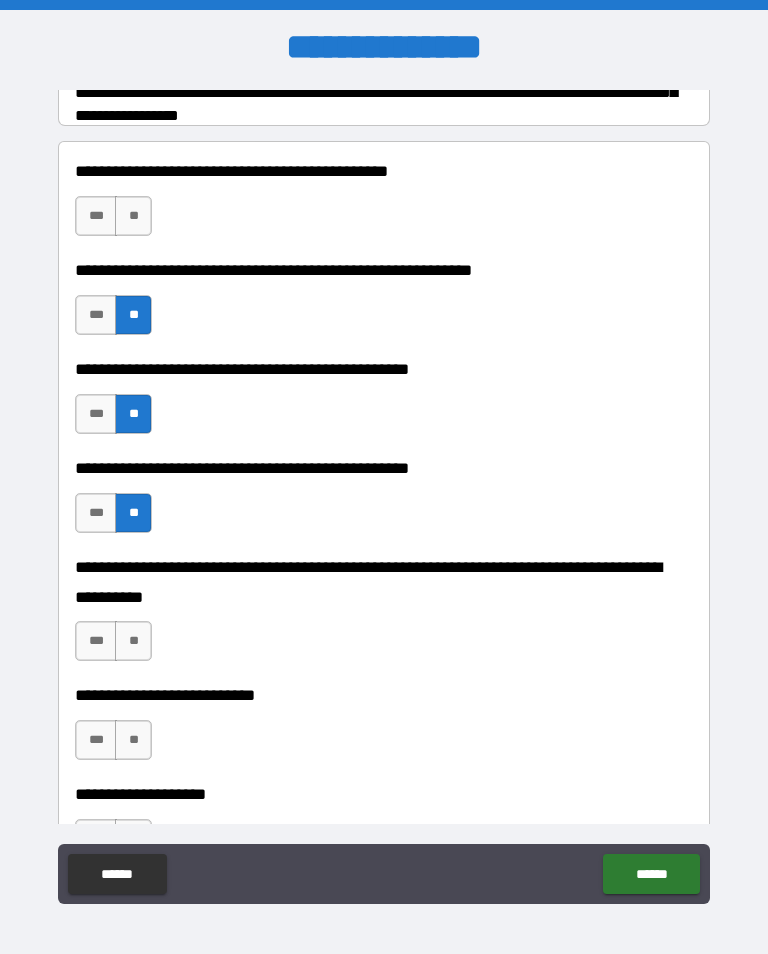 click on "**" at bounding box center [133, 641] 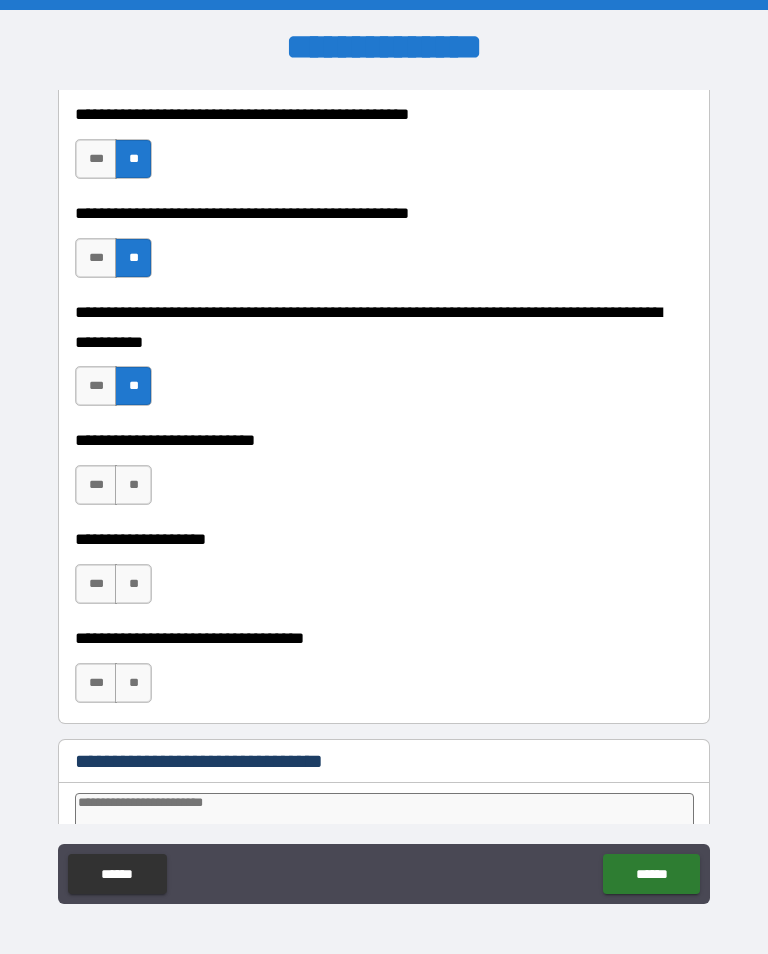 scroll, scrollTop: 590, scrollLeft: 0, axis: vertical 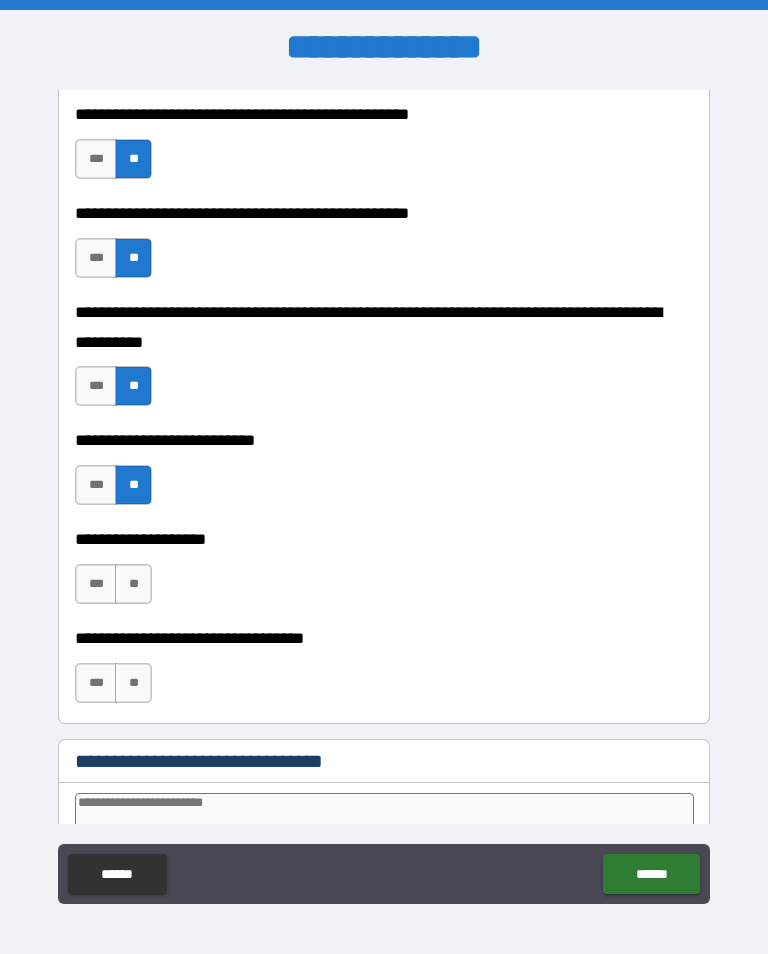 click on "**" at bounding box center (133, 584) 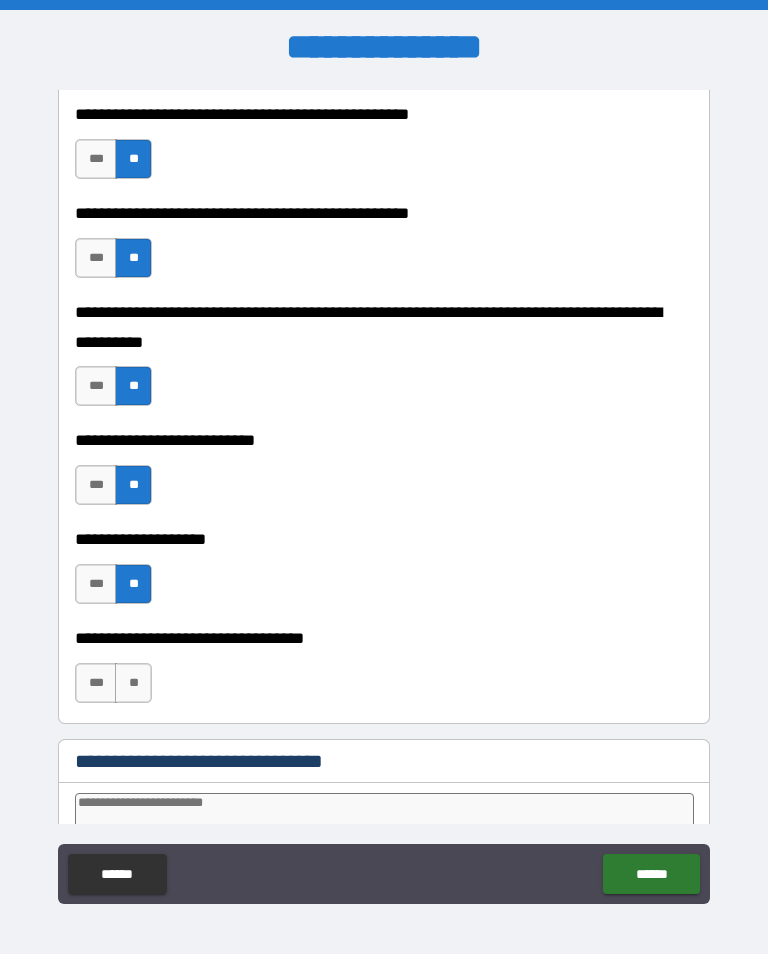 click on "**" at bounding box center [133, 683] 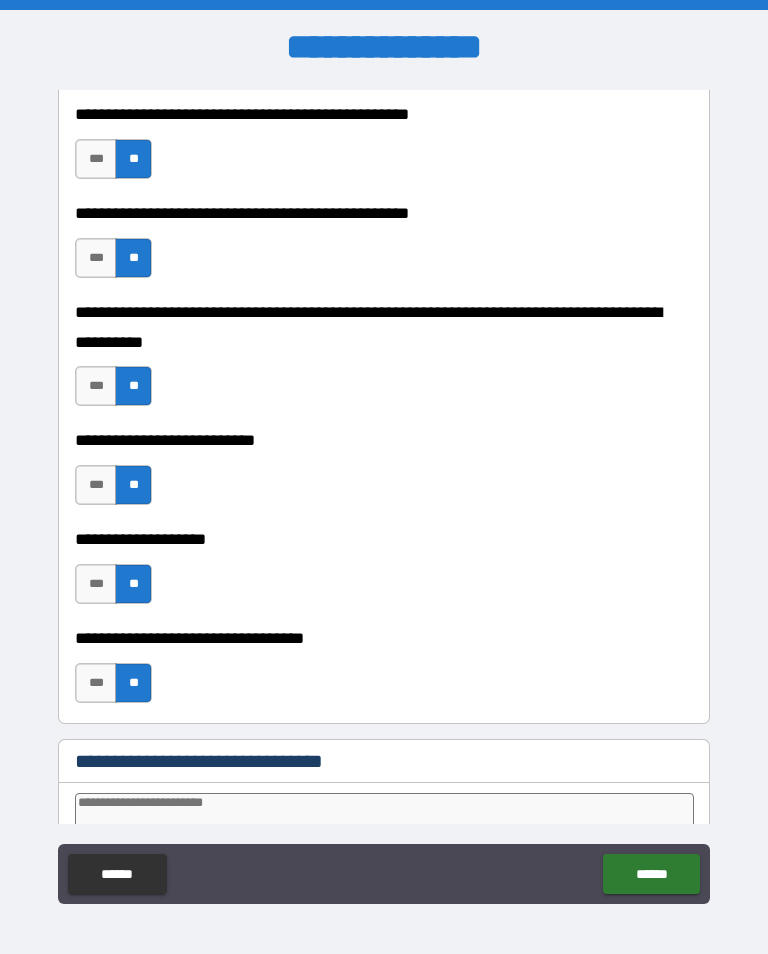 type on "*" 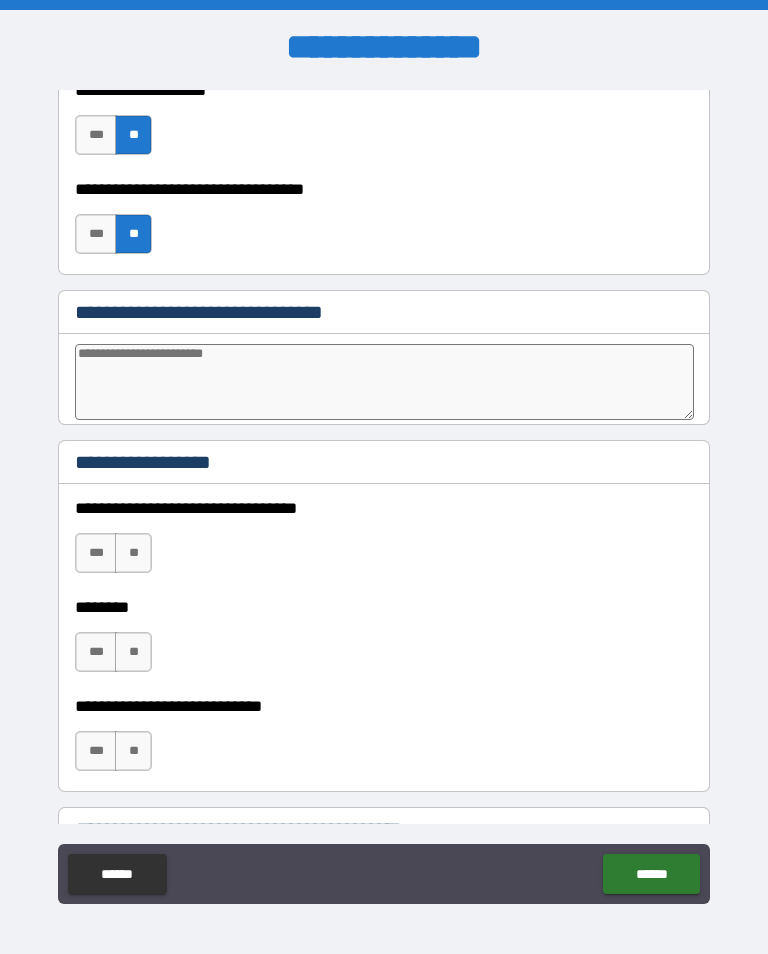 scroll, scrollTop: 1041, scrollLeft: 0, axis: vertical 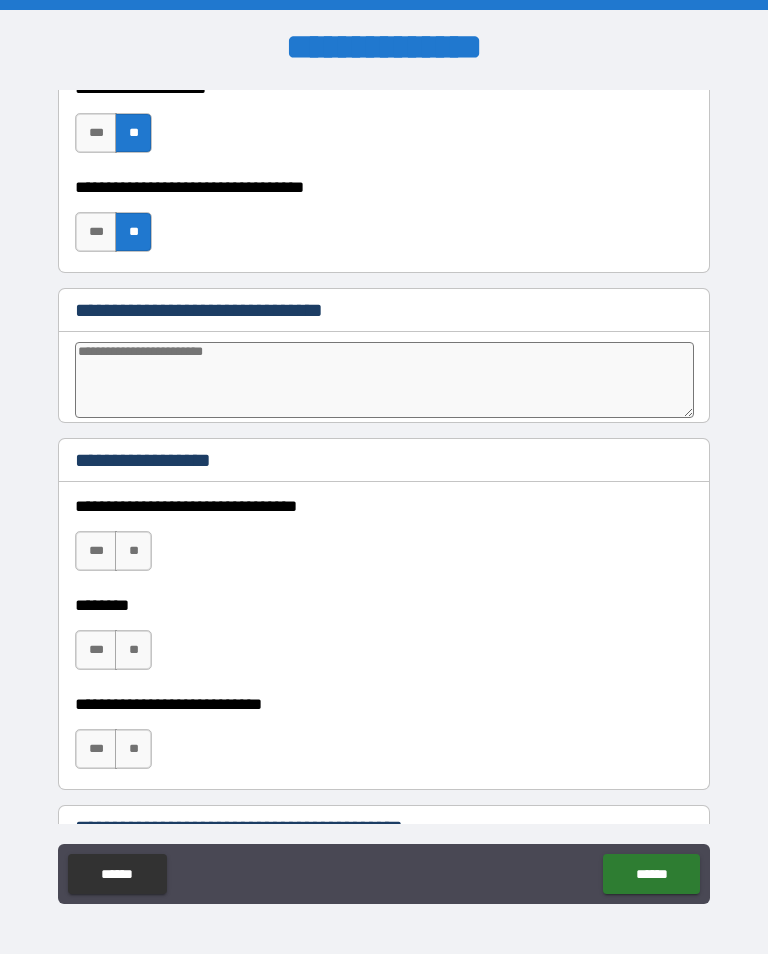 click at bounding box center [384, 380] 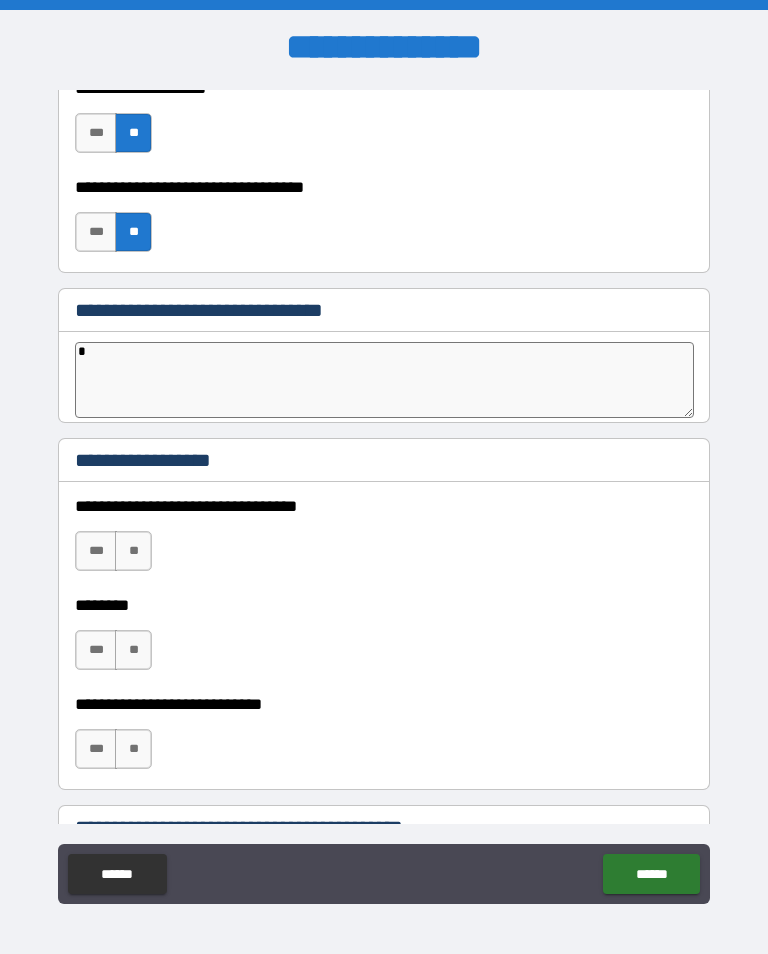 type on "*" 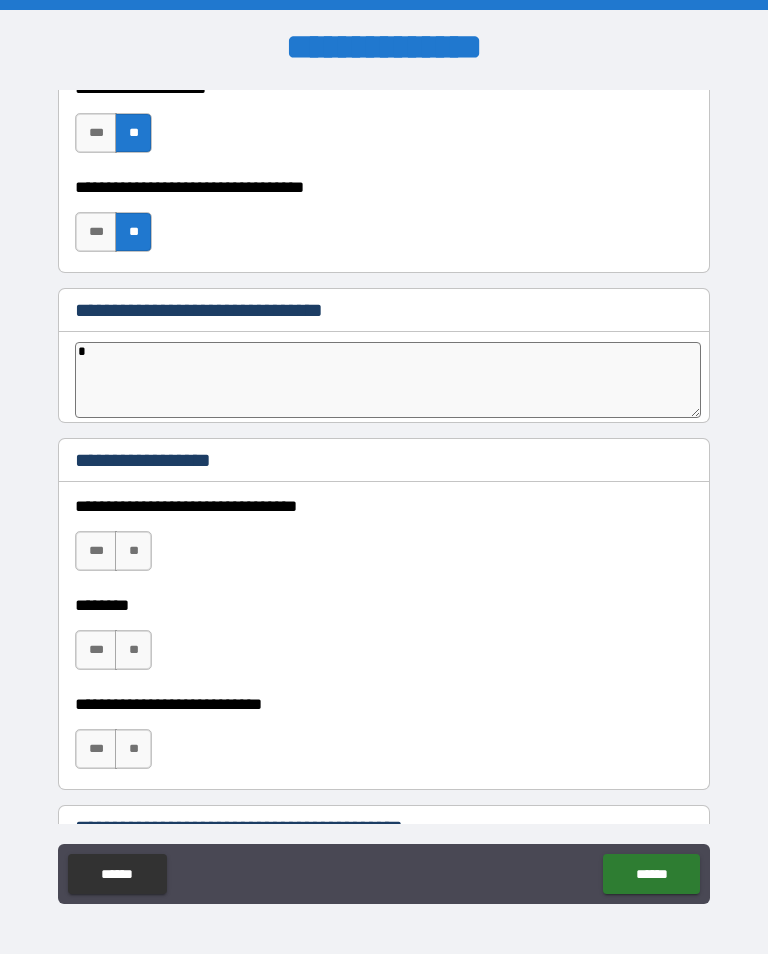 type on "*" 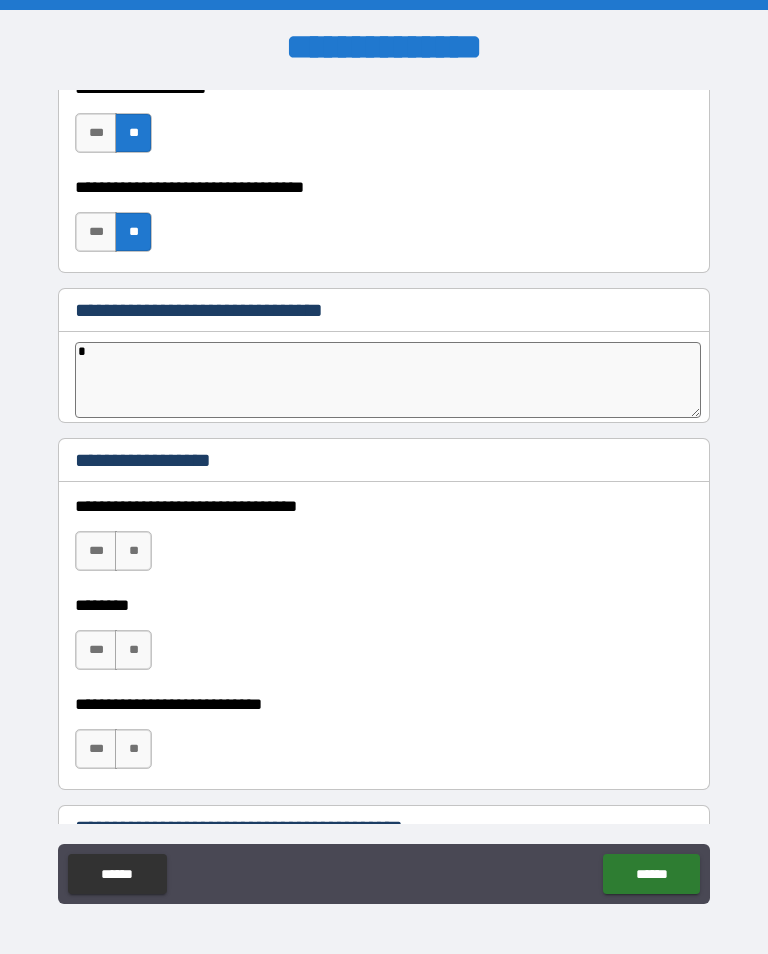 type on "**" 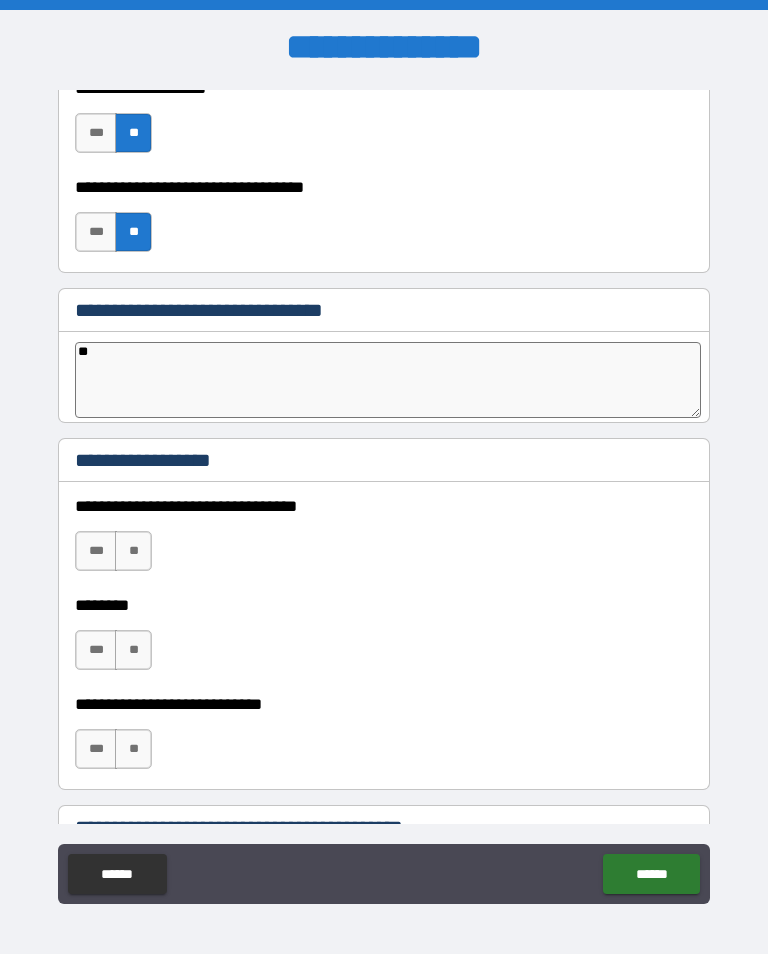 type on "*" 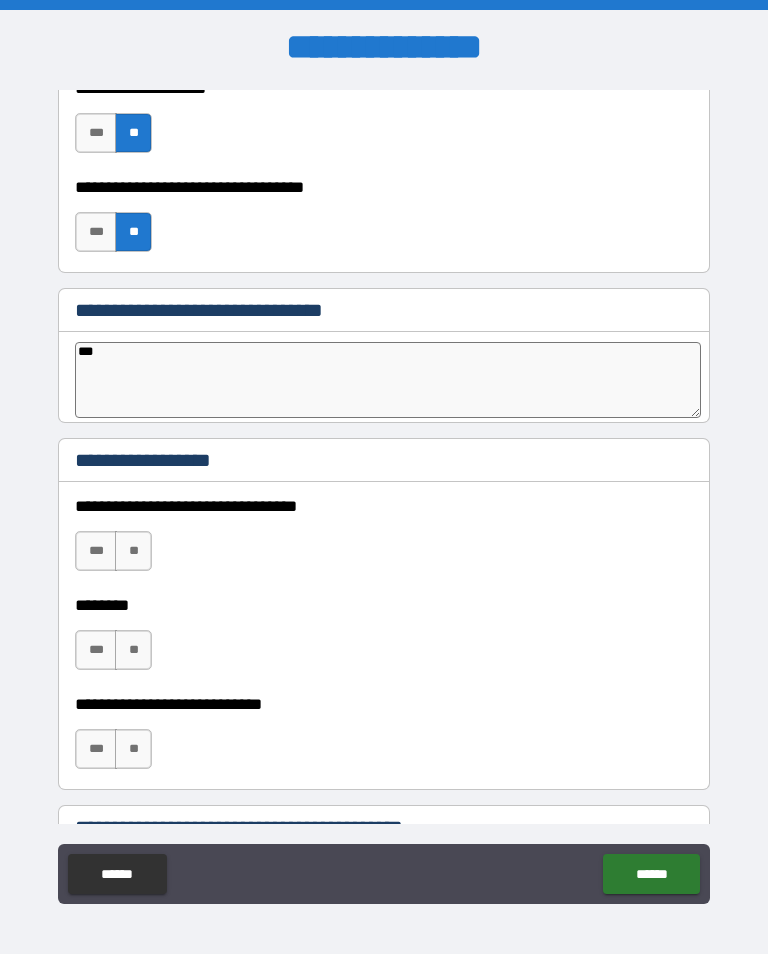 type on "*" 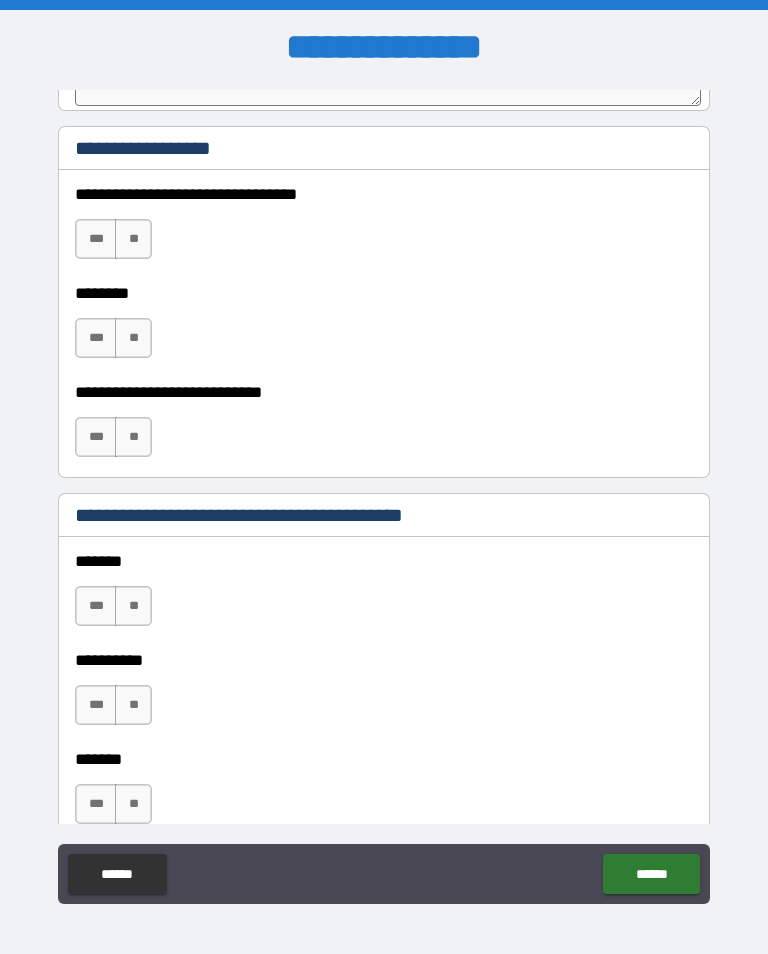 scroll, scrollTop: 1355, scrollLeft: 0, axis: vertical 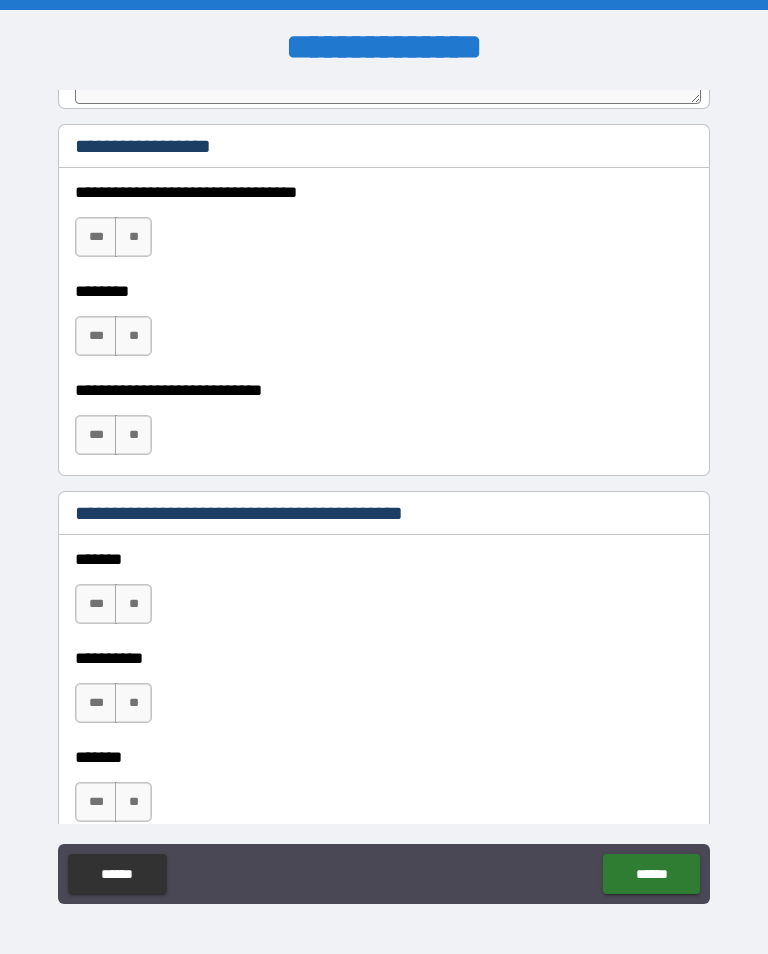 type on "***" 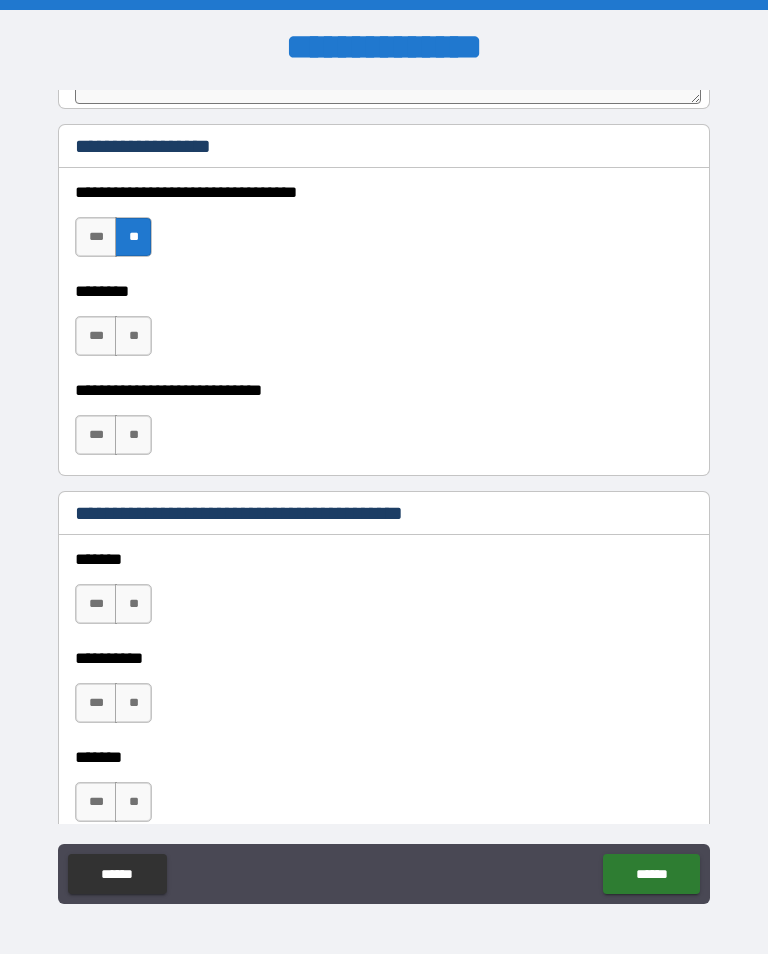 click on "**" at bounding box center [133, 336] 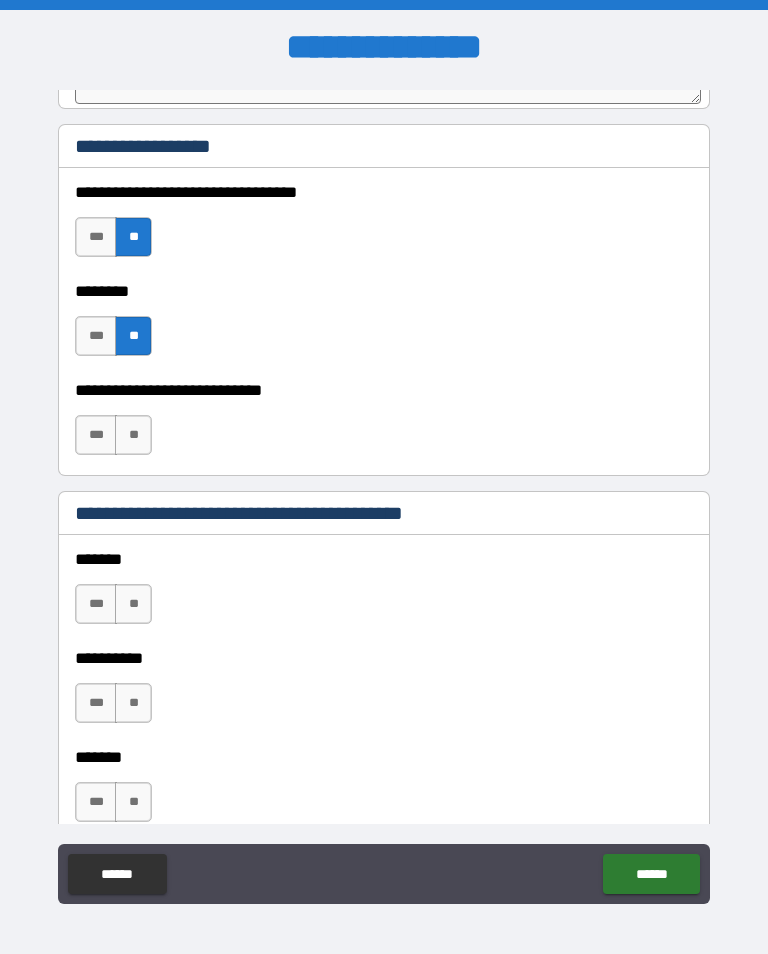click on "**" at bounding box center (133, 435) 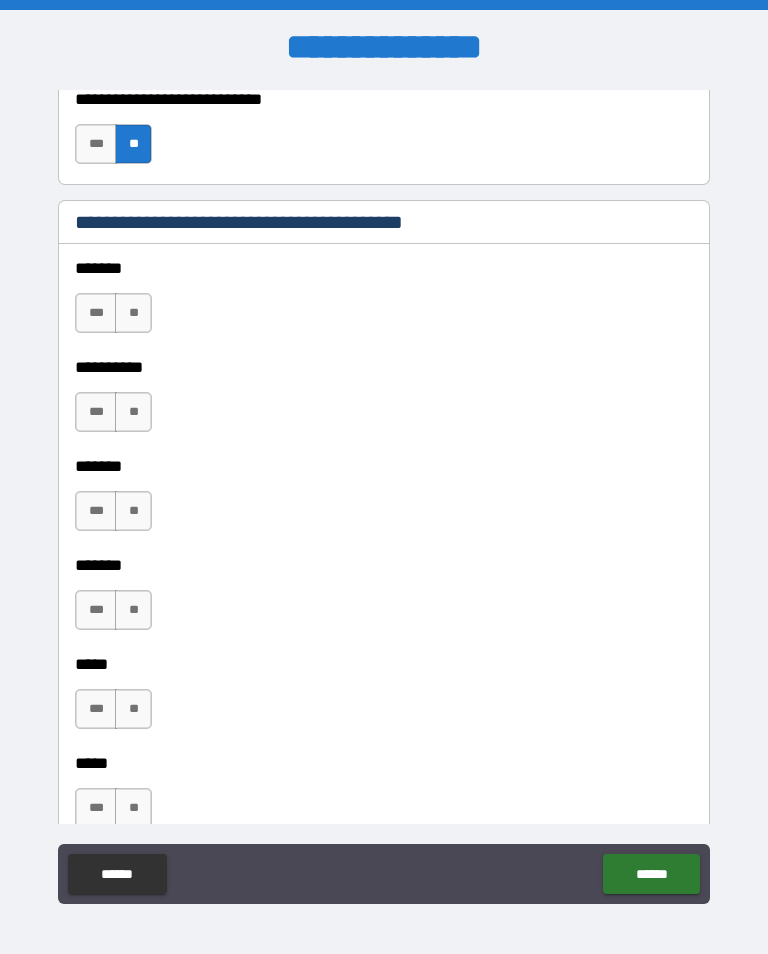 scroll, scrollTop: 1648, scrollLeft: 0, axis: vertical 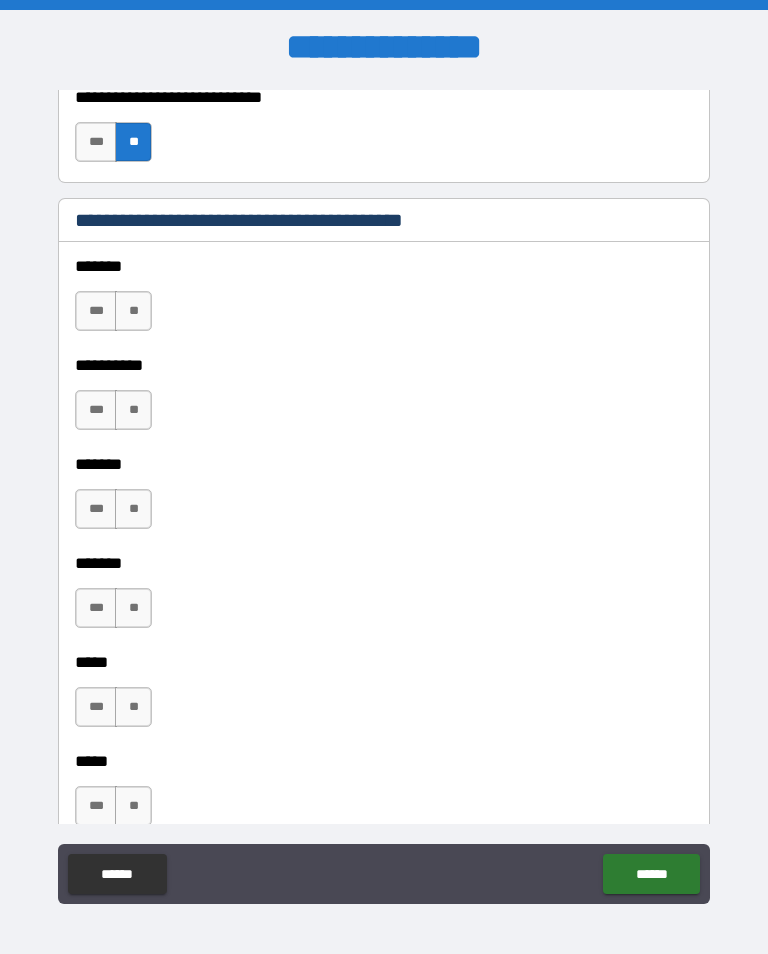 click on "**" at bounding box center [133, 311] 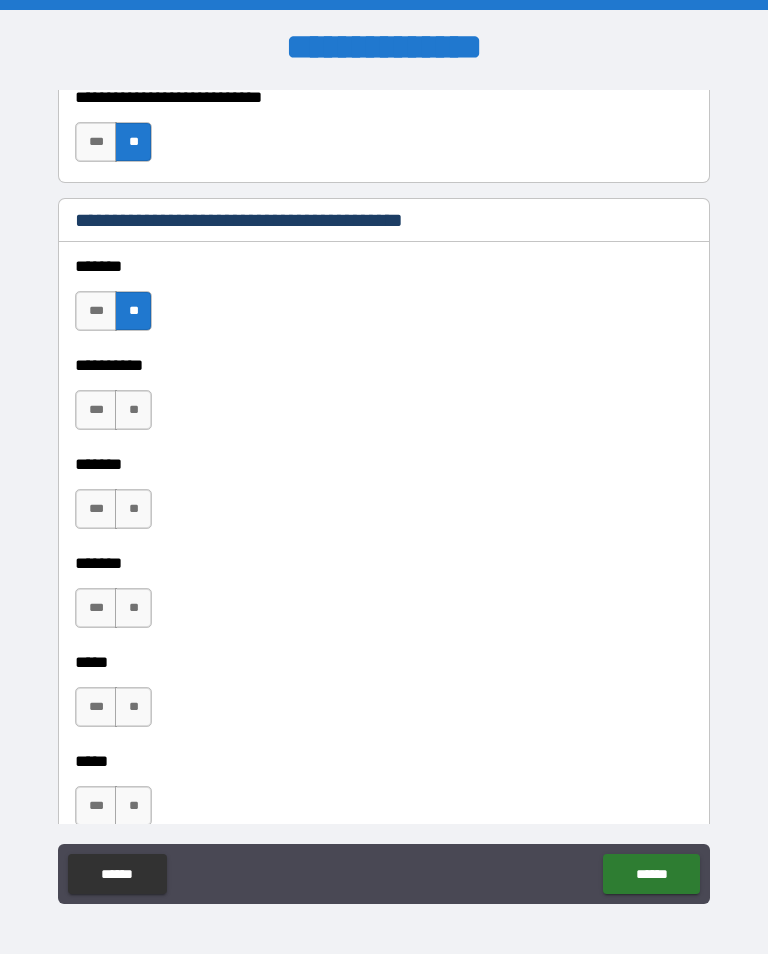 click on "**" at bounding box center (133, 410) 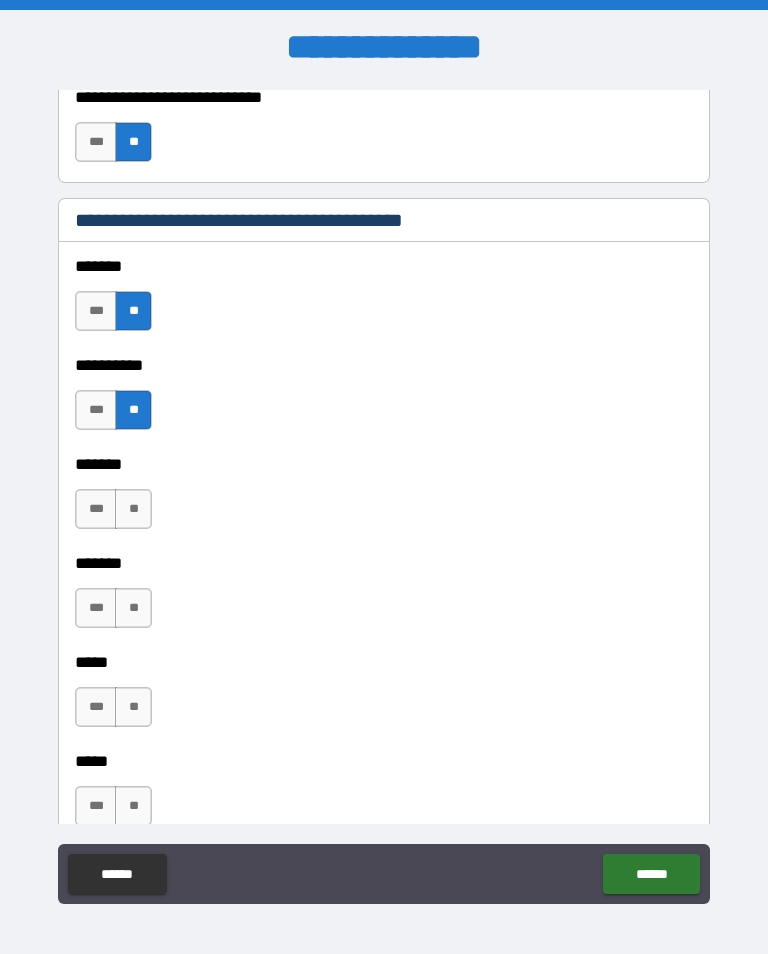 click on "**" at bounding box center [133, 509] 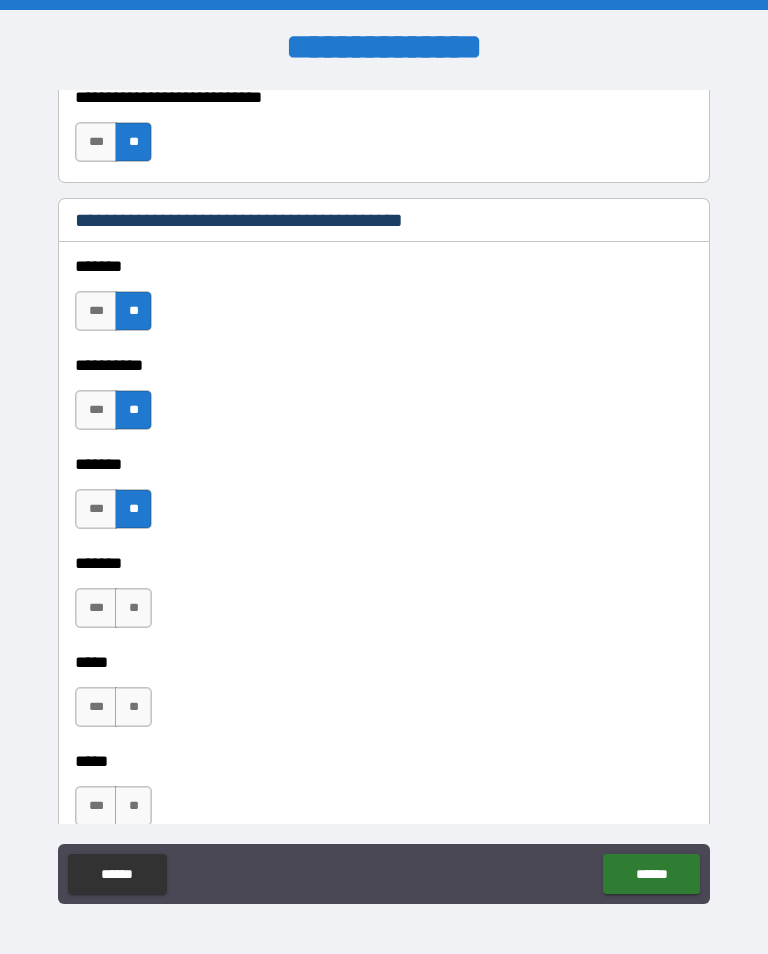 click on "**" at bounding box center [133, 608] 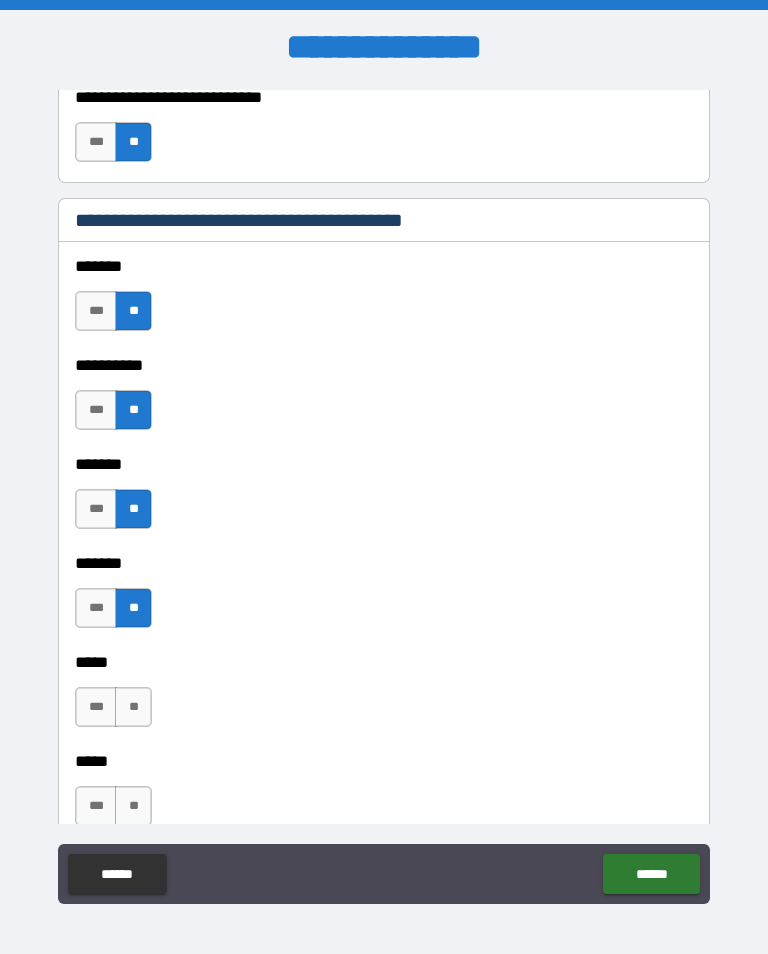 click on "**" at bounding box center (133, 707) 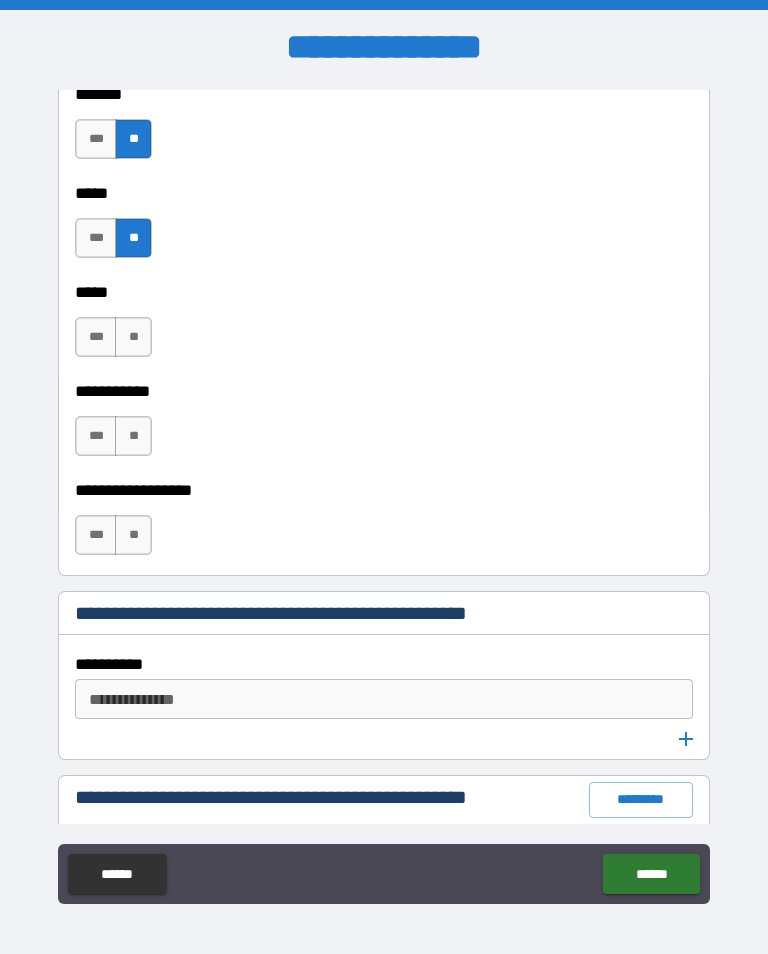 scroll, scrollTop: 2118, scrollLeft: 0, axis: vertical 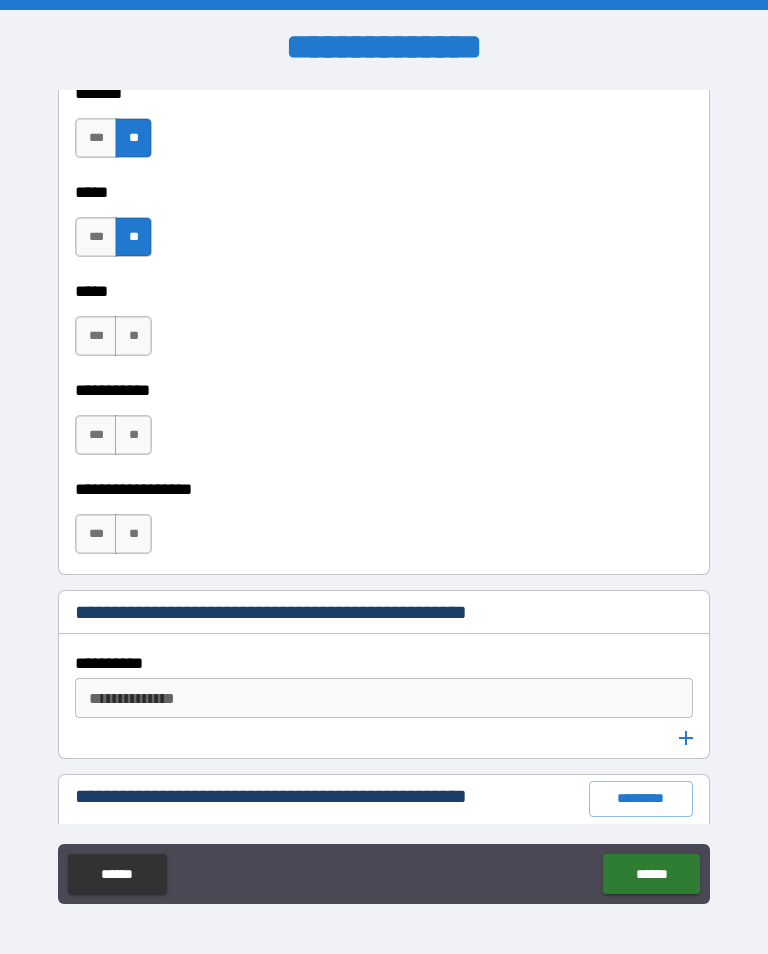 click on "**" at bounding box center (133, 435) 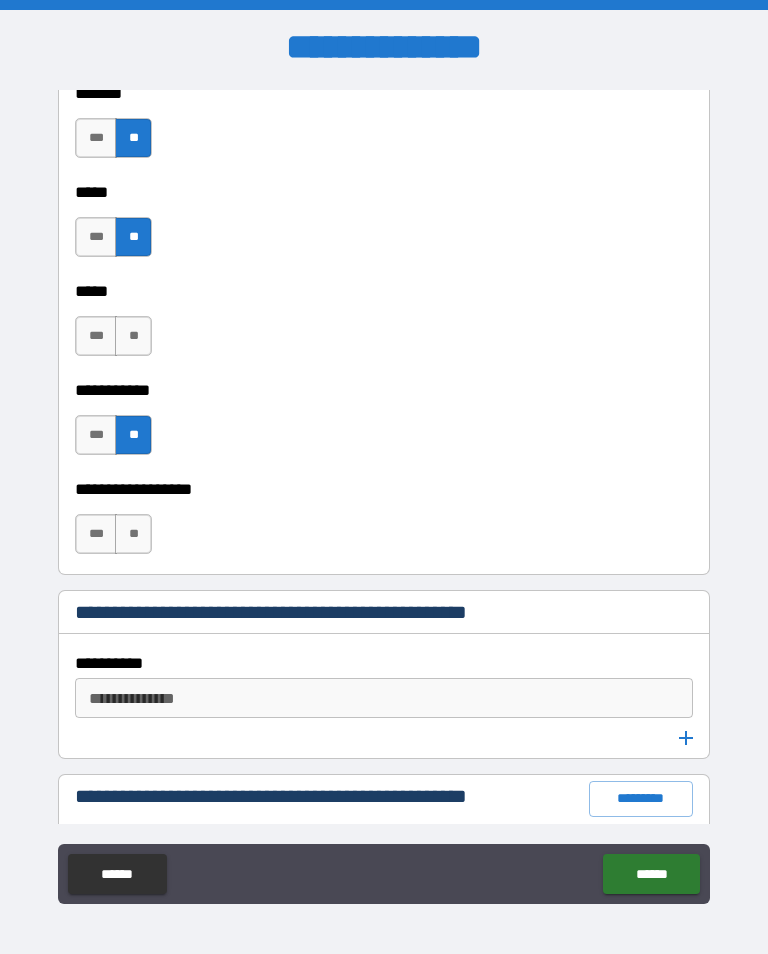 click on "**" at bounding box center [133, 534] 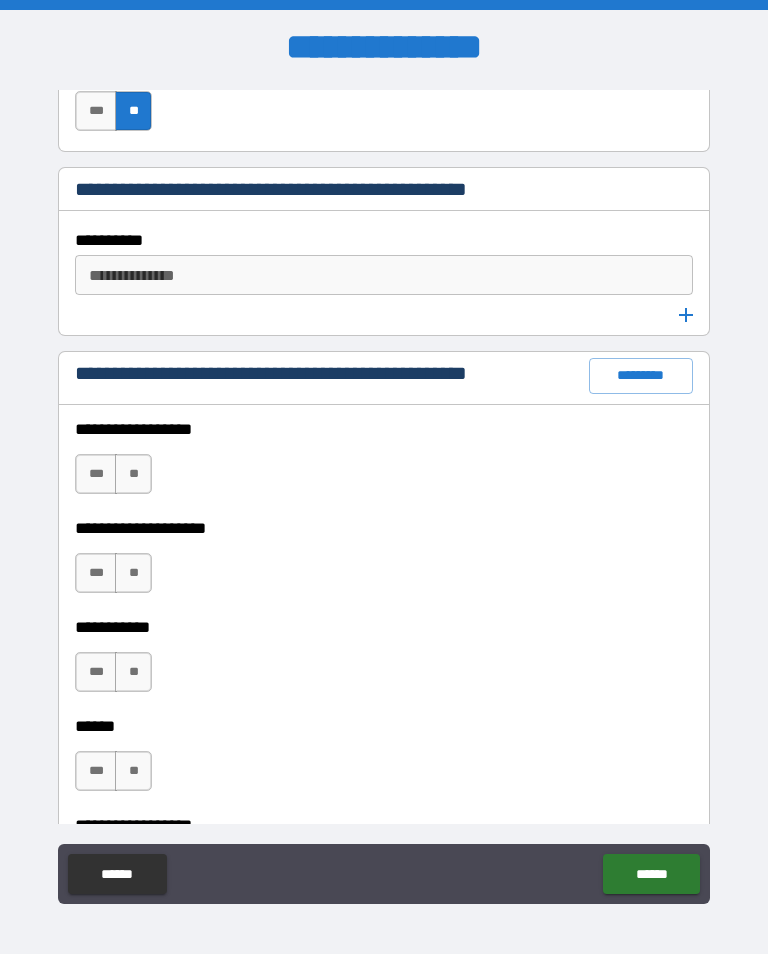 scroll, scrollTop: 2542, scrollLeft: 0, axis: vertical 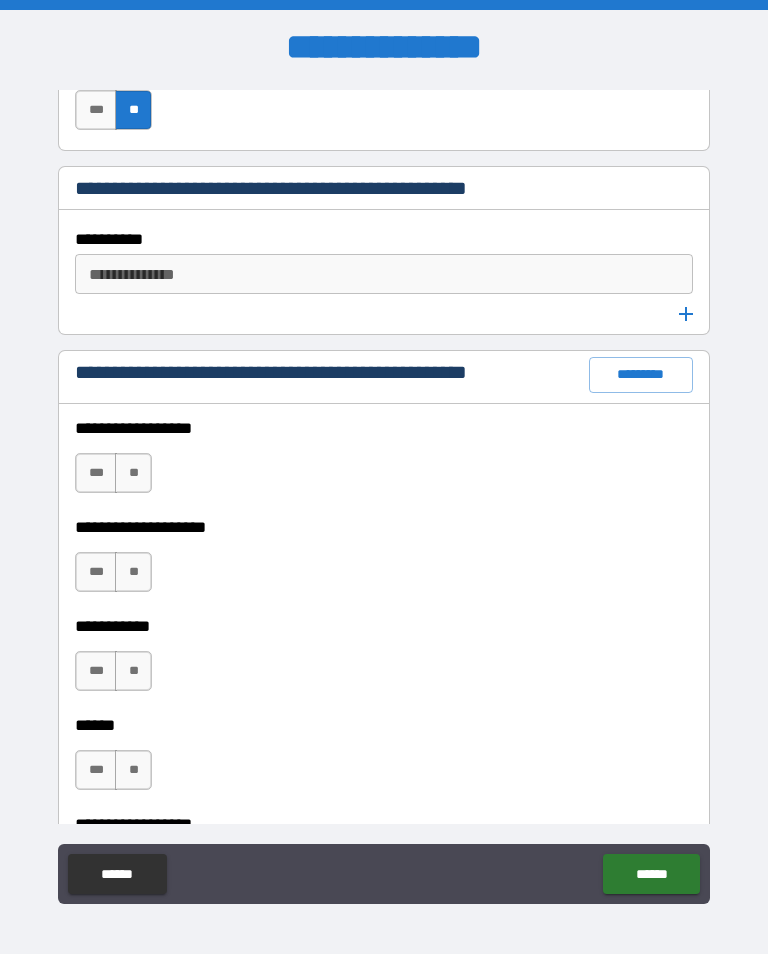 click on "**" at bounding box center (133, 473) 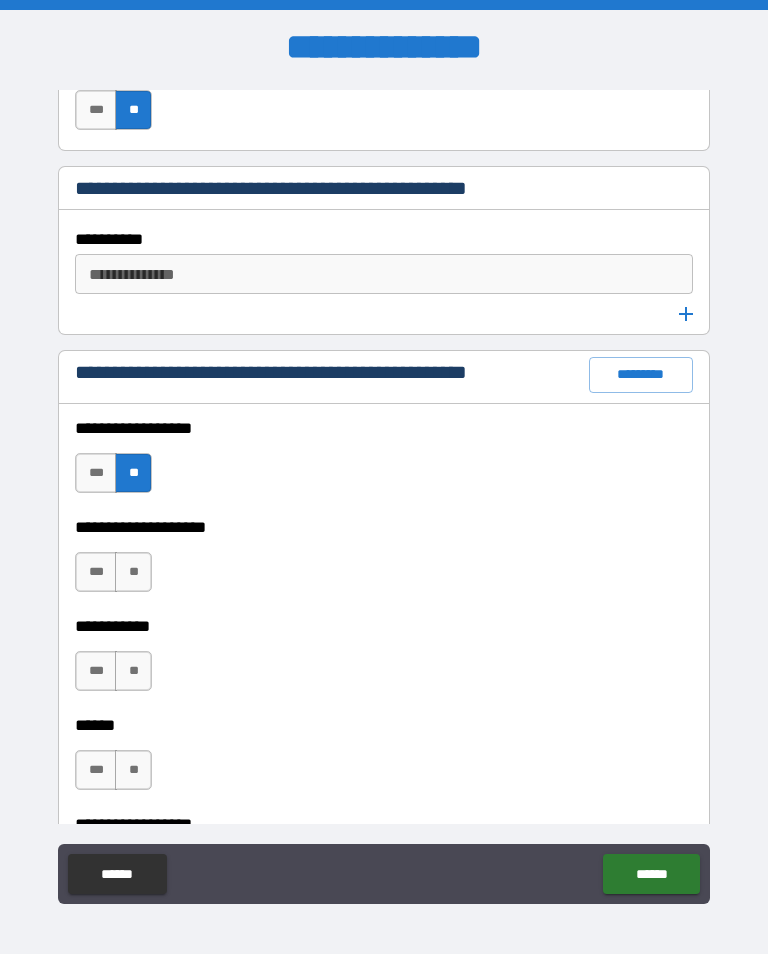 click on "**" at bounding box center (133, 572) 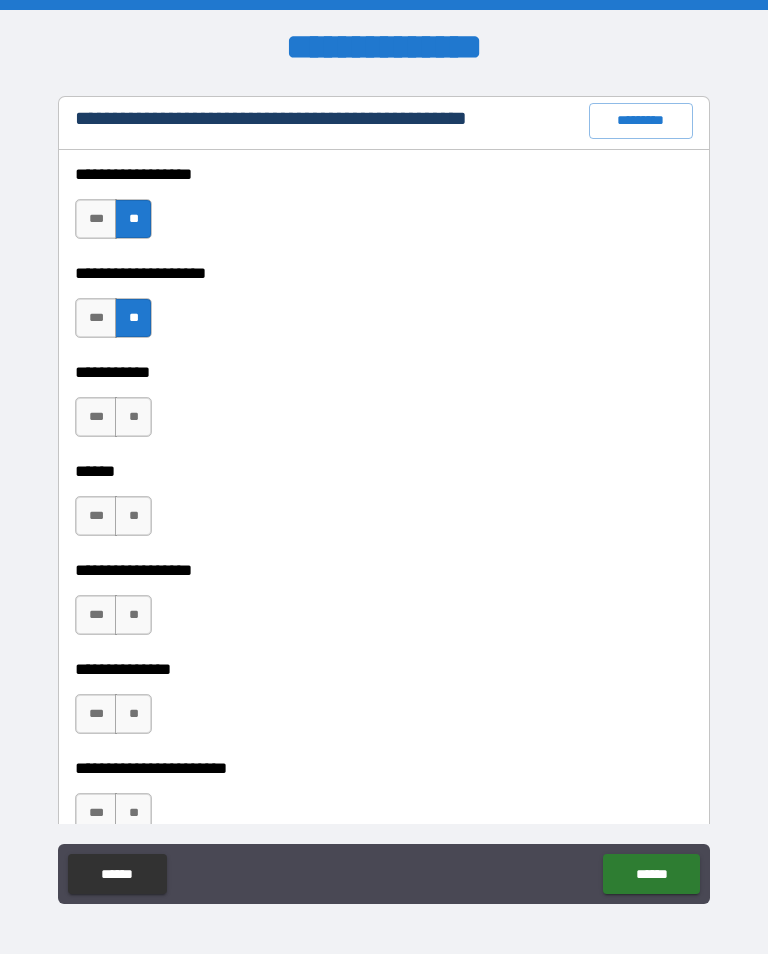 scroll, scrollTop: 2811, scrollLeft: 0, axis: vertical 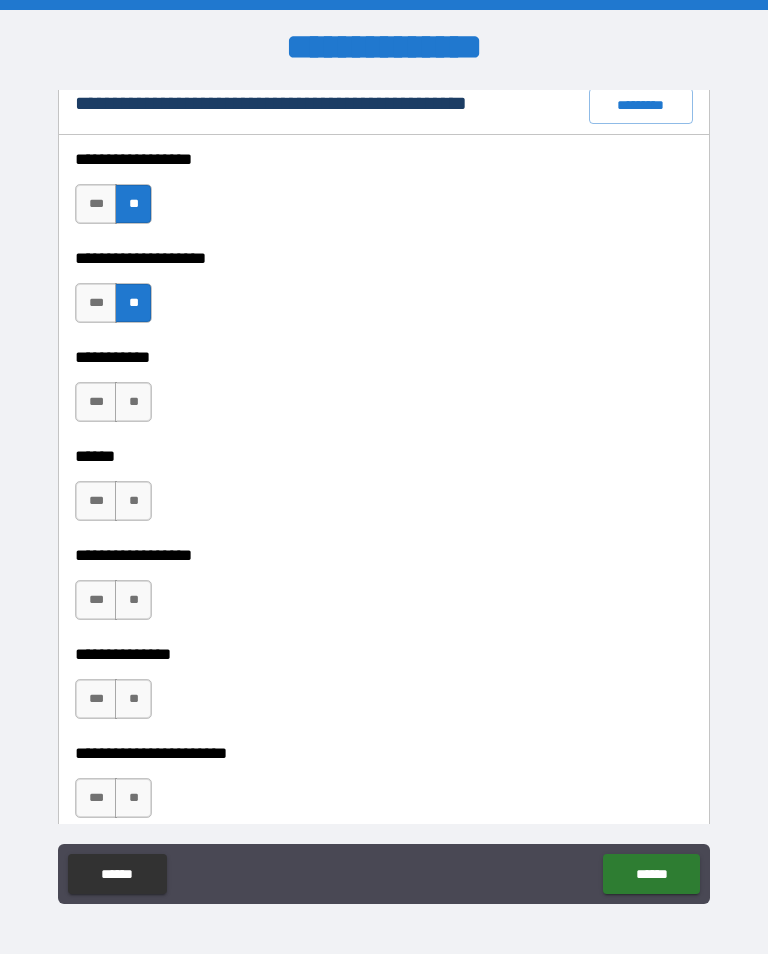 click on "**" at bounding box center [133, 402] 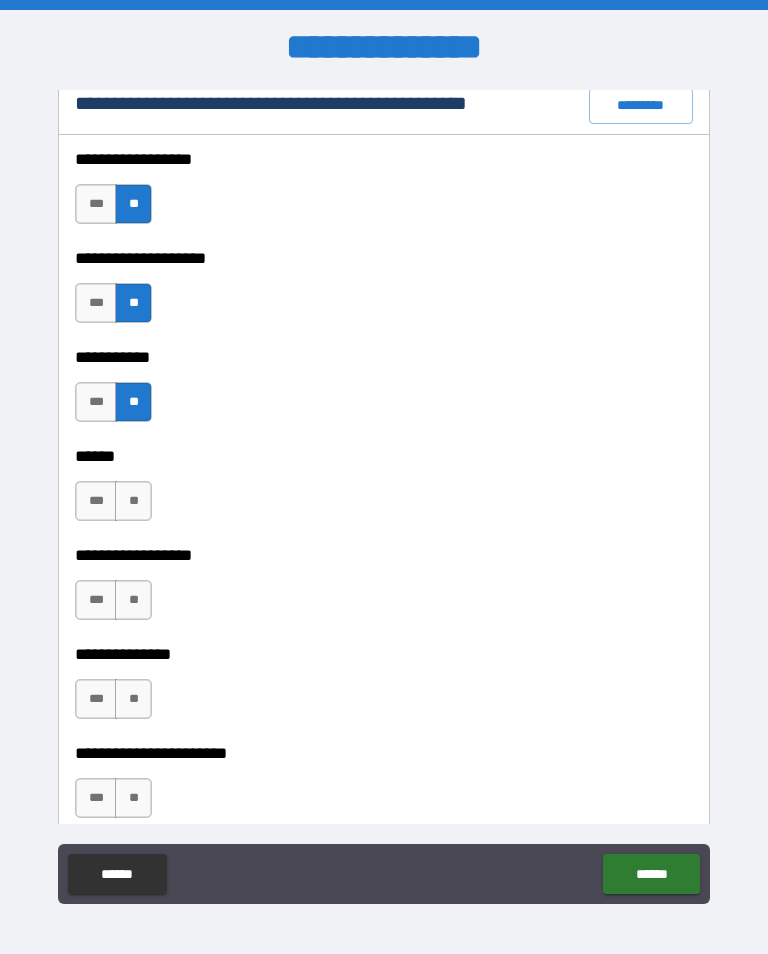 click on "**" at bounding box center (133, 501) 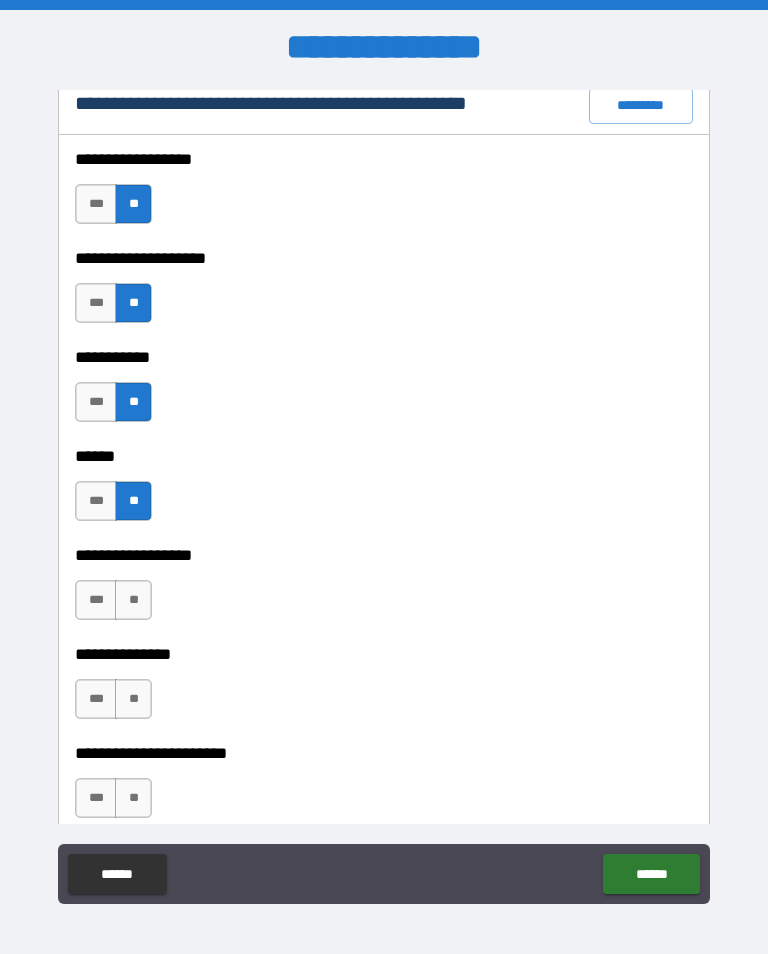 click on "**" at bounding box center [133, 600] 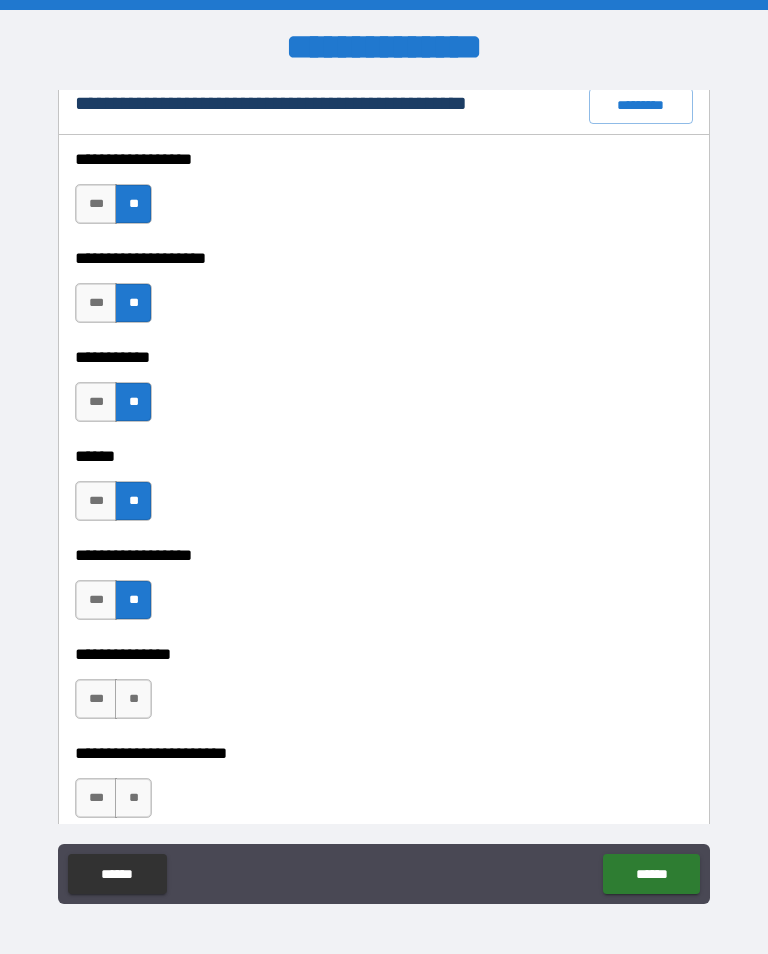click on "**" at bounding box center (133, 699) 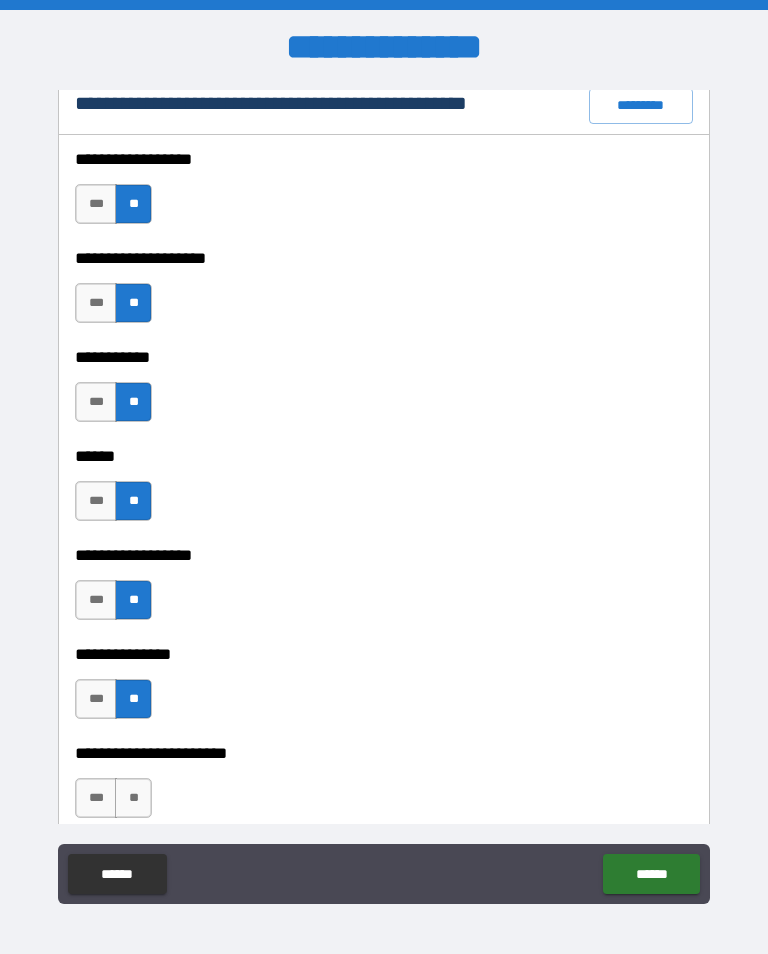 click on "**" at bounding box center (133, 798) 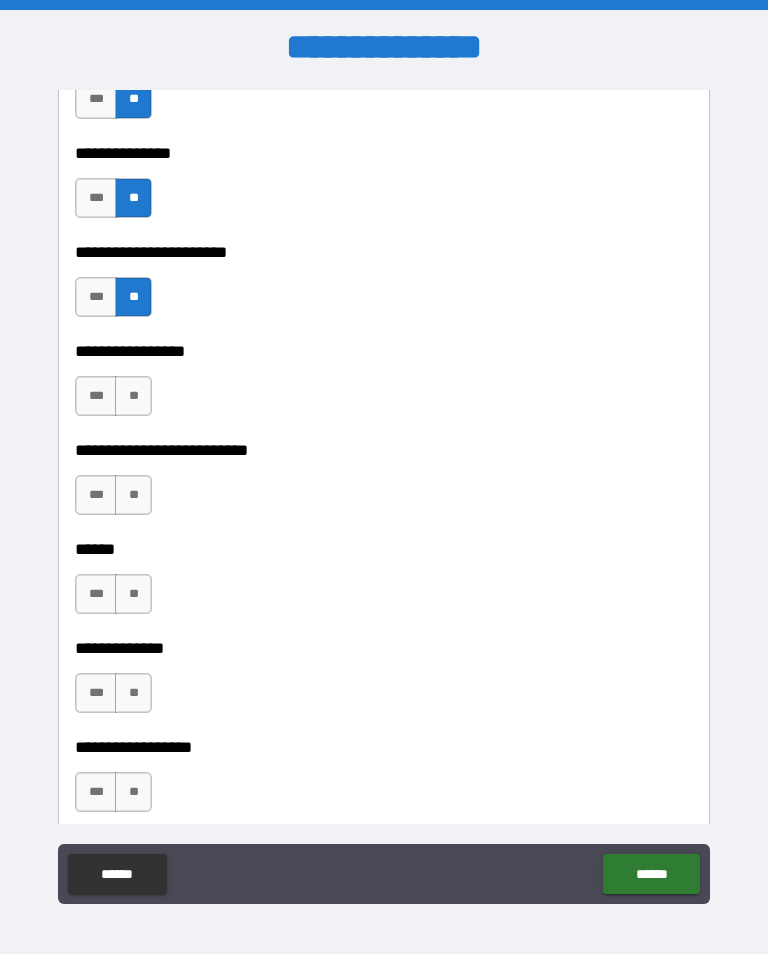 scroll, scrollTop: 3313, scrollLeft: 0, axis: vertical 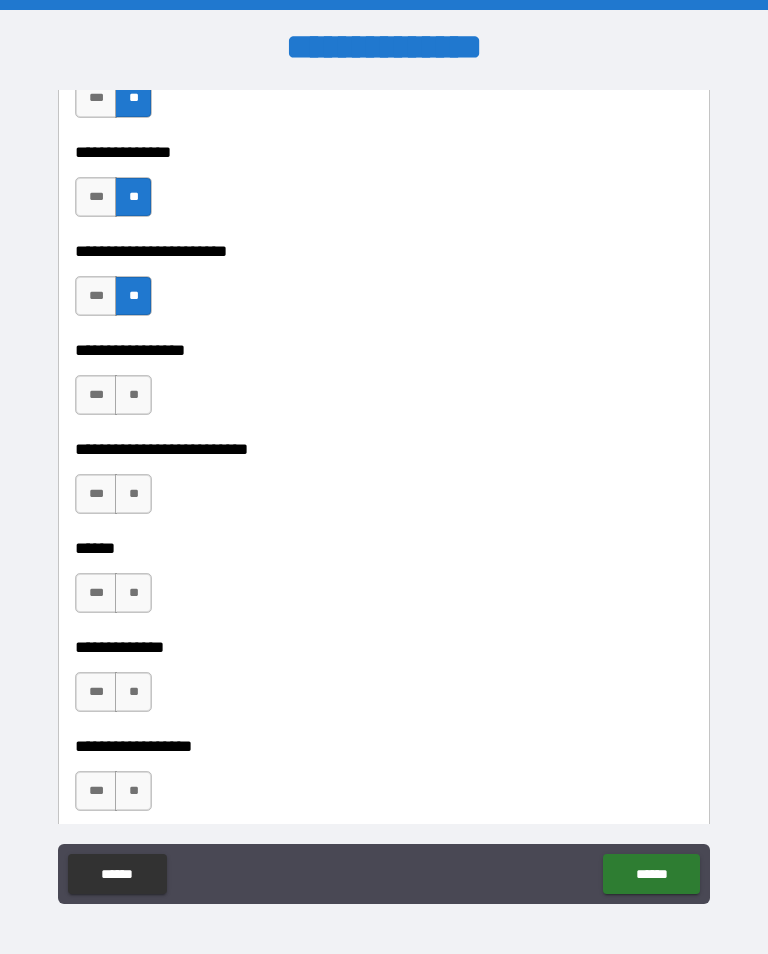 click on "**" at bounding box center [133, 395] 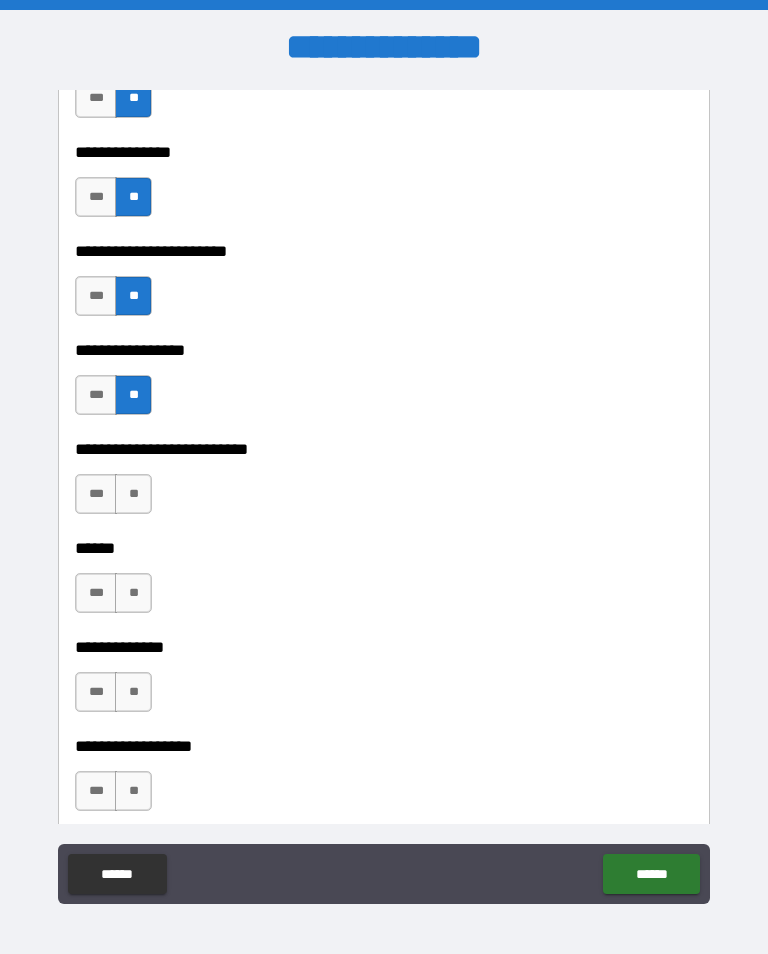 click on "**" at bounding box center (133, 494) 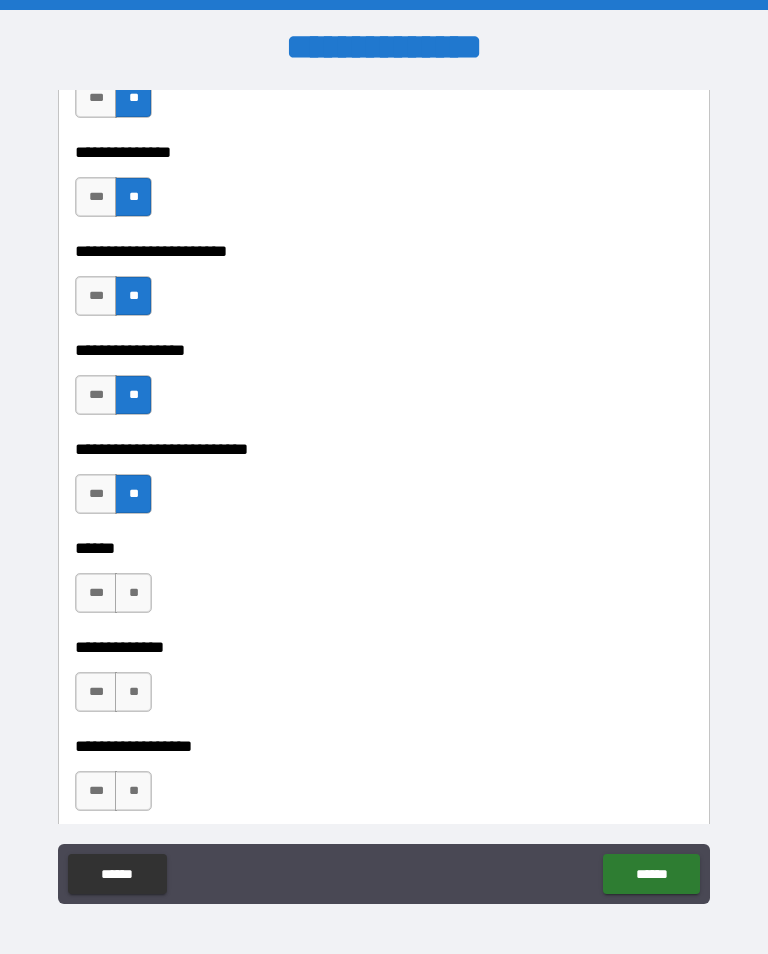 click on "**" at bounding box center [133, 593] 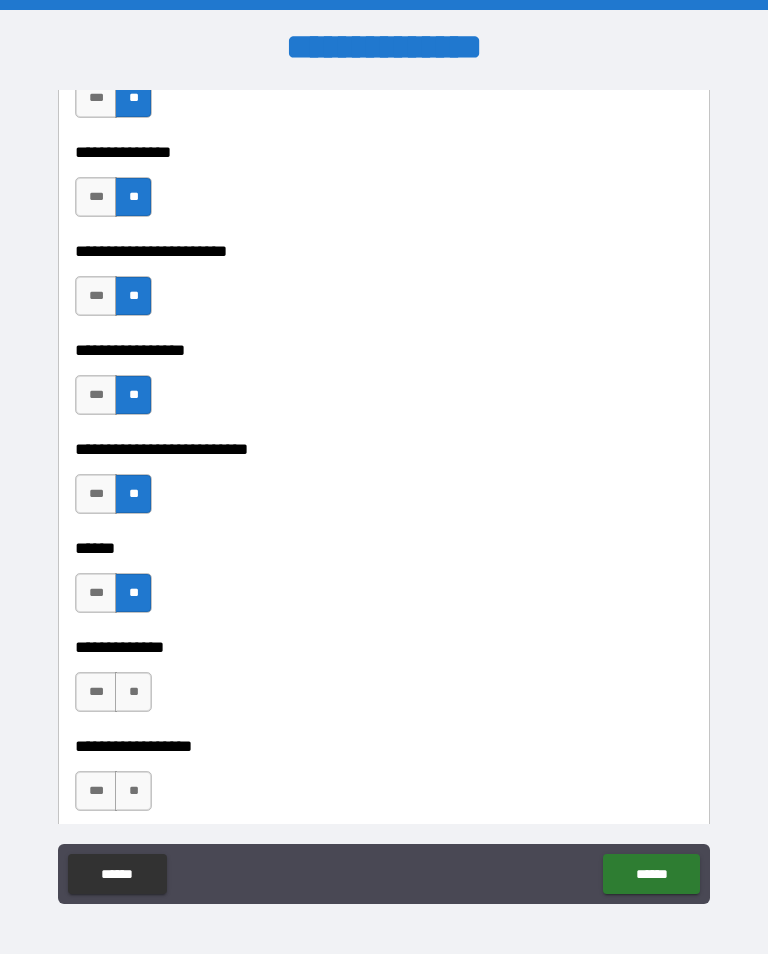 click on "**" at bounding box center [133, 692] 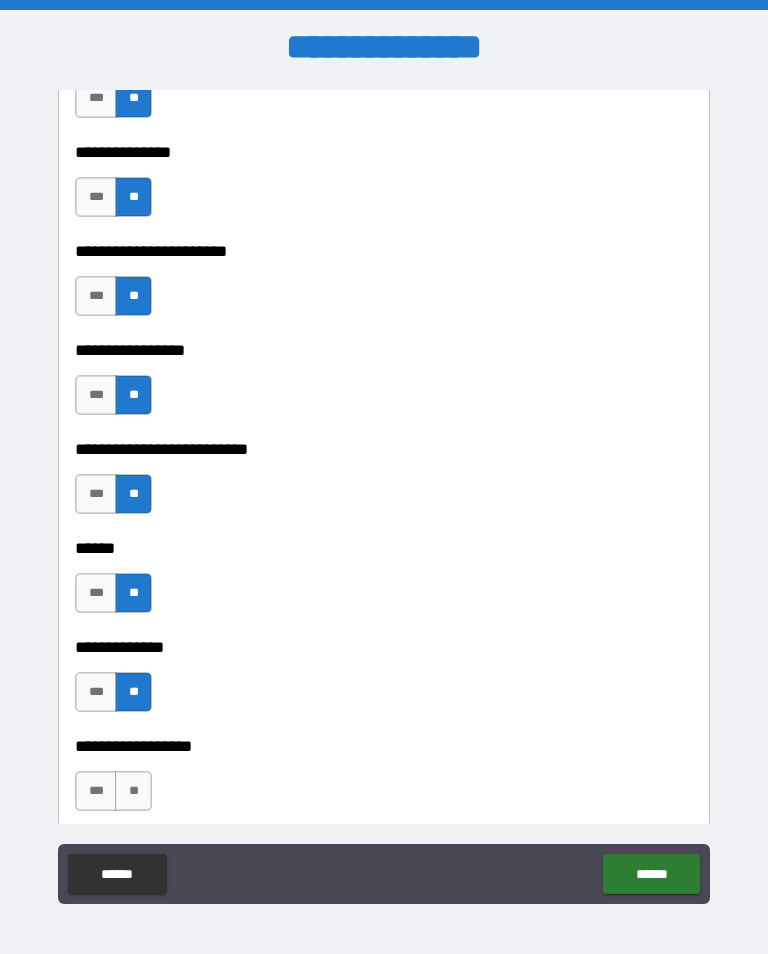 click on "**" at bounding box center (133, 791) 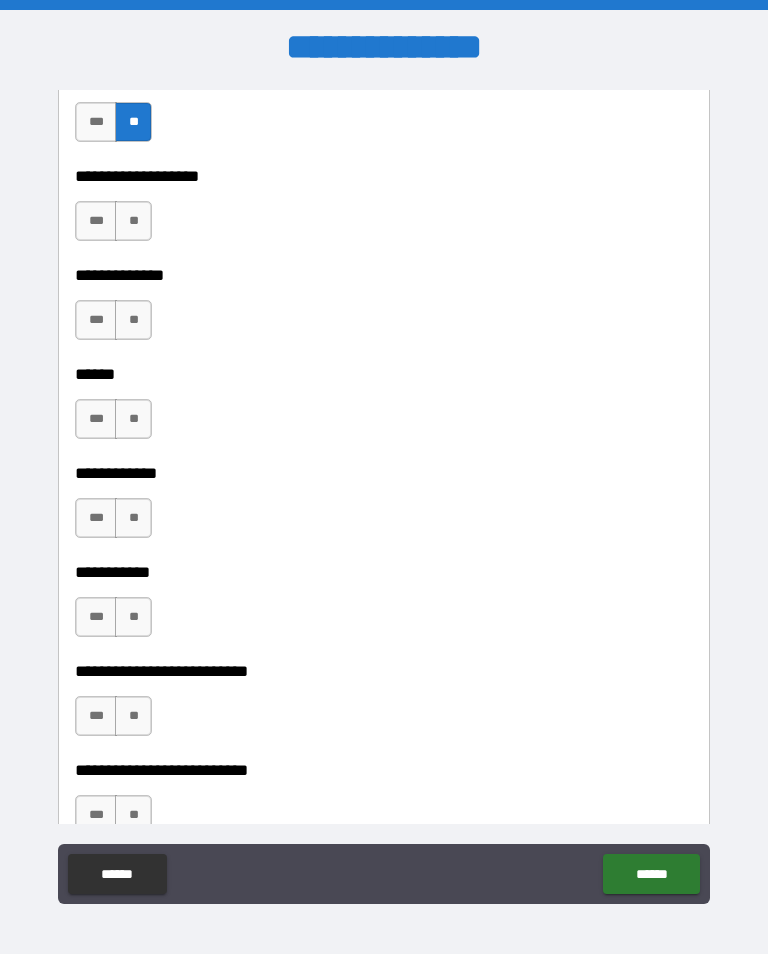 scroll, scrollTop: 3983, scrollLeft: 0, axis: vertical 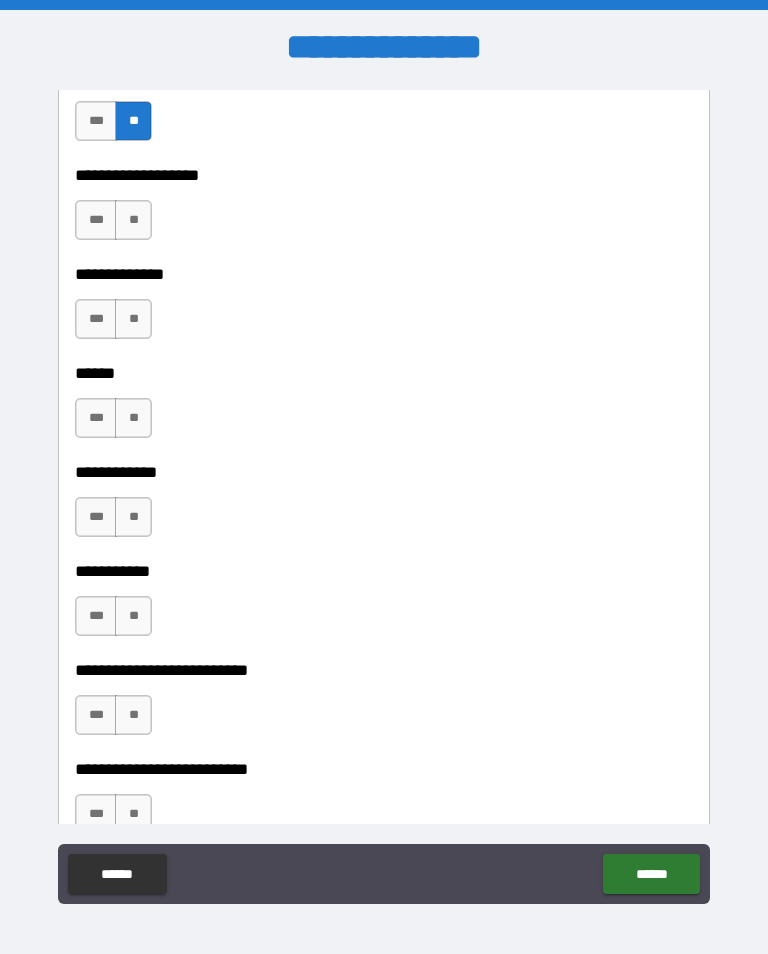 click on "**" at bounding box center (133, 220) 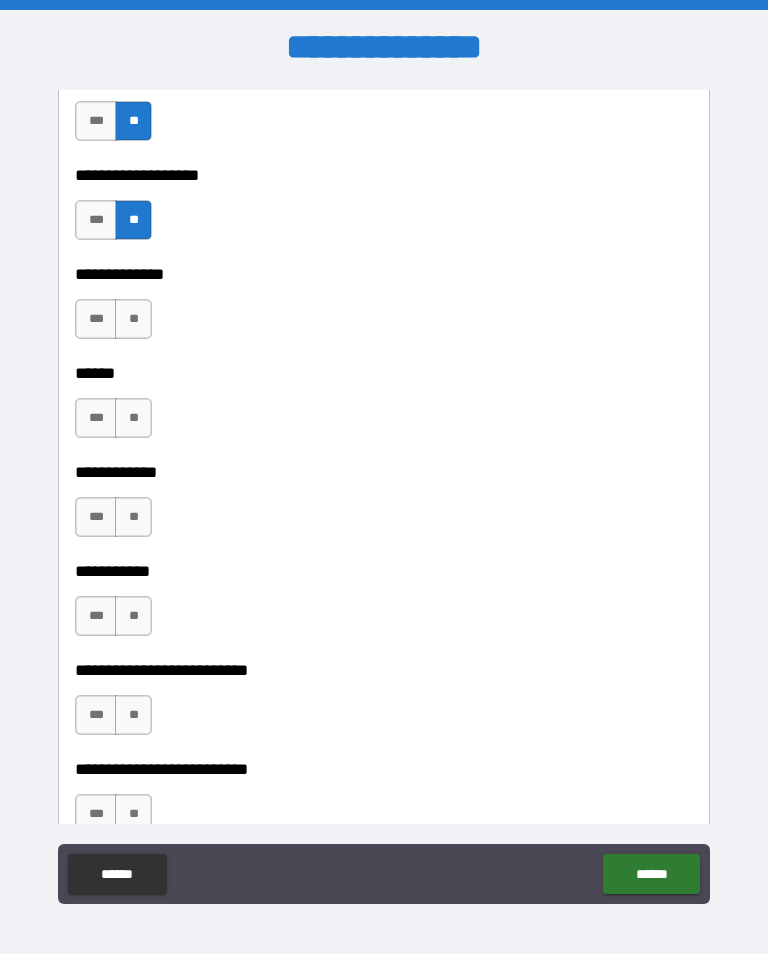 click on "**" at bounding box center [133, 319] 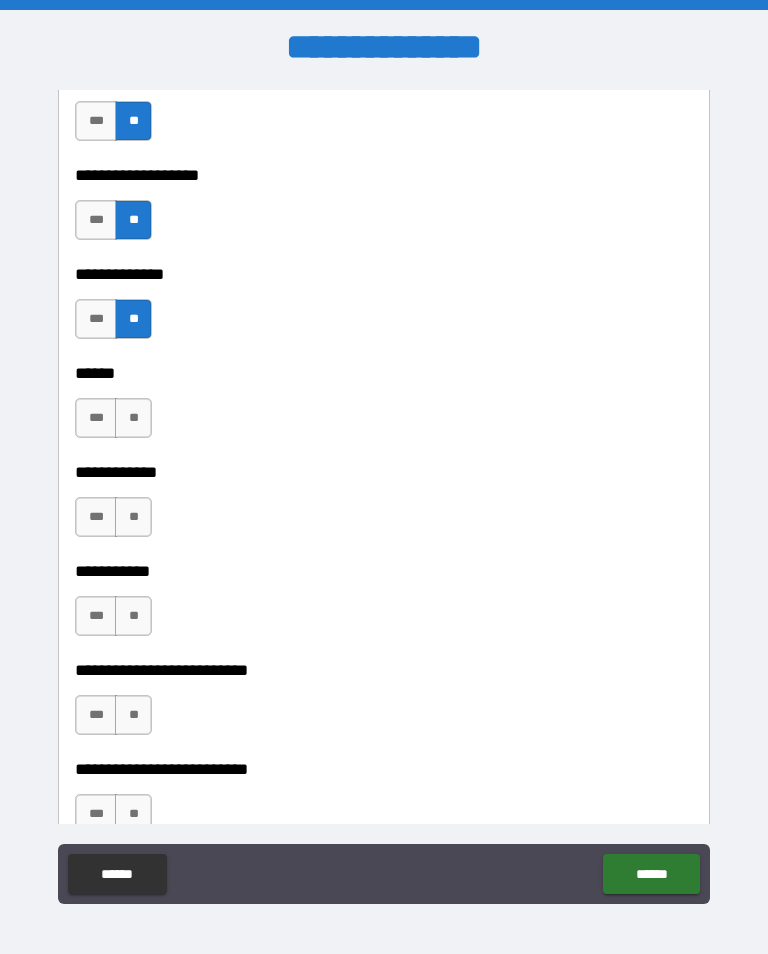 click on "**" at bounding box center (133, 418) 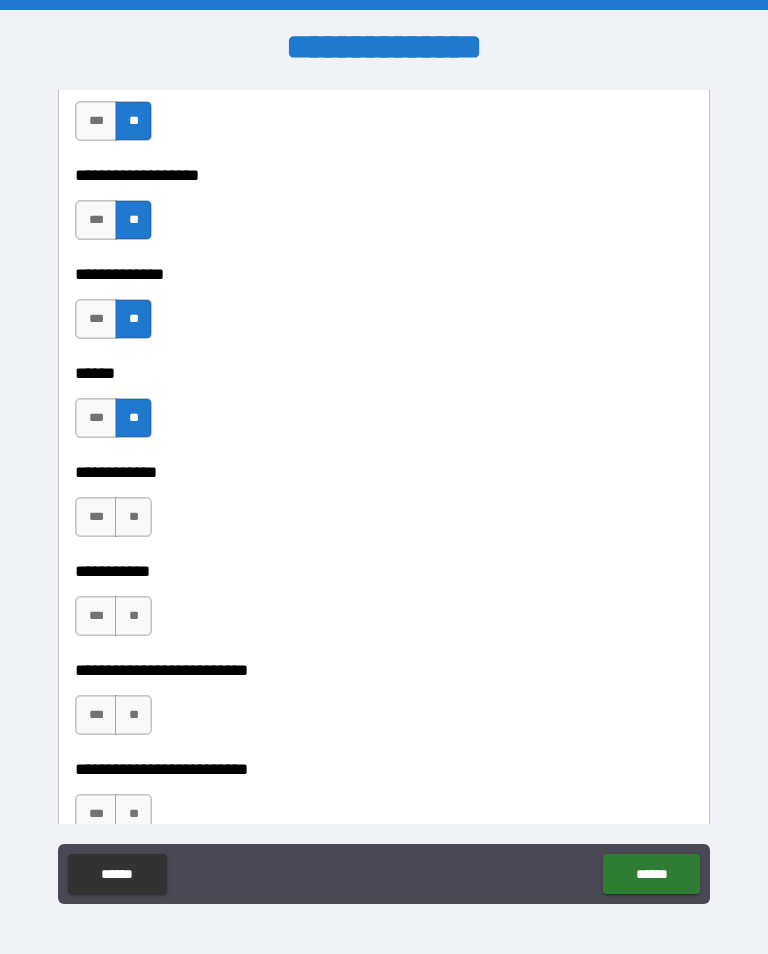 click on "**" at bounding box center (133, 517) 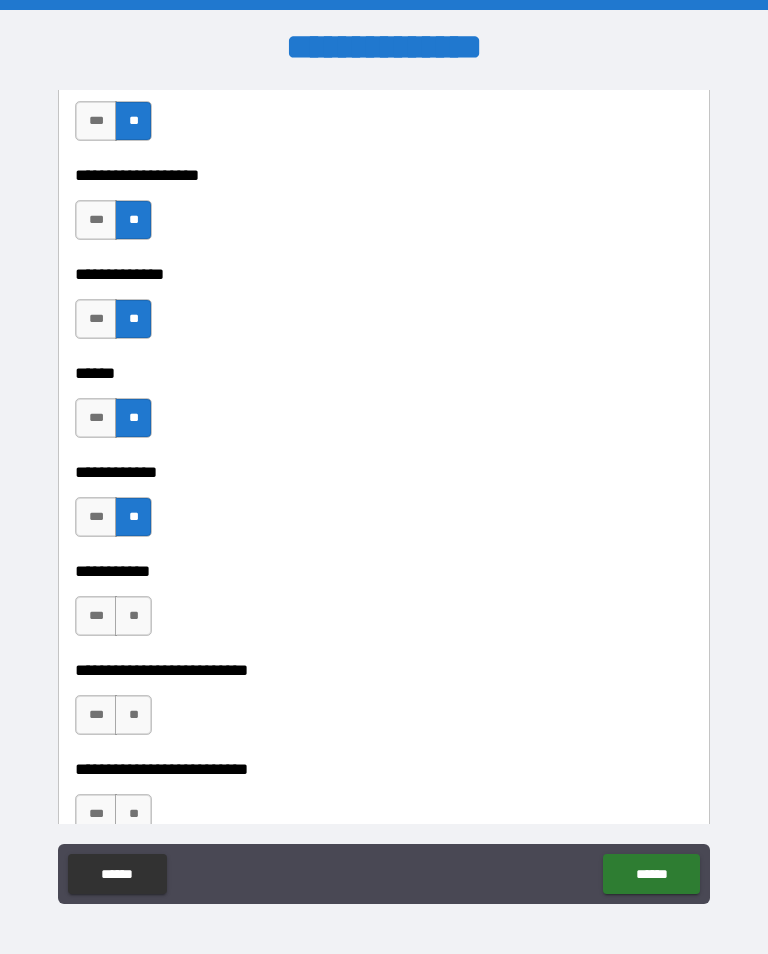 click on "**" at bounding box center (133, 616) 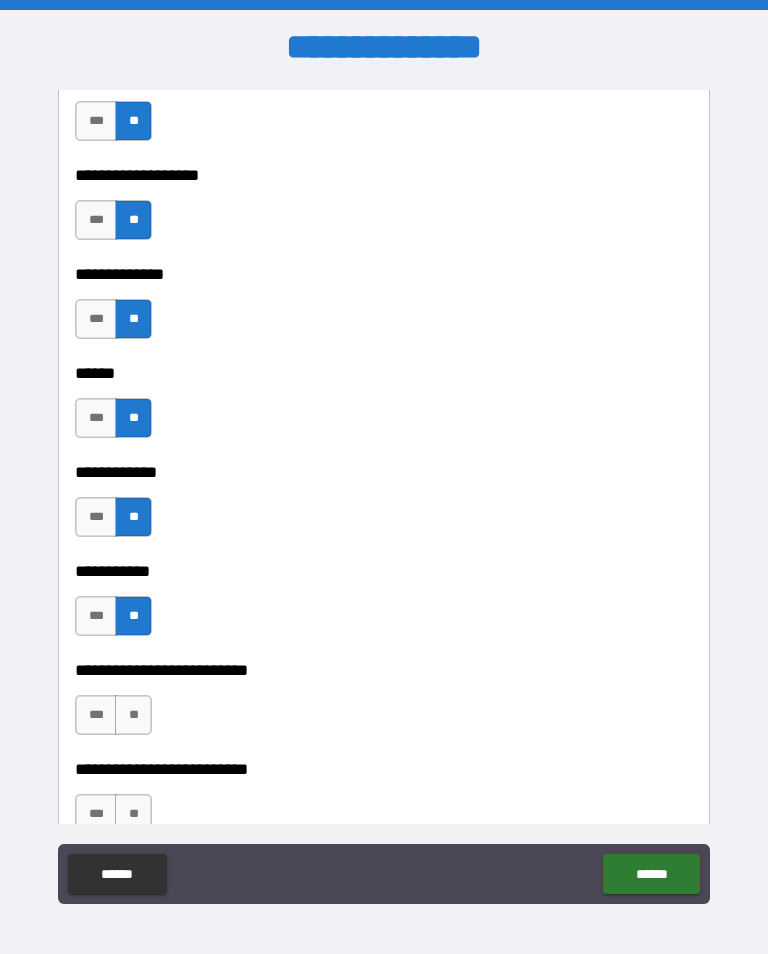 click on "**" at bounding box center (133, 715) 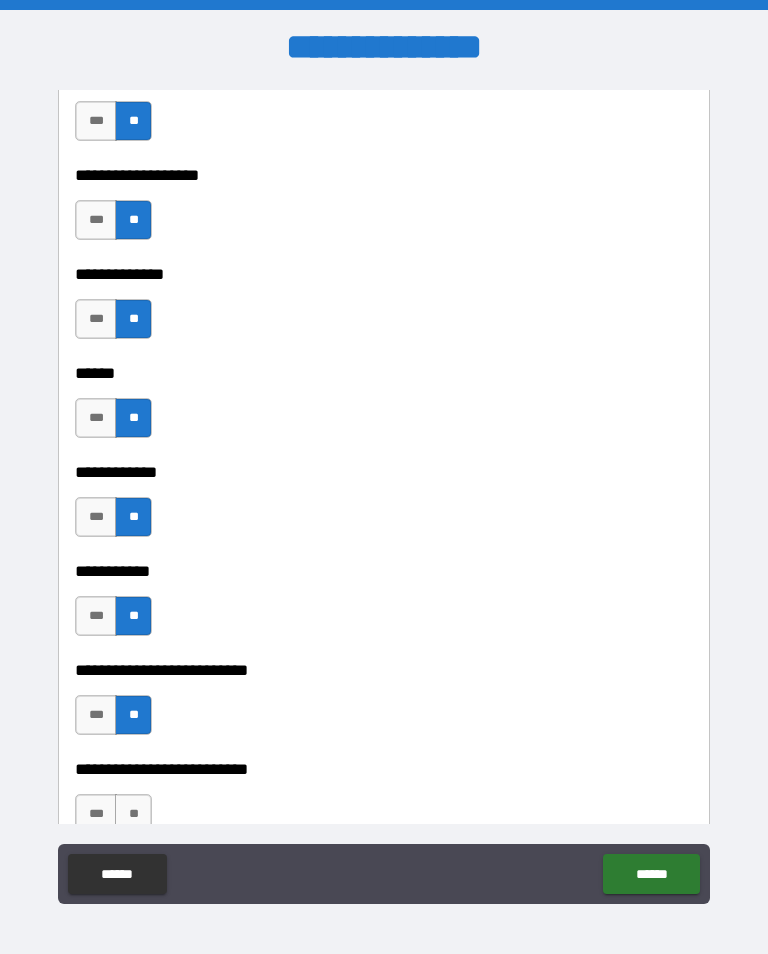 click on "**" at bounding box center (133, 814) 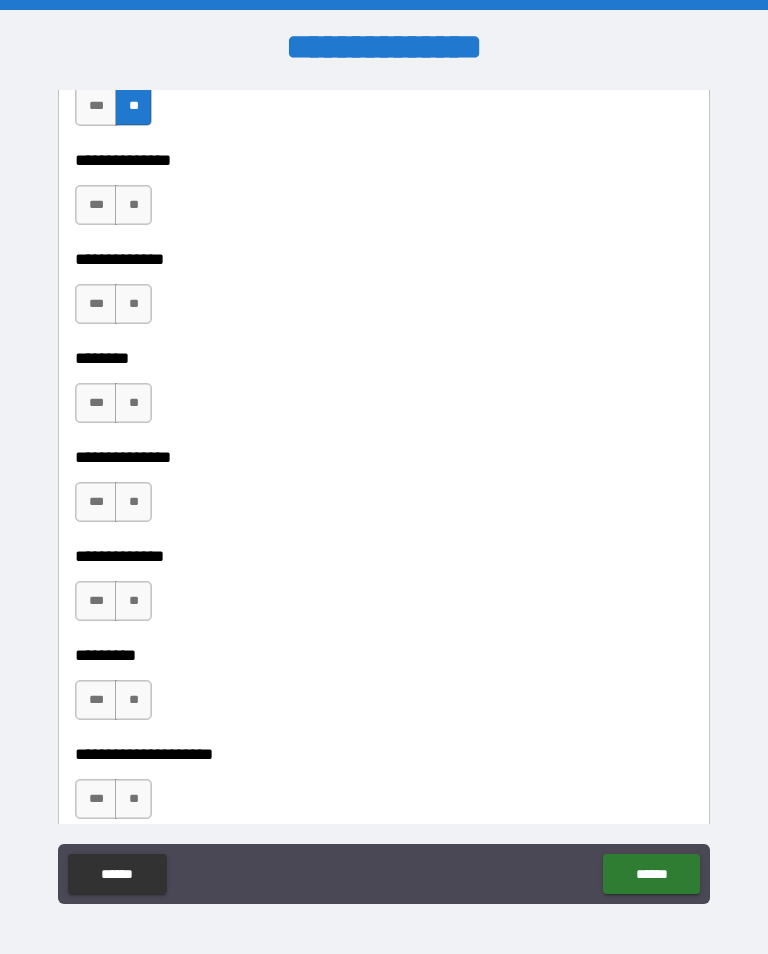 scroll, scrollTop: 4692, scrollLeft: 0, axis: vertical 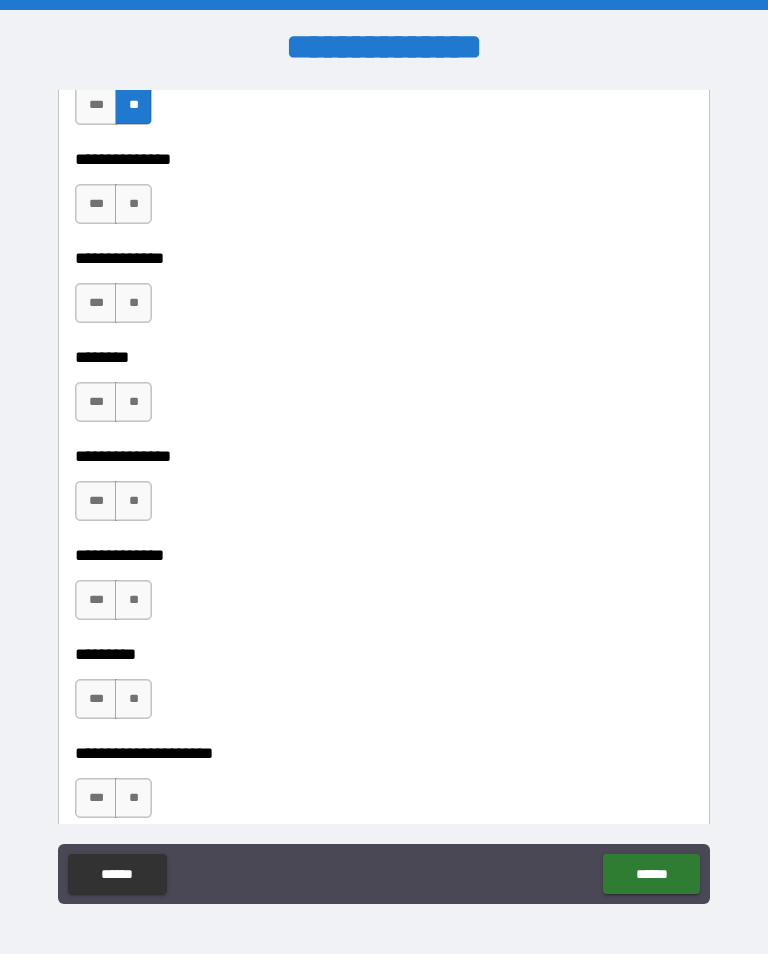 click on "**" at bounding box center [133, 204] 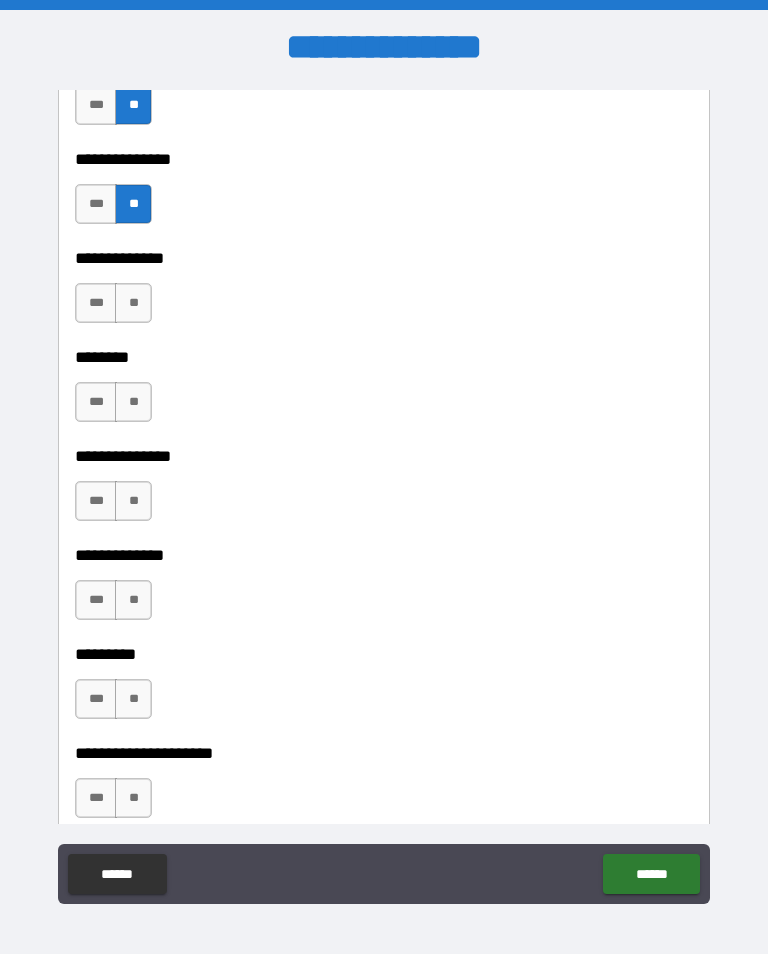 click on "**" at bounding box center (133, 303) 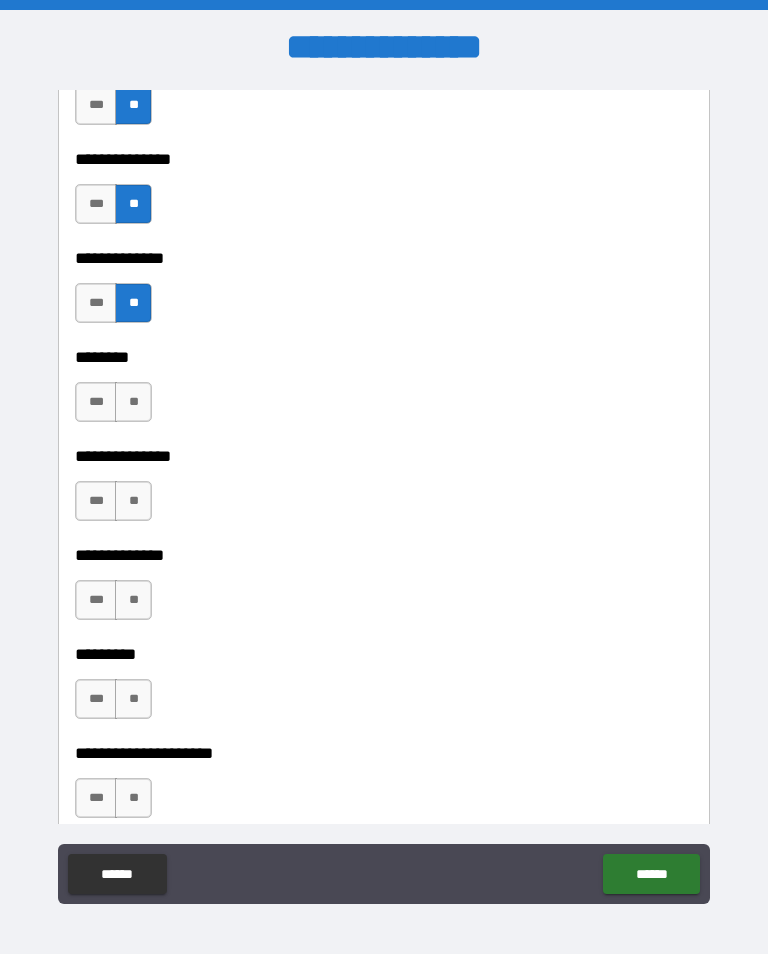 click on "**" at bounding box center (133, 402) 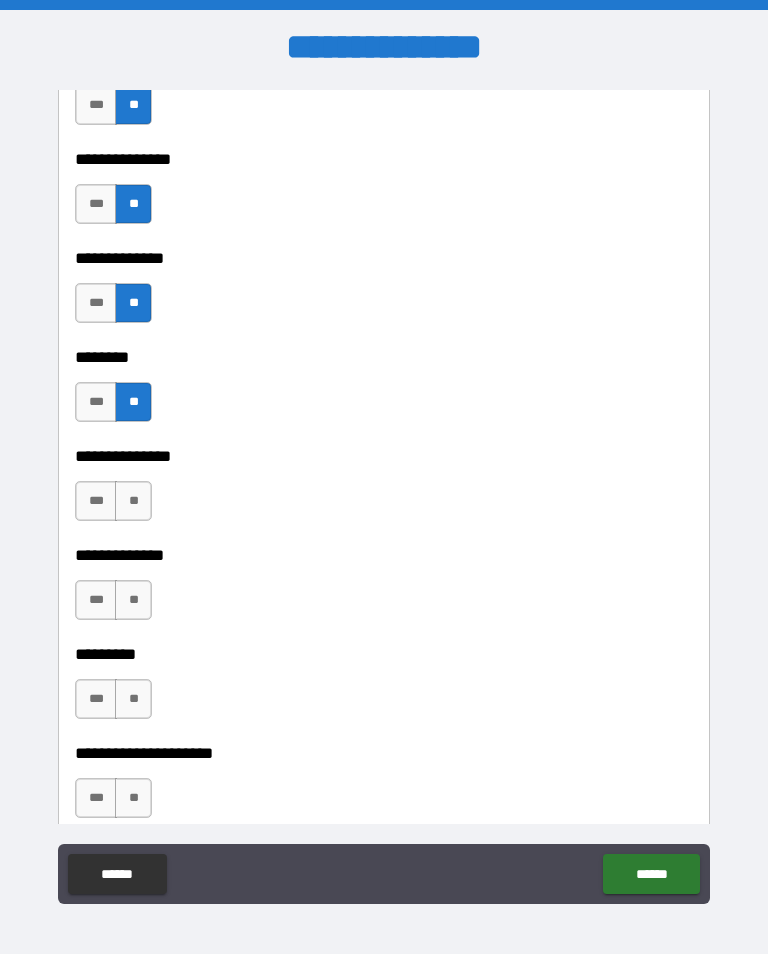 click on "**" at bounding box center (133, 501) 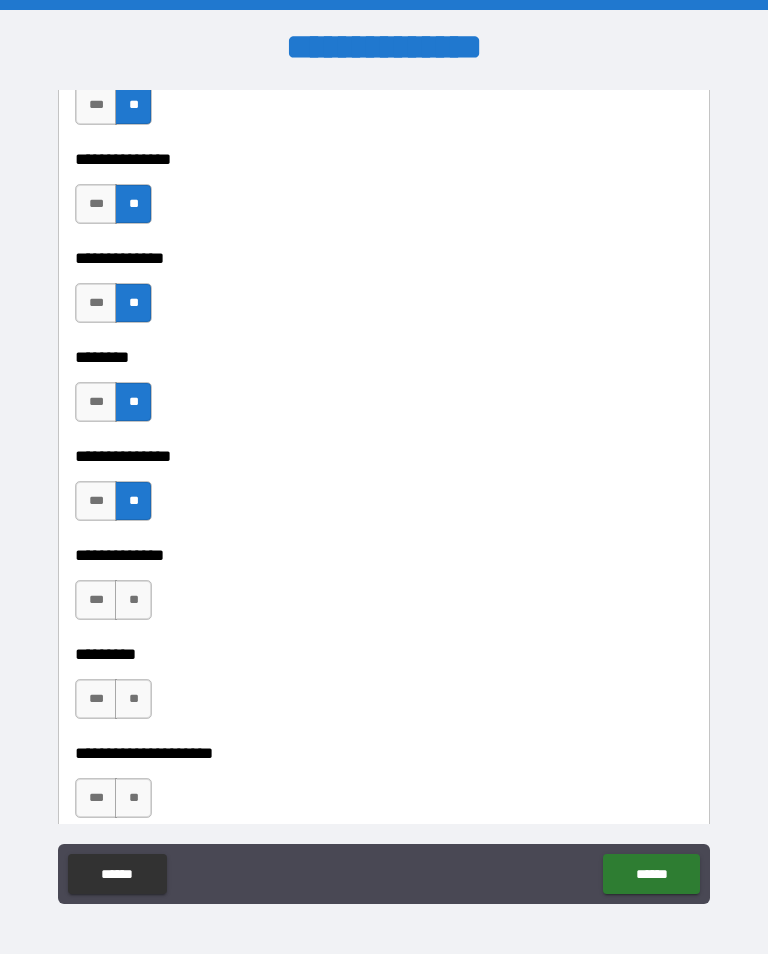 click on "**" at bounding box center (133, 600) 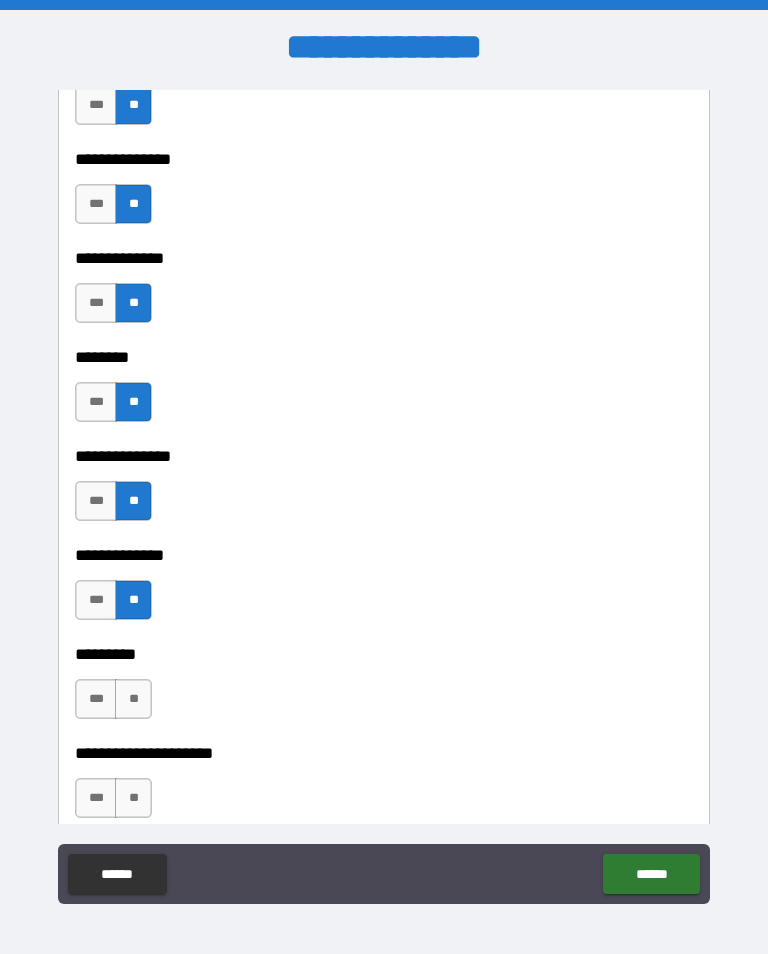 click on "**" at bounding box center [133, 699] 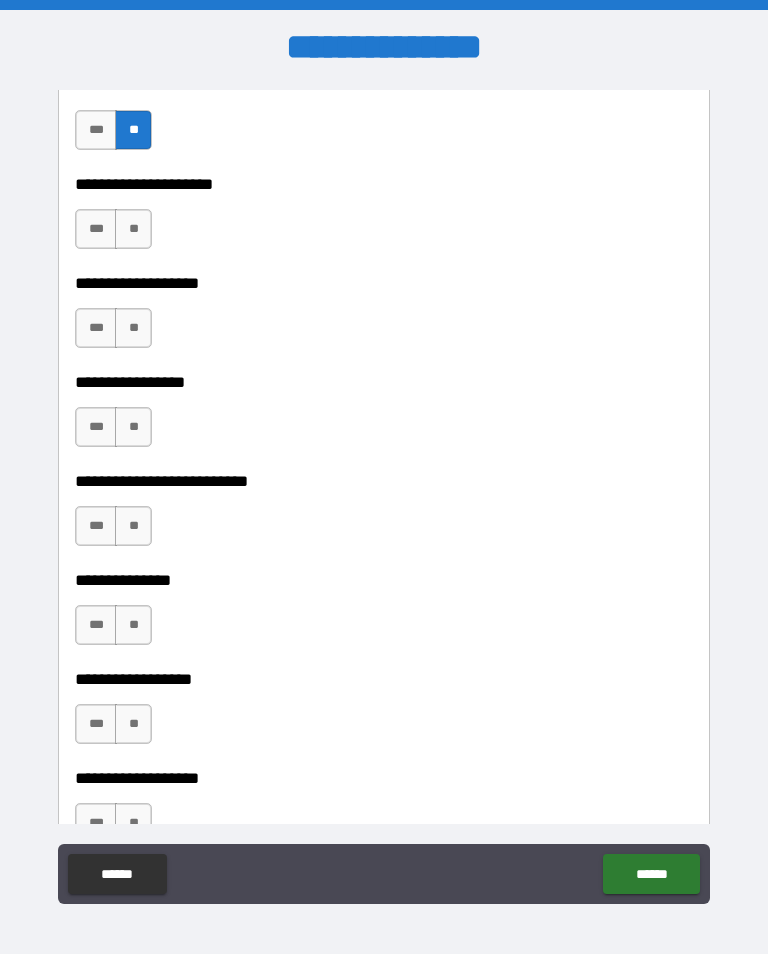 scroll, scrollTop: 5270, scrollLeft: 0, axis: vertical 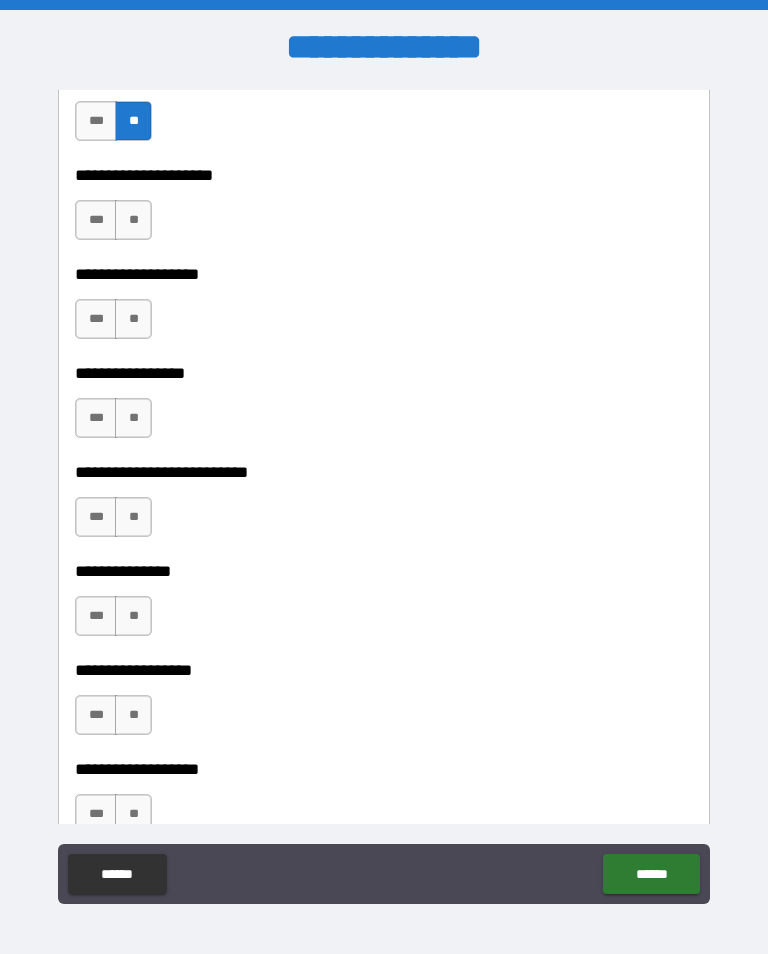click on "**" at bounding box center (133, 220) 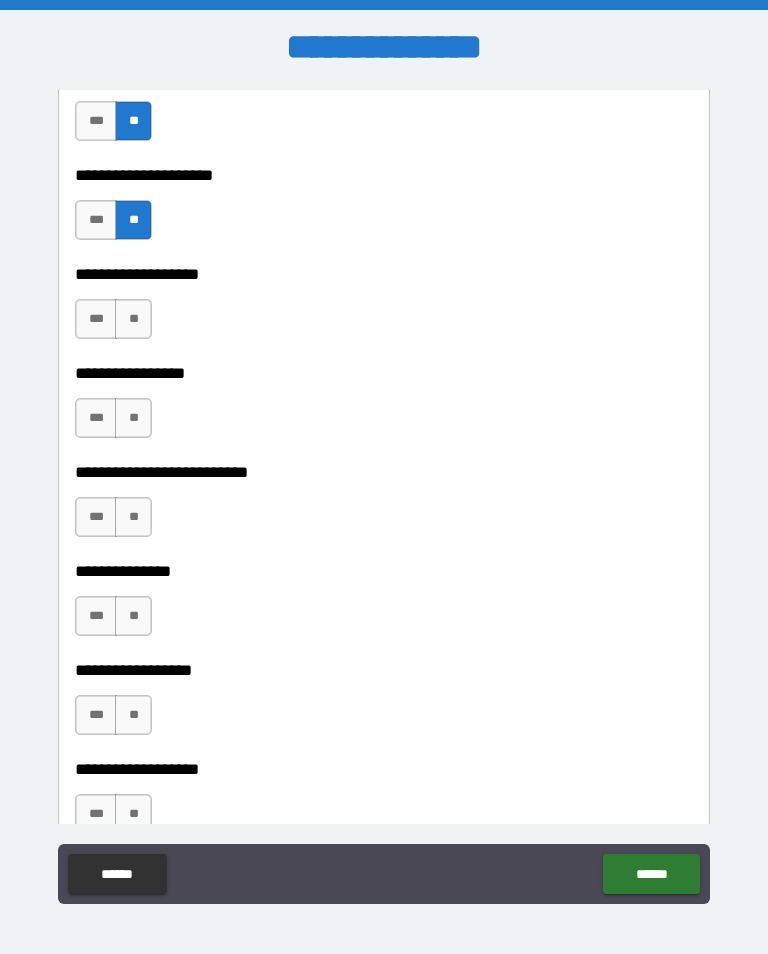 click on "**" at bounding box center (133, 319) 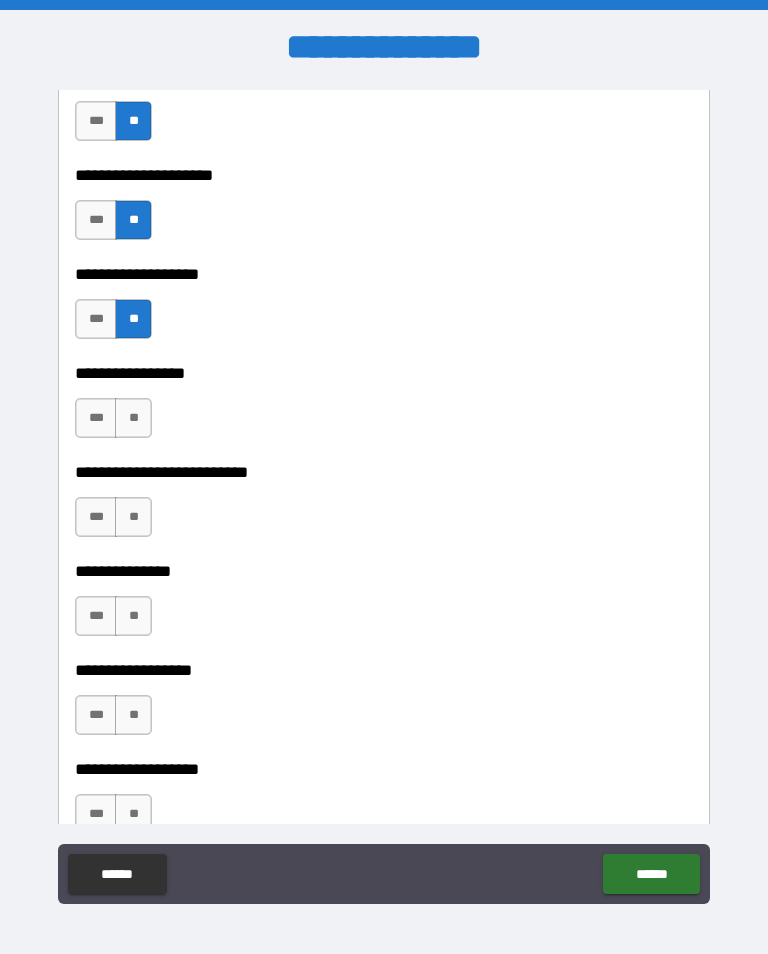 click on "**" at bounding box center [133, 418] 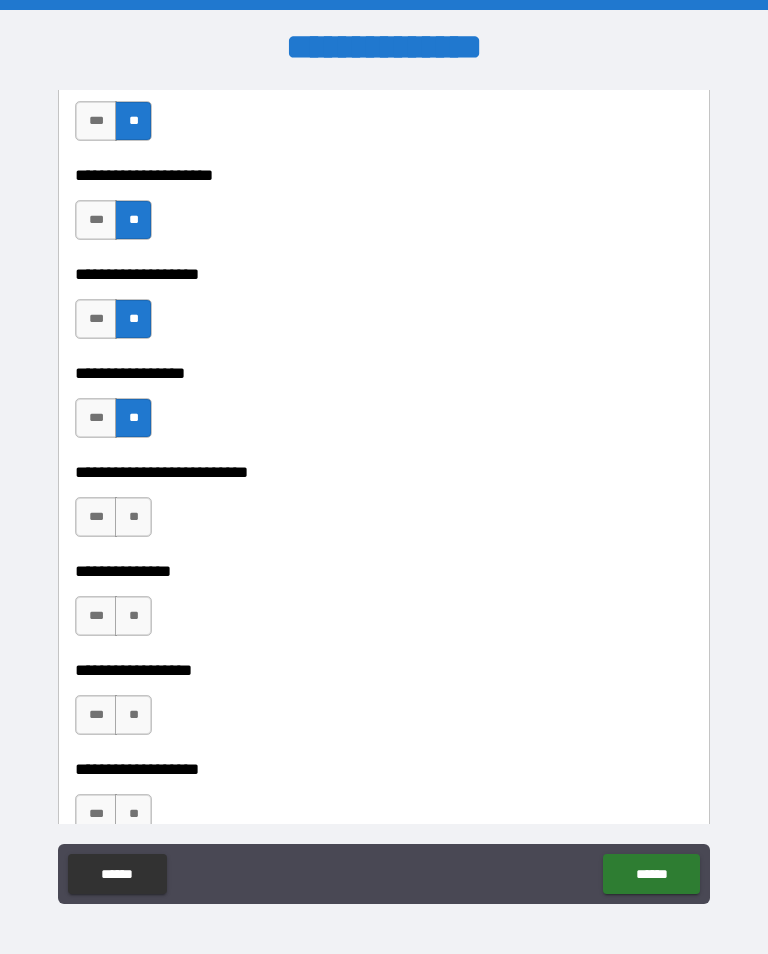 click on "**" at bounding box center (133, 517) 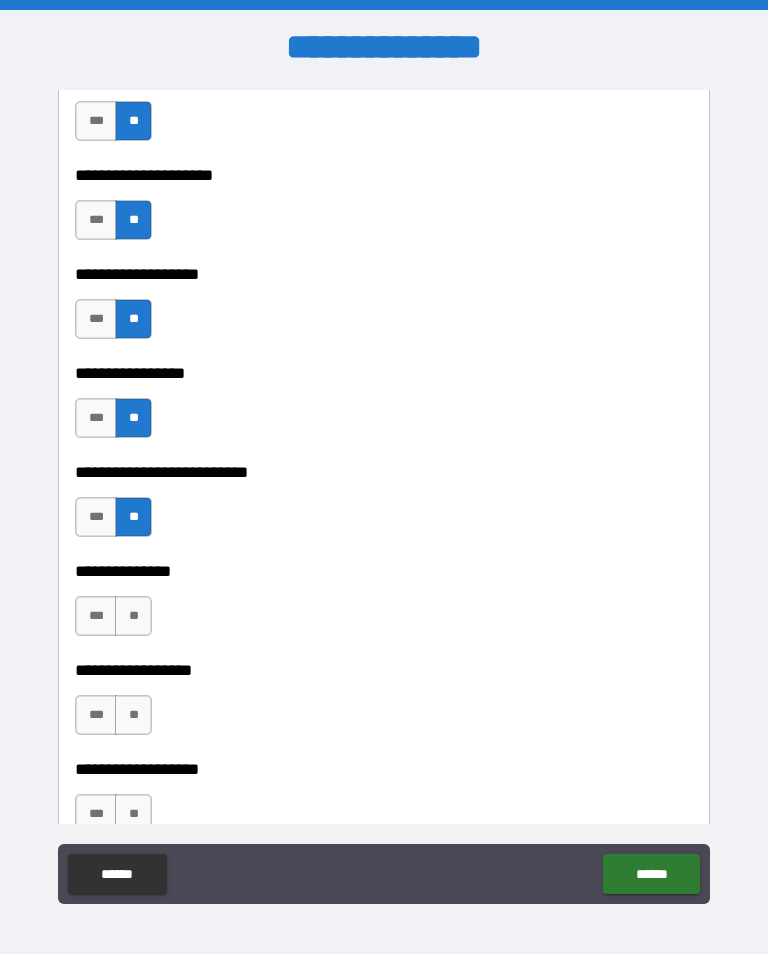 click on "**" at bounding box center (133, 616) 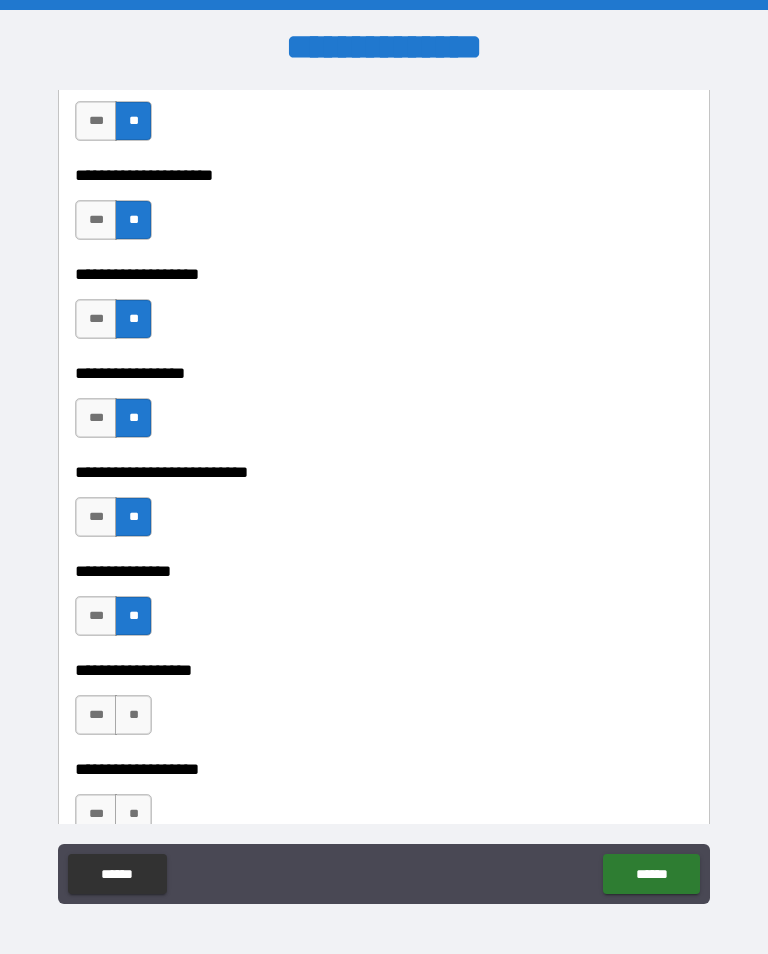 click on "**" at bounding box center [133, 715] 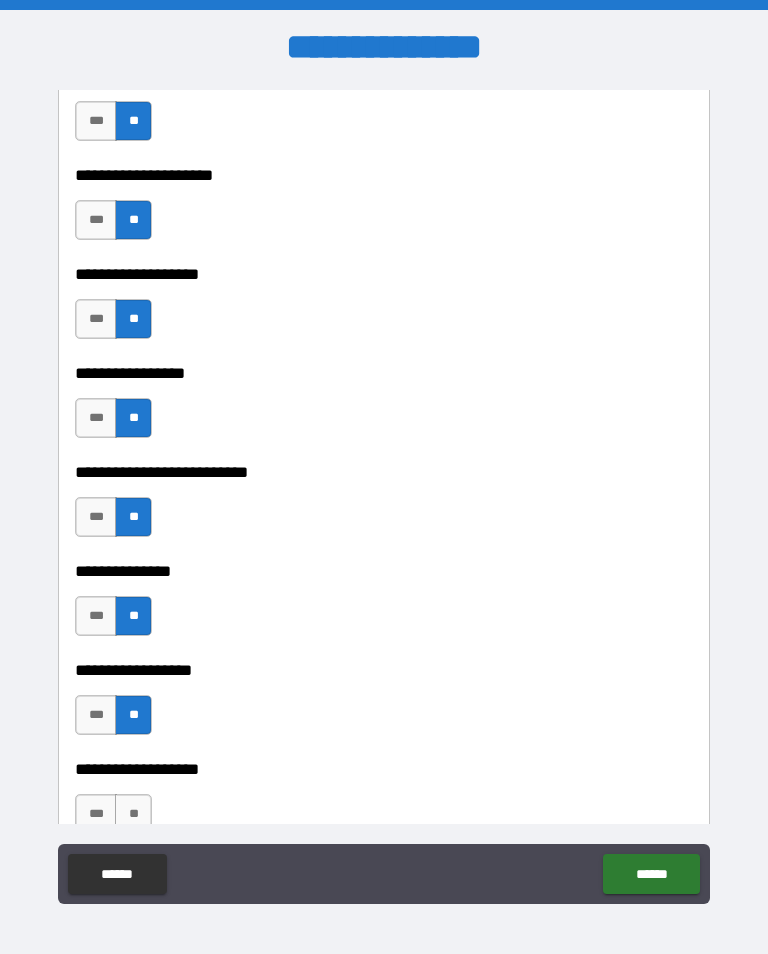 click on "**" at bounding box center (133, 814) 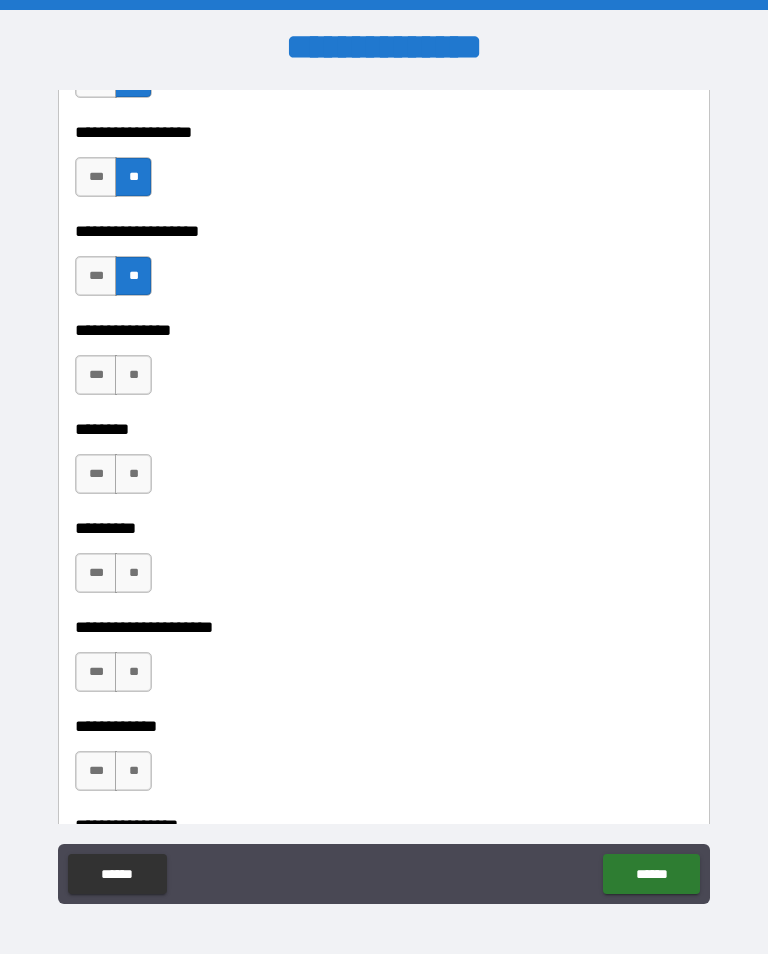 scroll, scrollTop: 5809, scrollLeft: 0, axis: vertical 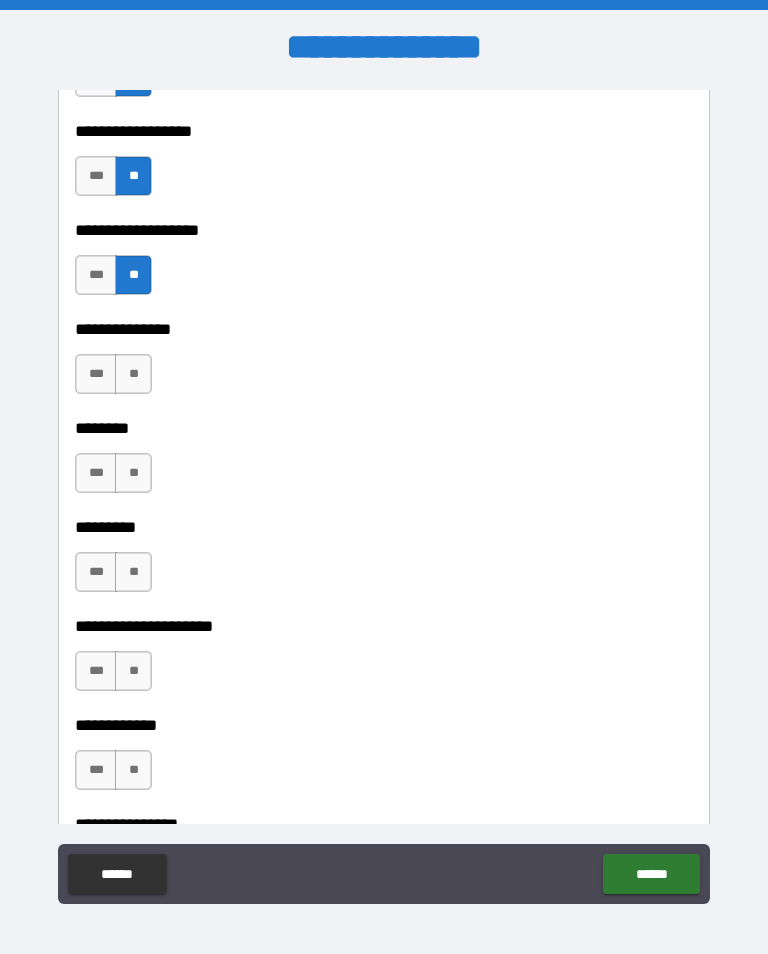 click on "**" at bounding box center [133, 374] 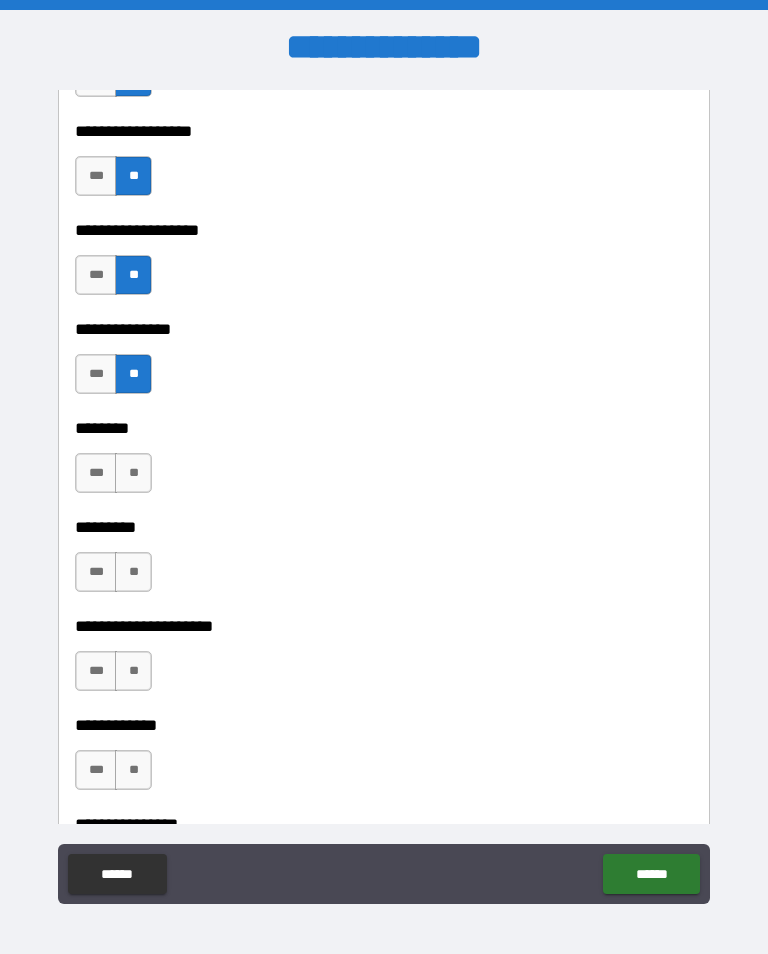 click on "**" at bounding box center [133, 473] 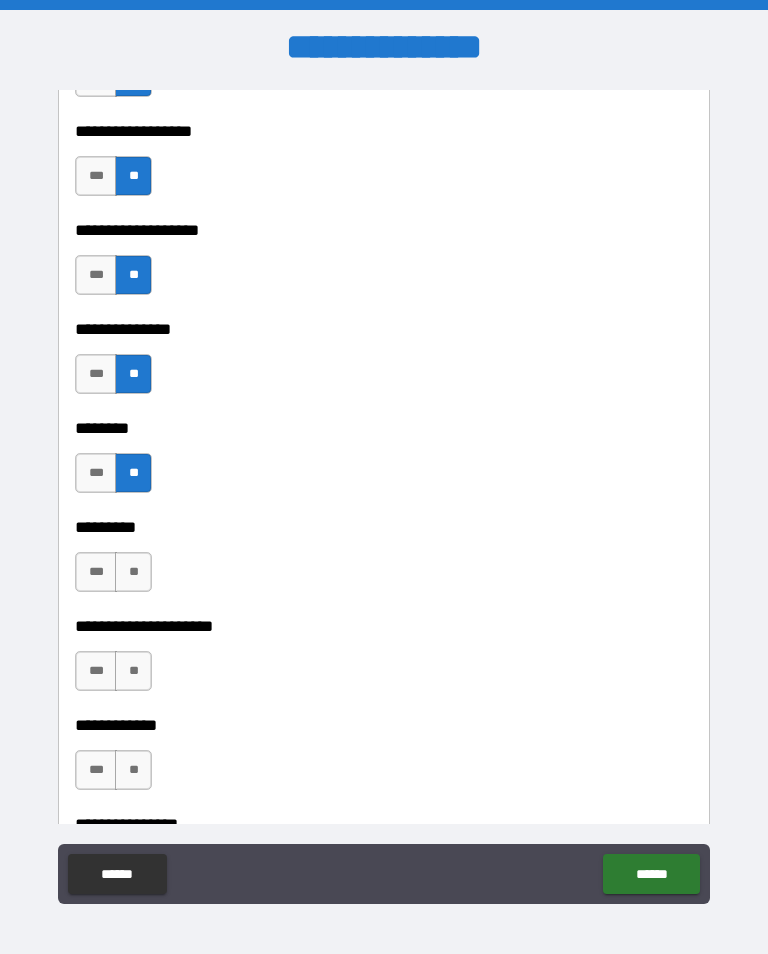click on "**" at bounding box center (133, 572) 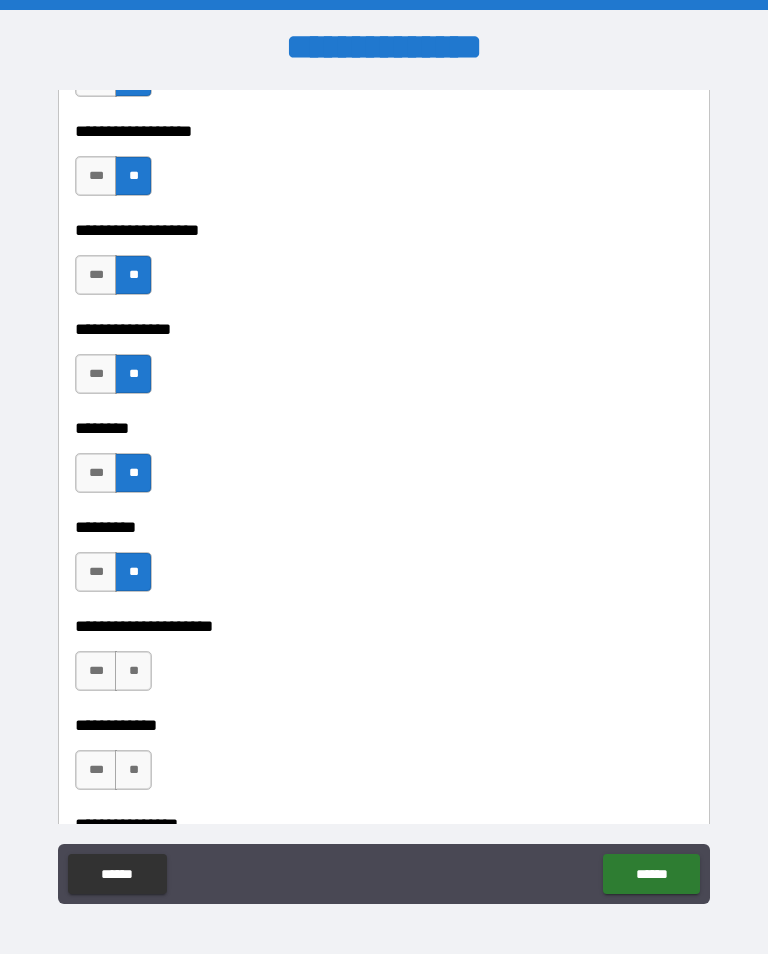 click on "**" at bounding box center [133, 671] 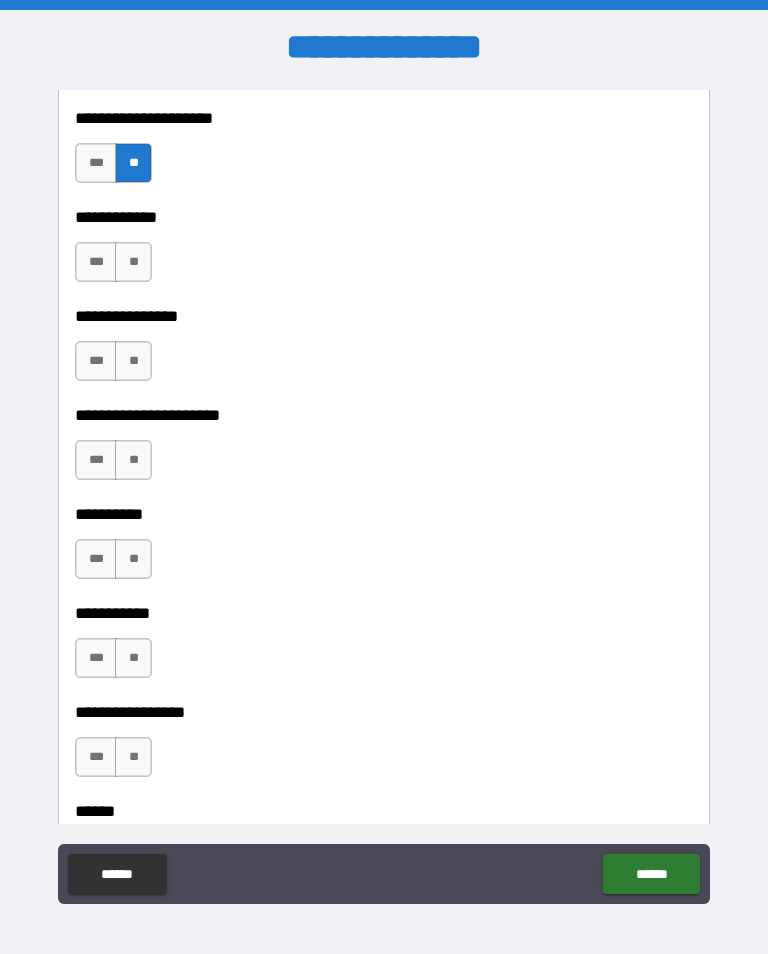scroll, scrollTop: 6317, scrollLeft: 0, axis: vertical 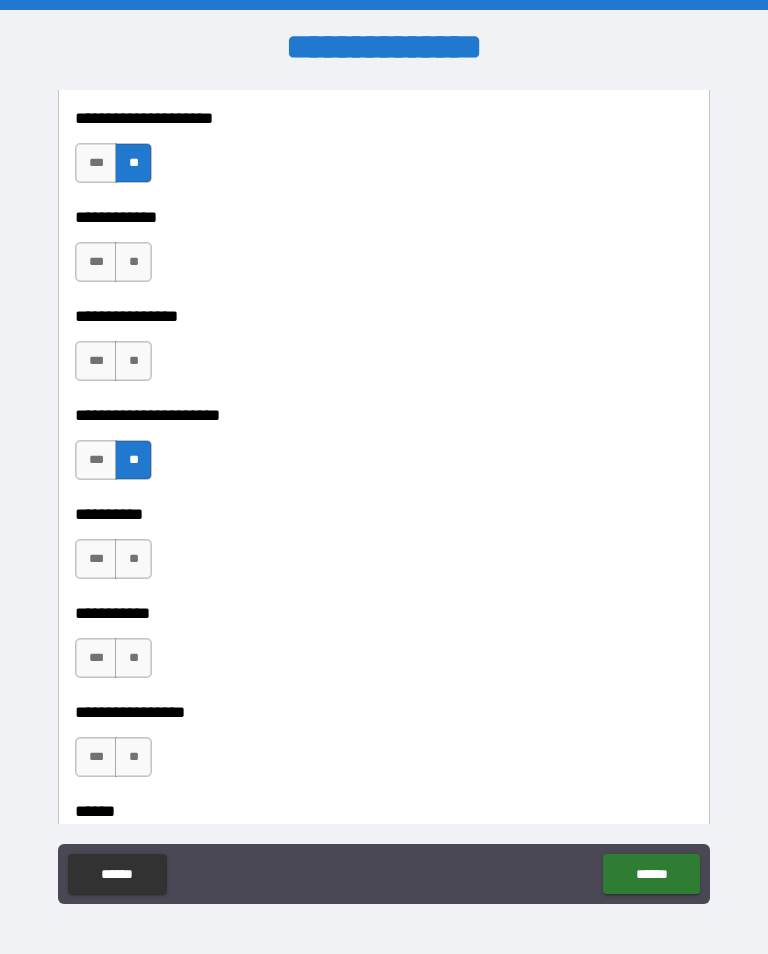 click on "**" at bounding box center (133, 361) 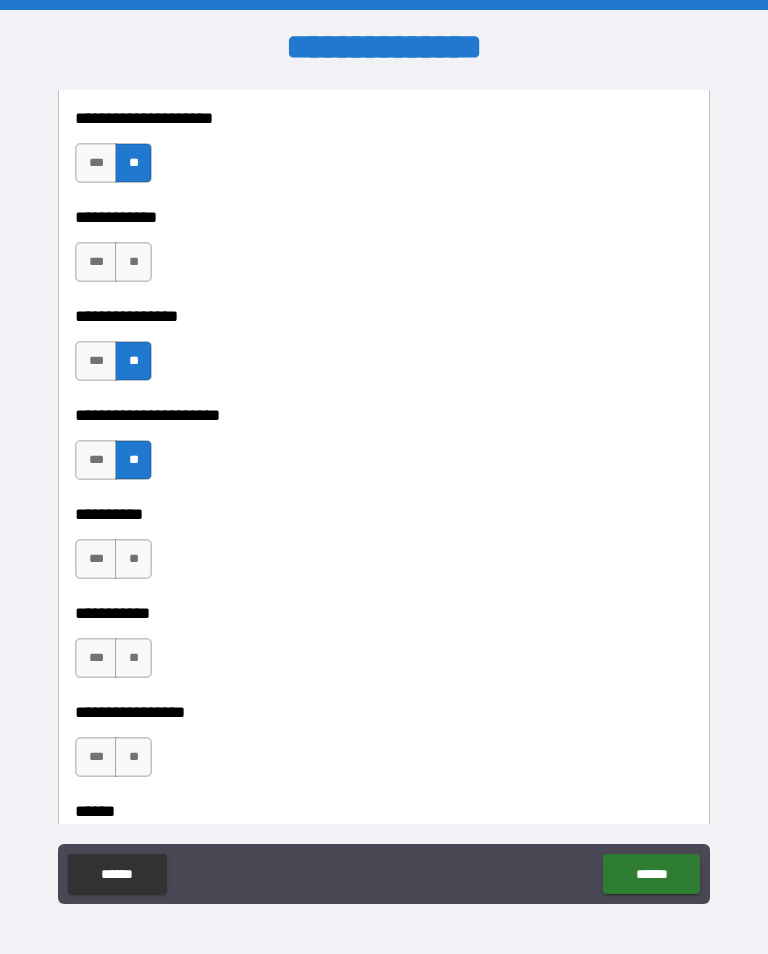 click on "**" at bounding box center [133, 262] 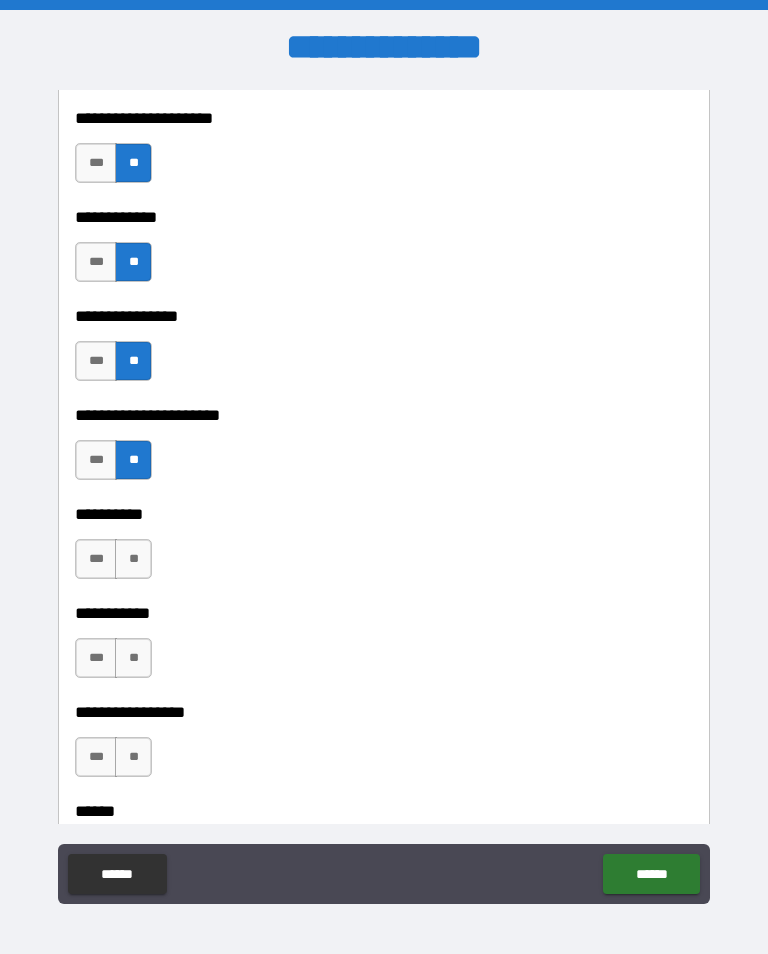 click on "**" at bounding box center [133, 559] 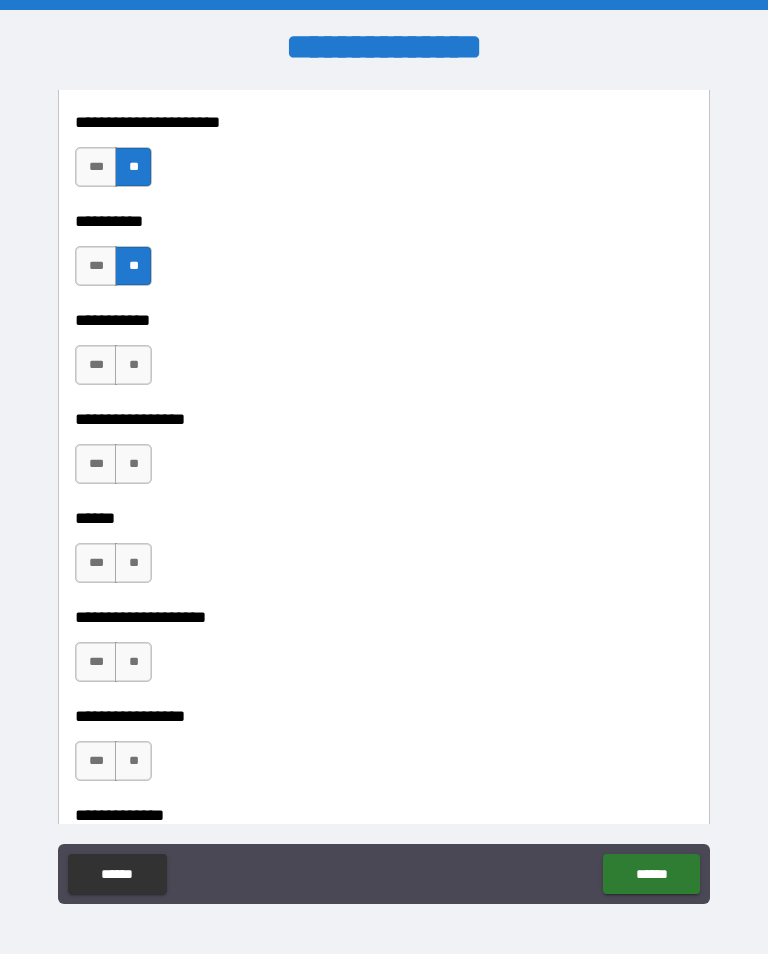 scroll, scrollTop: 6614, scrollLeft: 0, axis: vertical 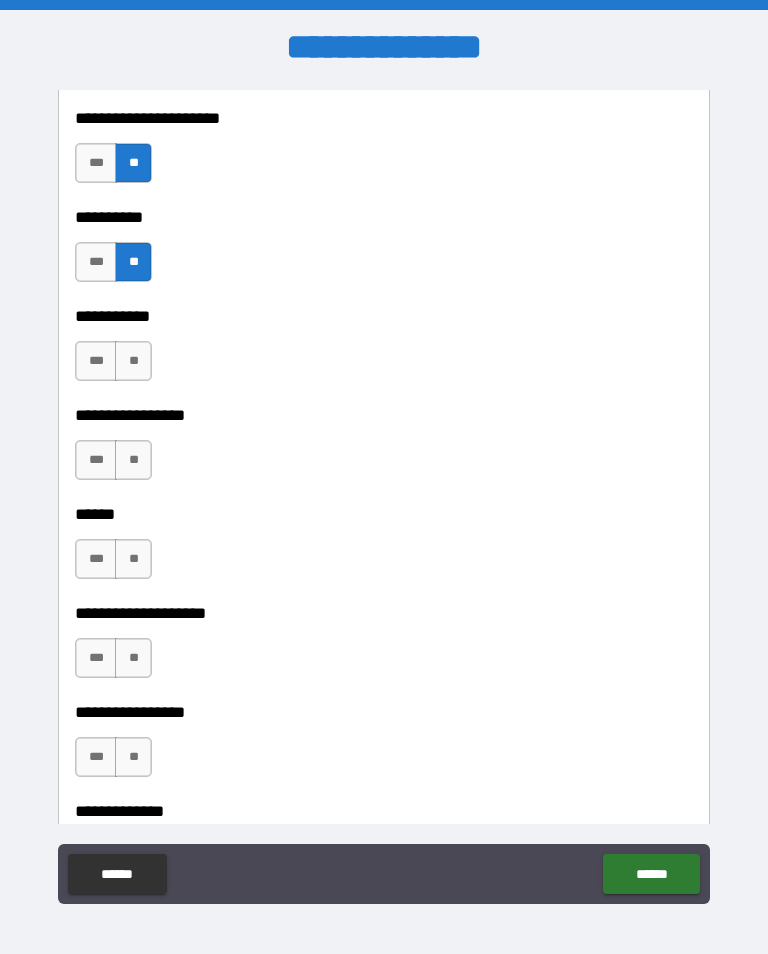 click on "**" at bounding box center [133, 361] 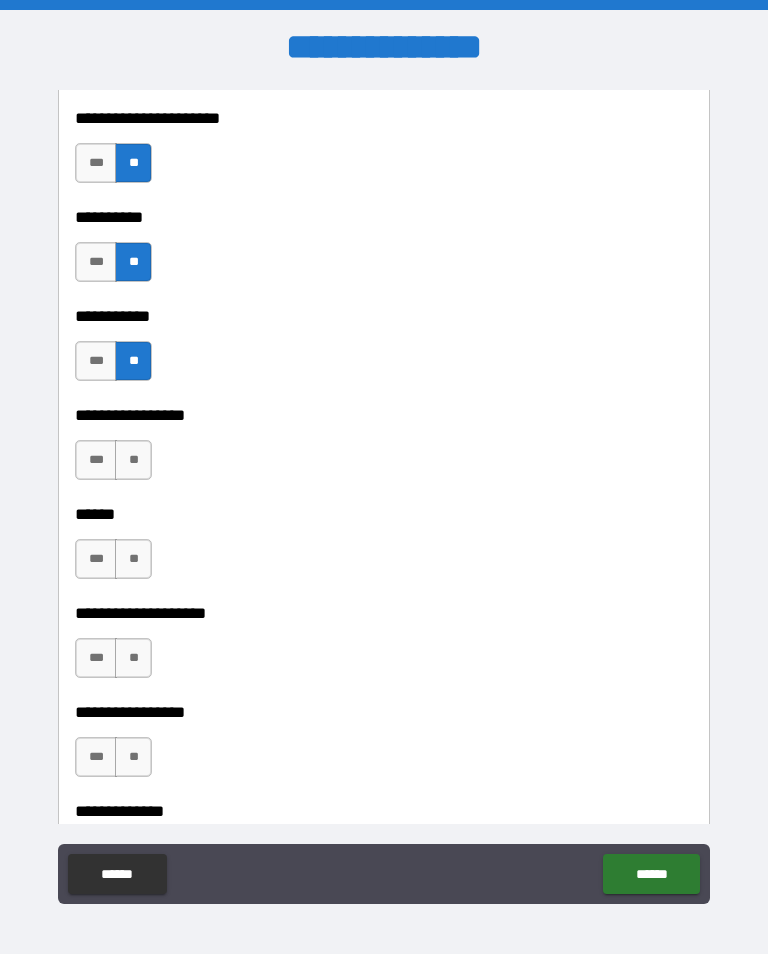 click on "**" at bounding box center (133, 460) 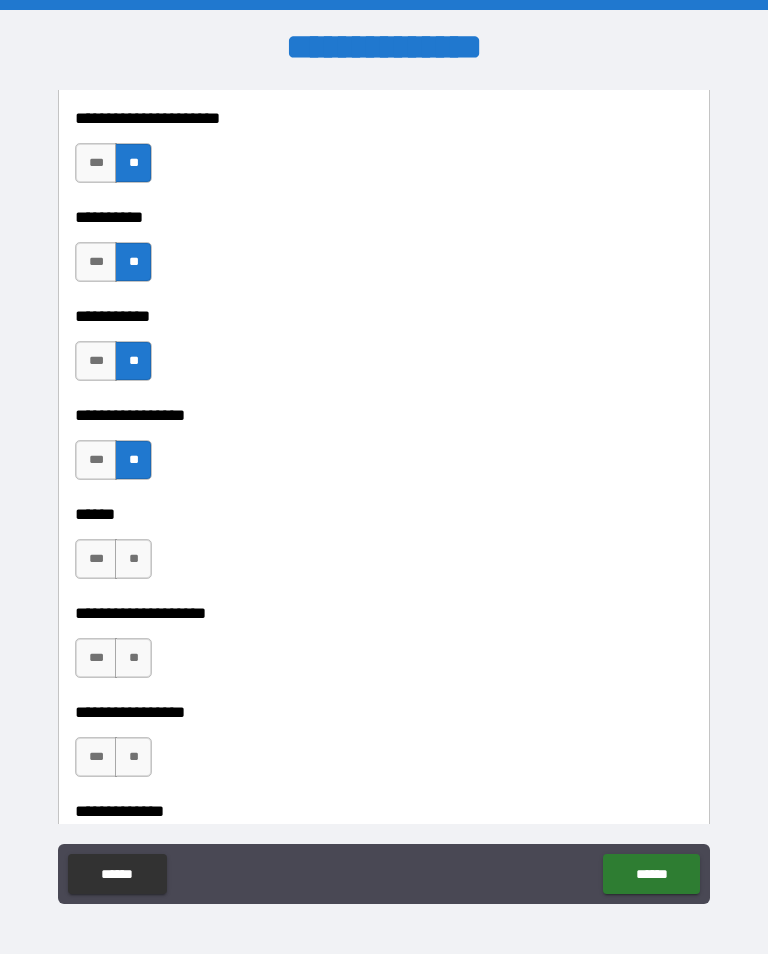 click on "**" at bounding box center (133, 559) 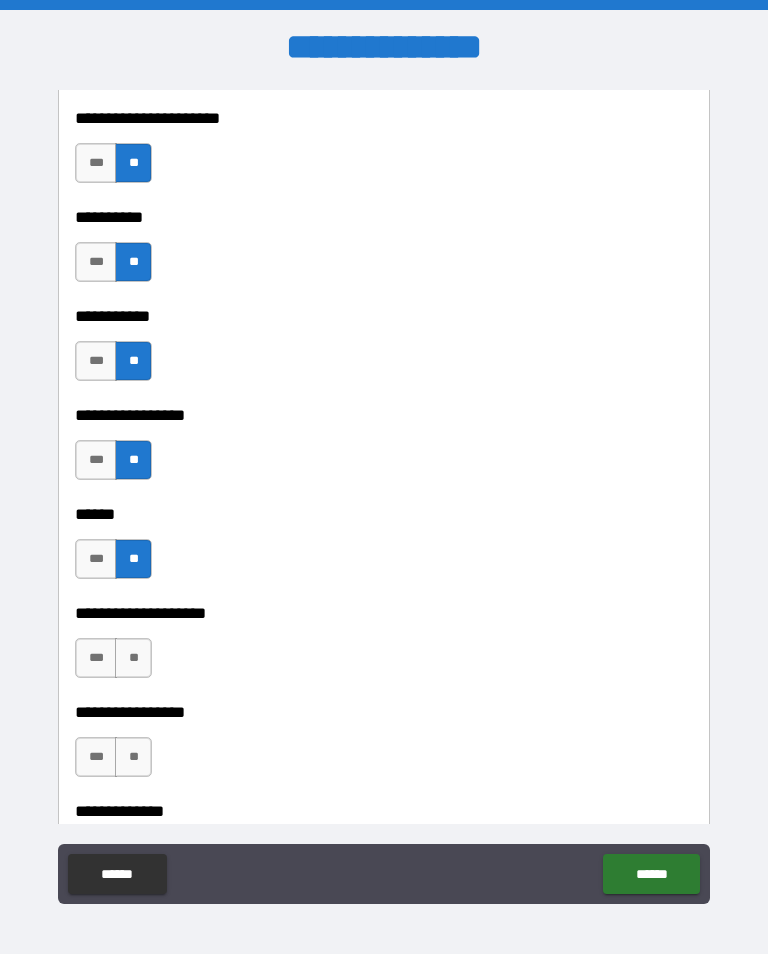 click on "**" at bounding box center [133, 658] 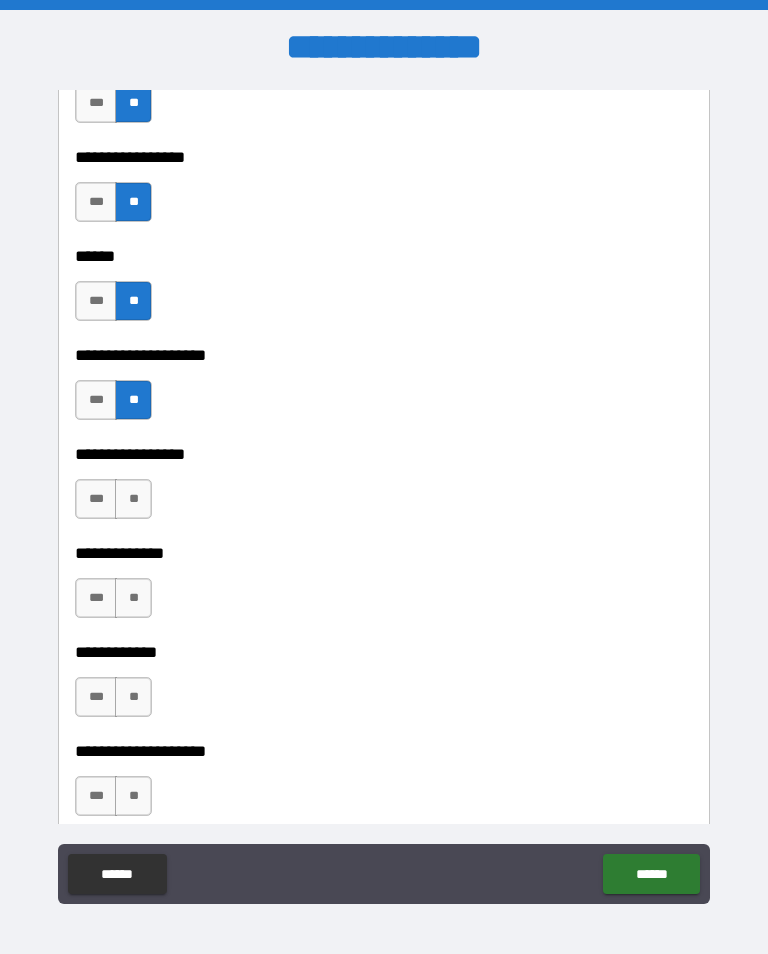 scroll, scrollTop: 6877, scrollLeft: 0, axis: vertical 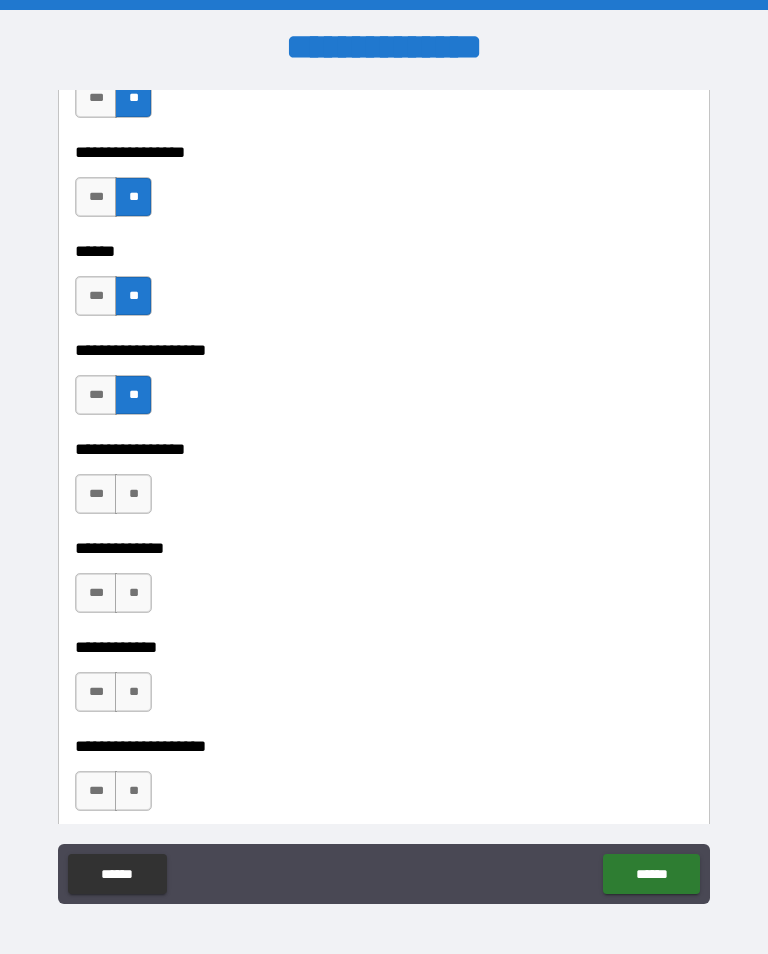 click on "**" at bounding box center [133, 494] 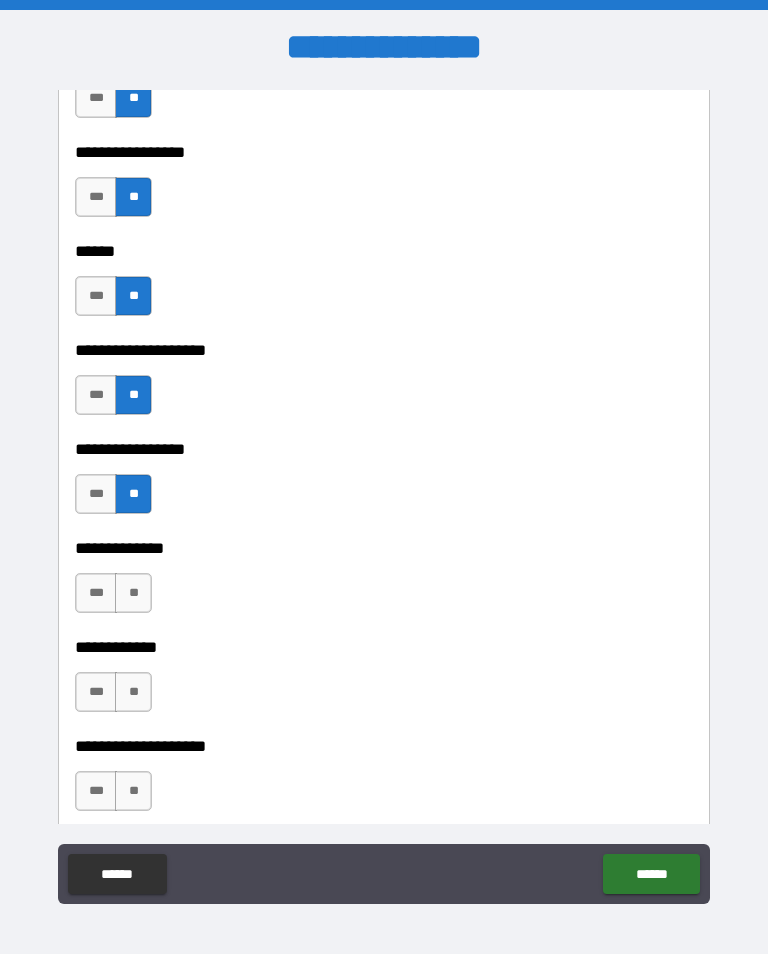click on "**" at bounding box center [133, 593] 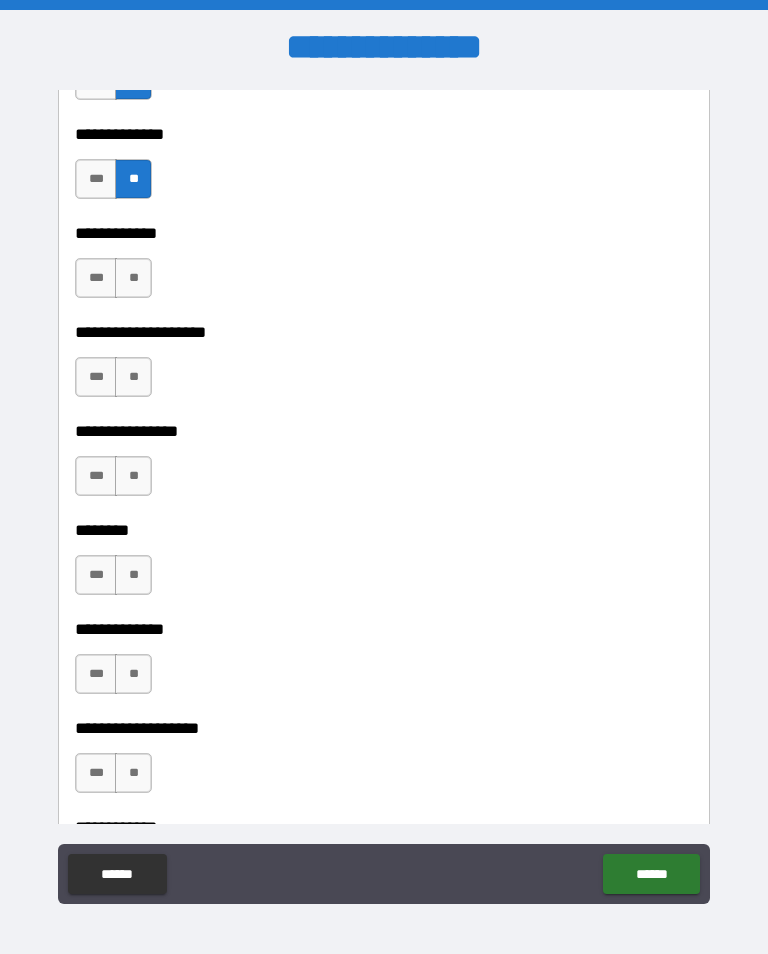 scroll, scrollTop: 7293, scrollLeft: 0, axis: vertical 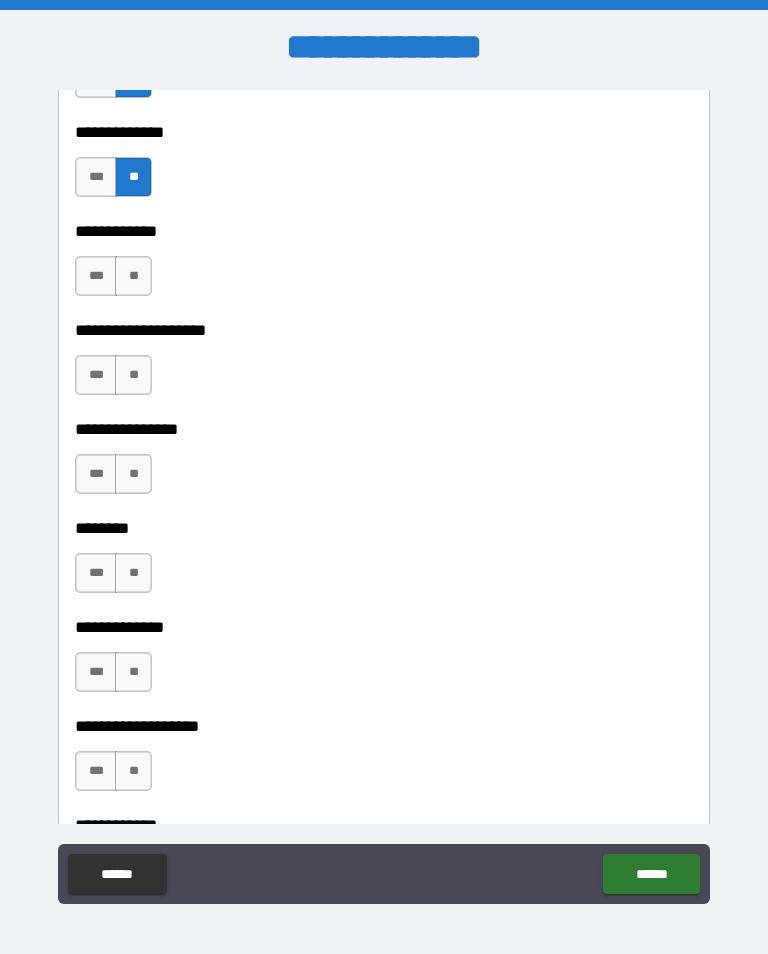 click on "**" at bounding box center [133, 276] 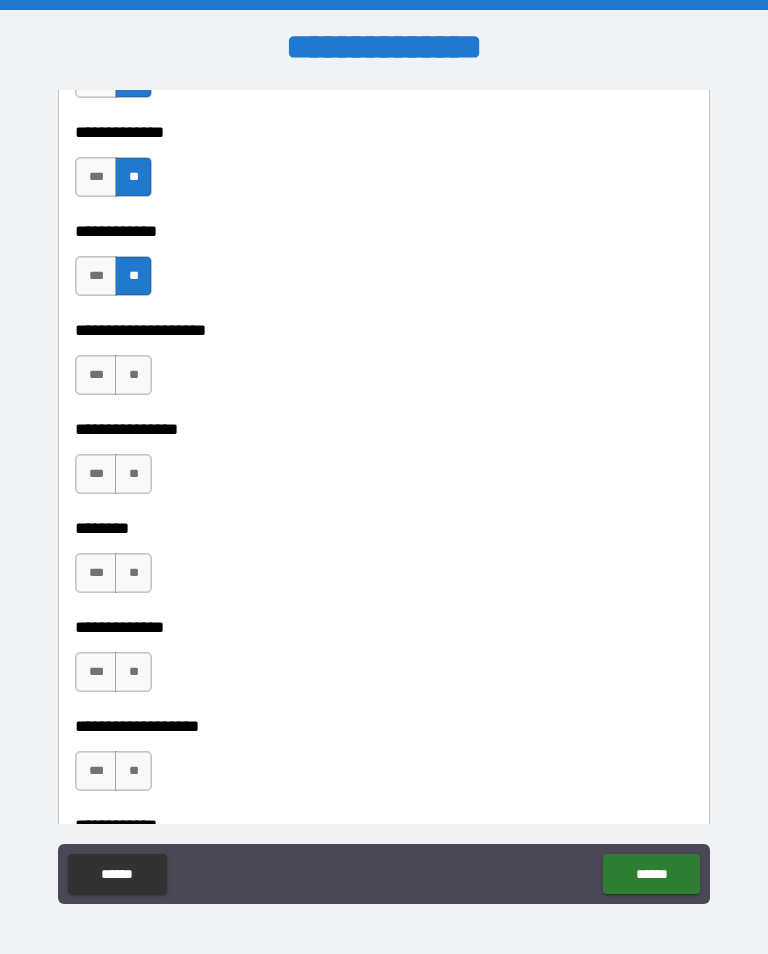 click on "**" at bounding box center (133, 375) 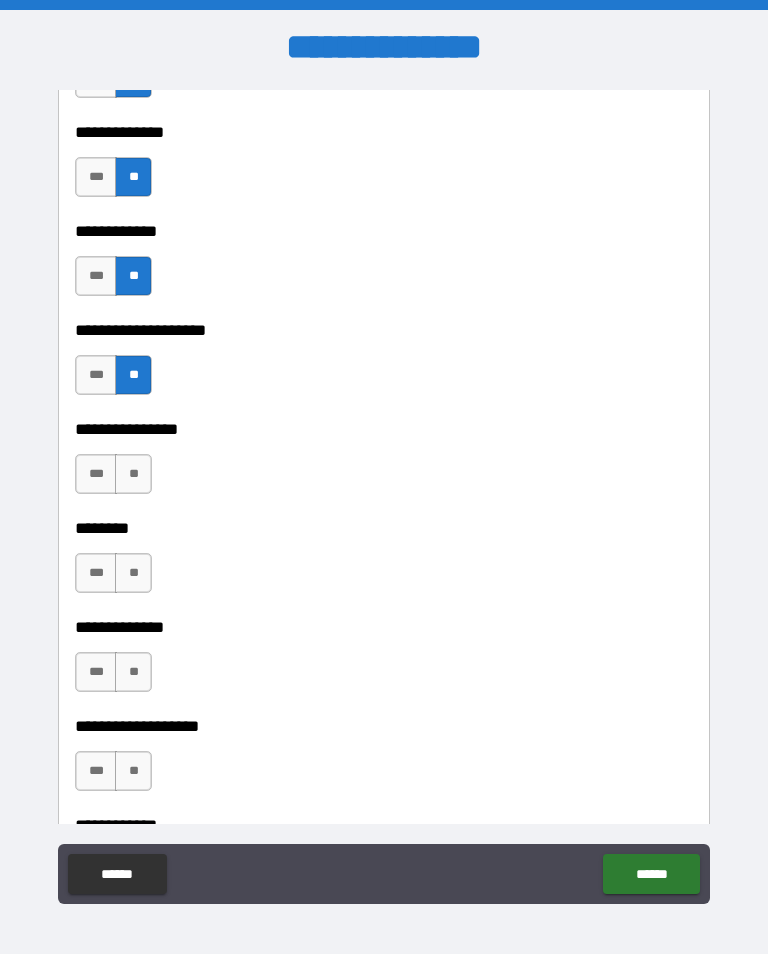 click on "**" at bounding box center [133, 474] 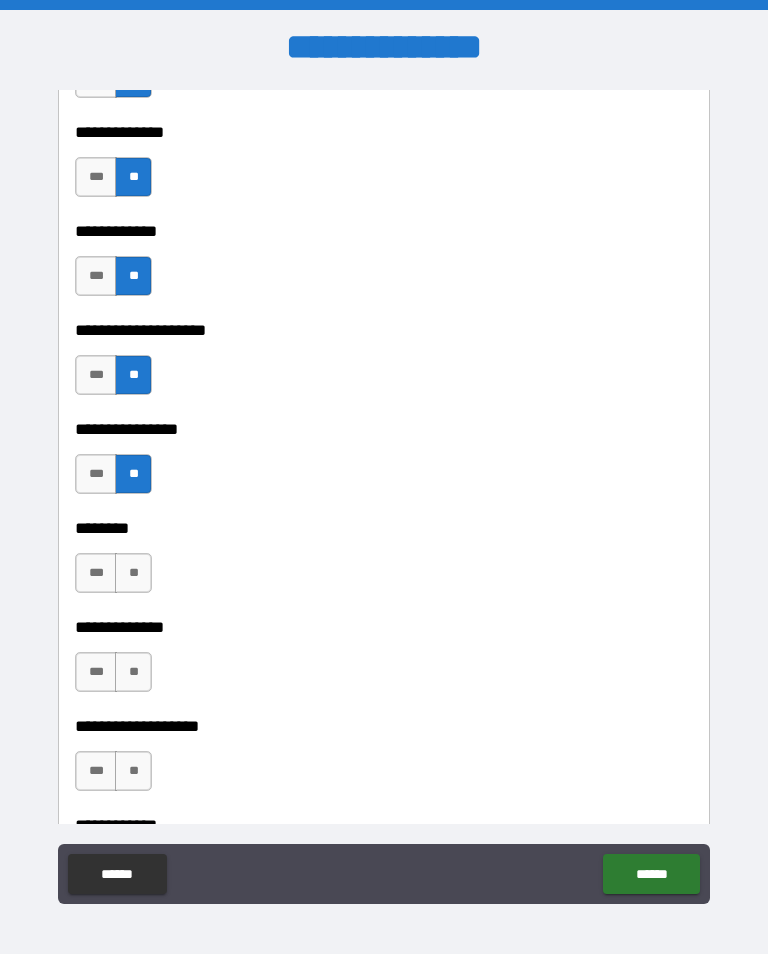 click on "**" at bounding box center [133, 573] 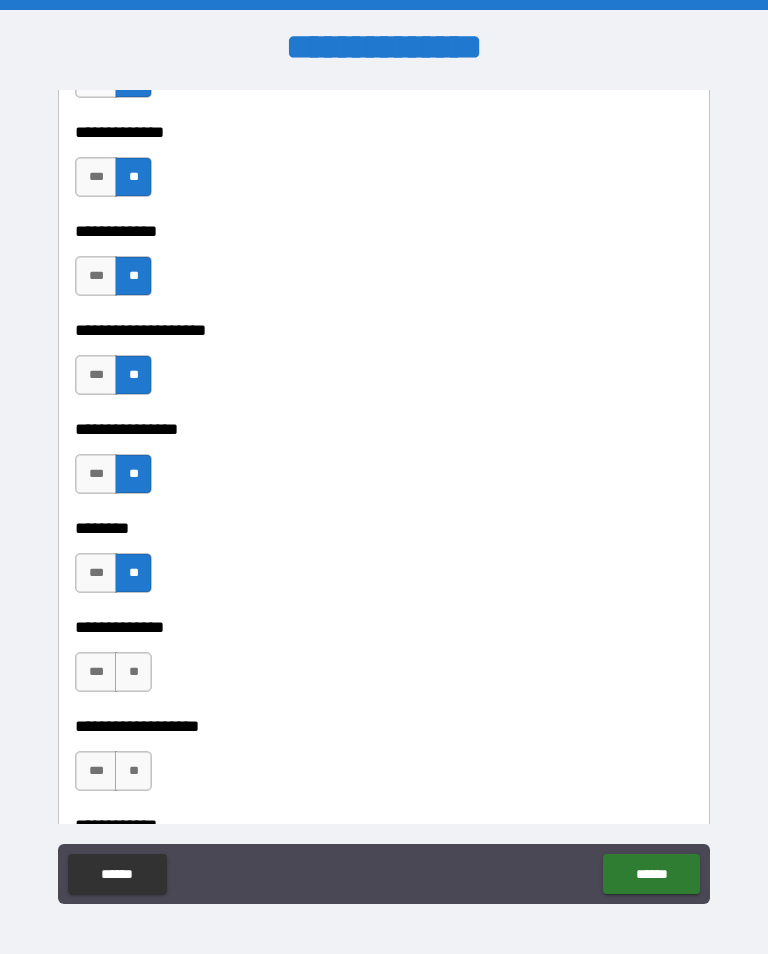 click on "**" at bounding box center (133, 672) 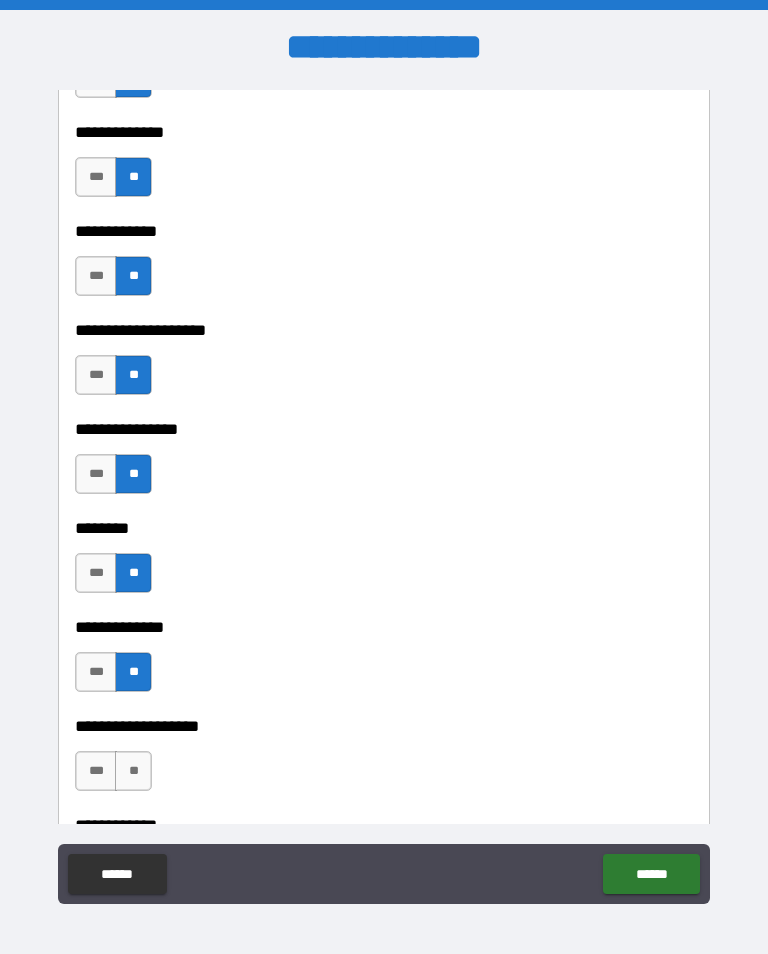click on "**" at bounding box center (133, 771) 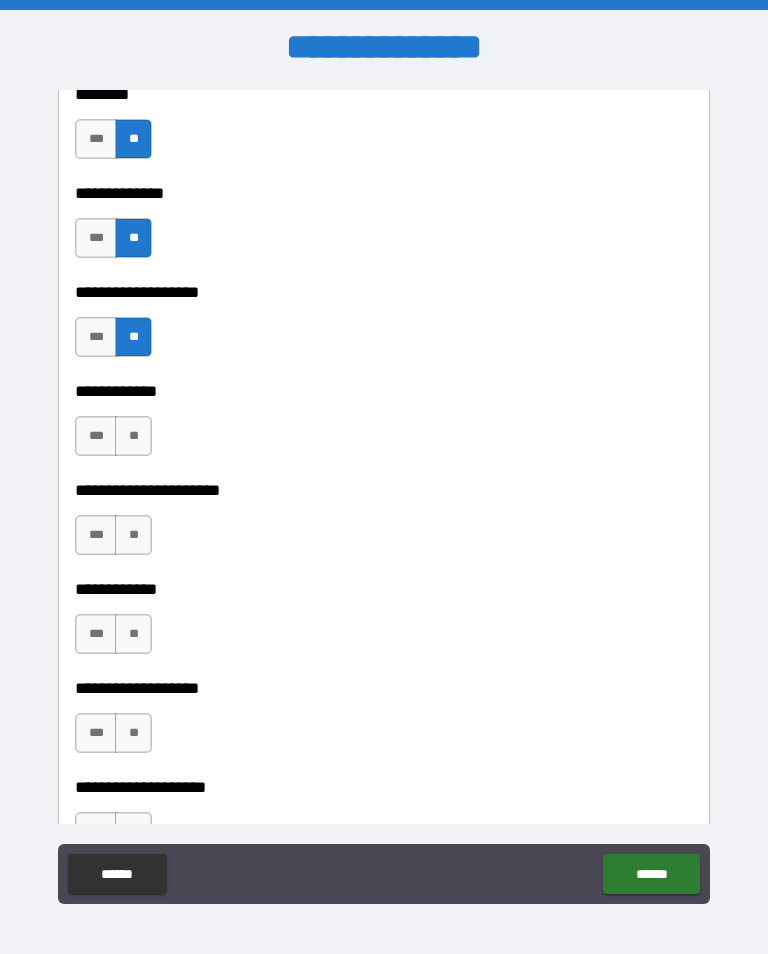 scroll, scrollTop: 7734, scrollLeft: 0, axis: vertical 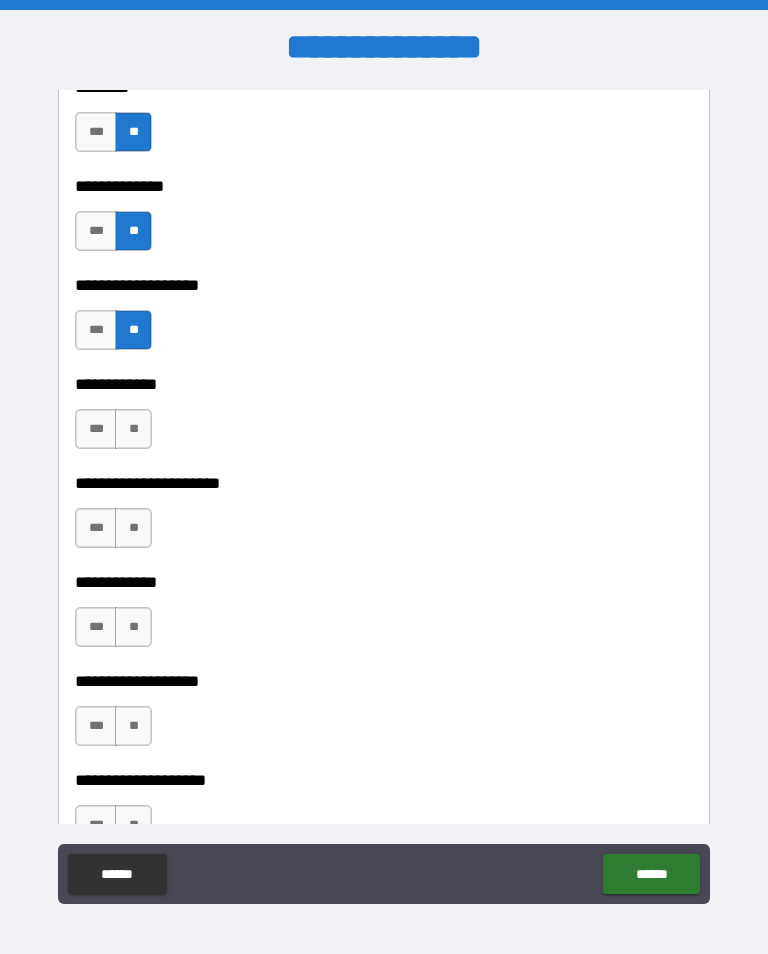 click on "**" at bounding box center [133, 429] 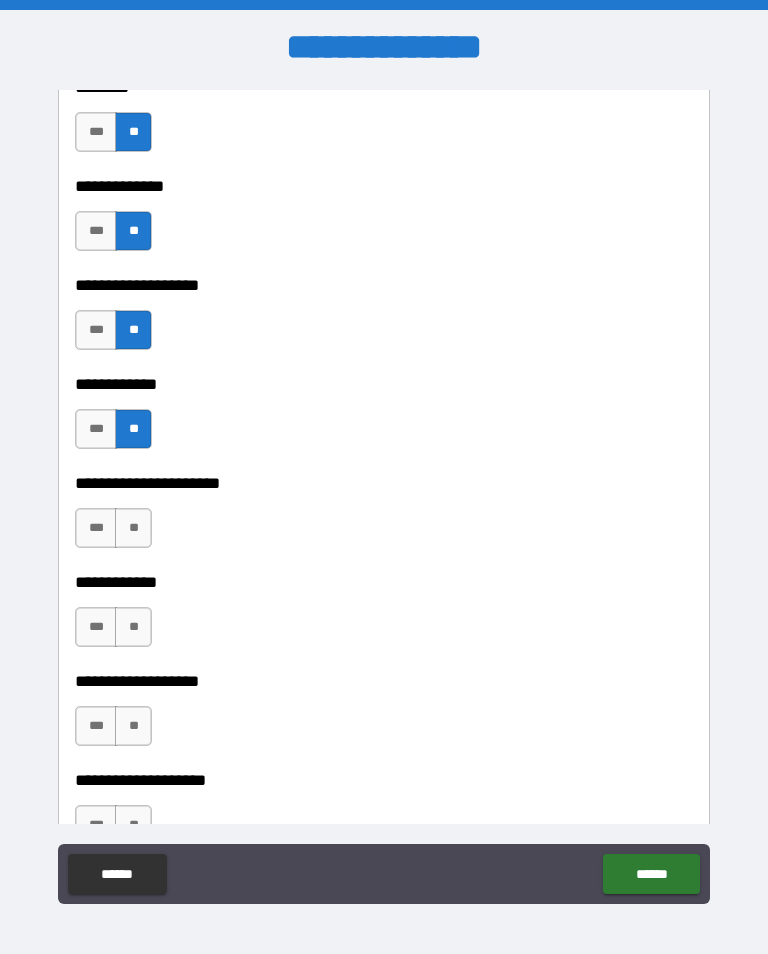 click on "**" at bounding box center [133, 528] 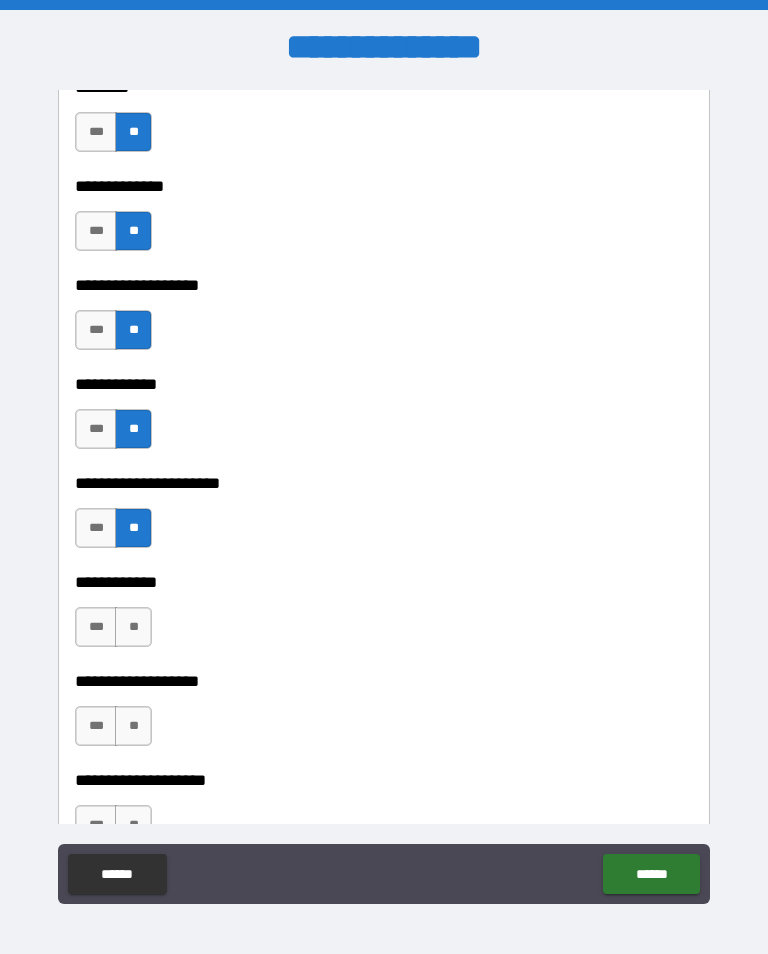 click on "**" at bounding box center [133, 627] 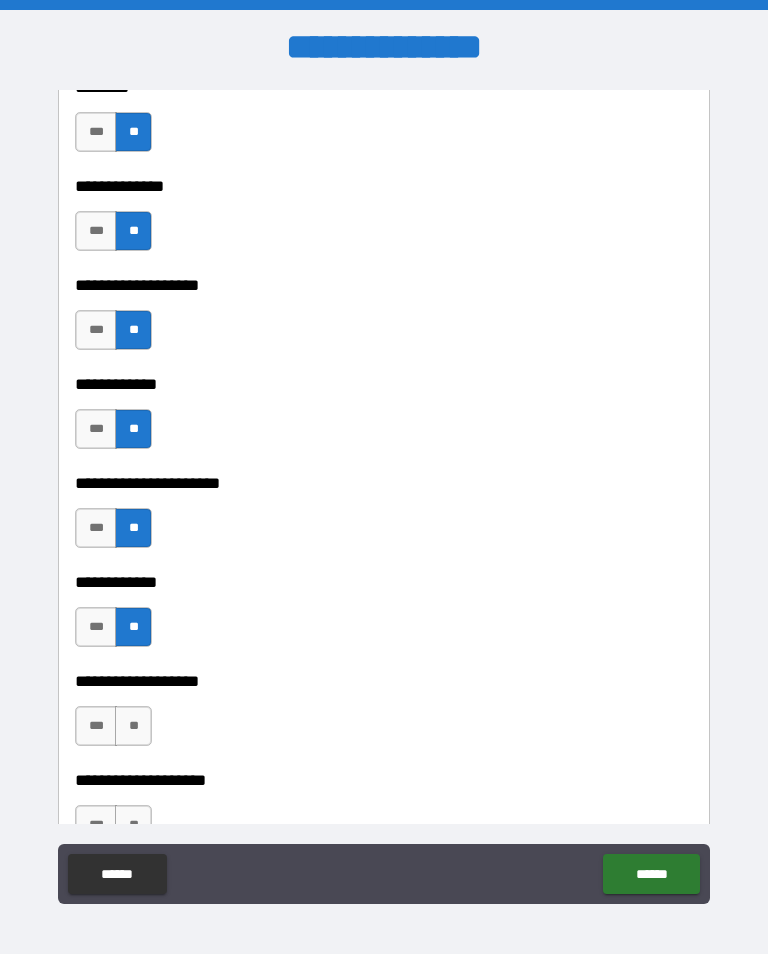 click on "**" at bounding box center [133, 726] 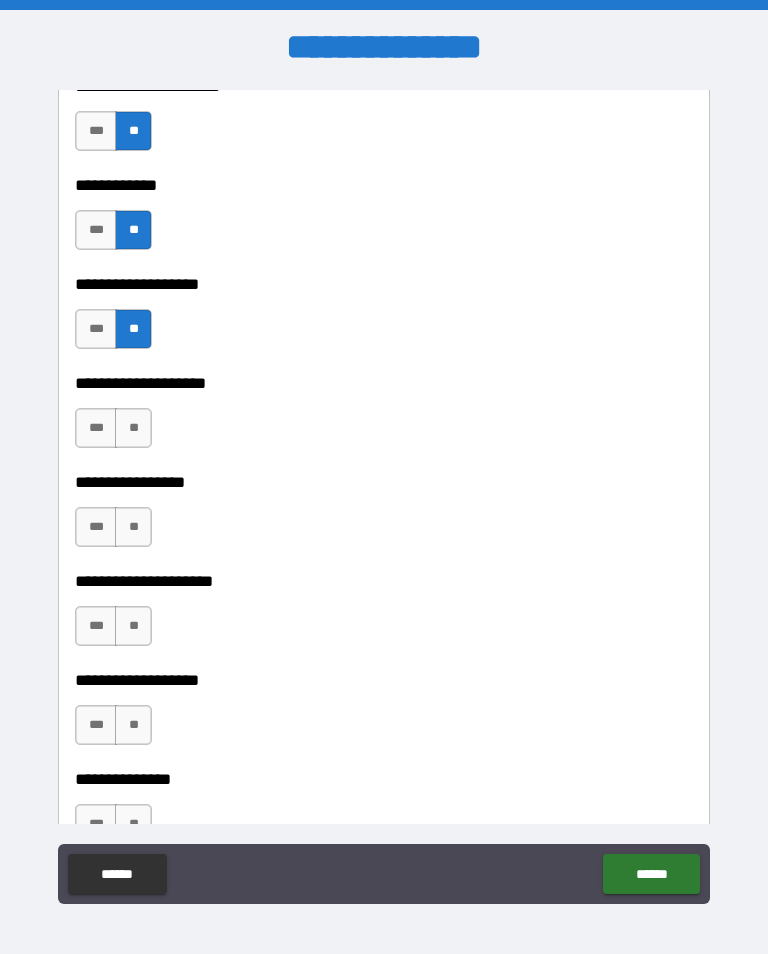 scroll, scrollTop: 8134, scrollLeft: 0, axis: vertical 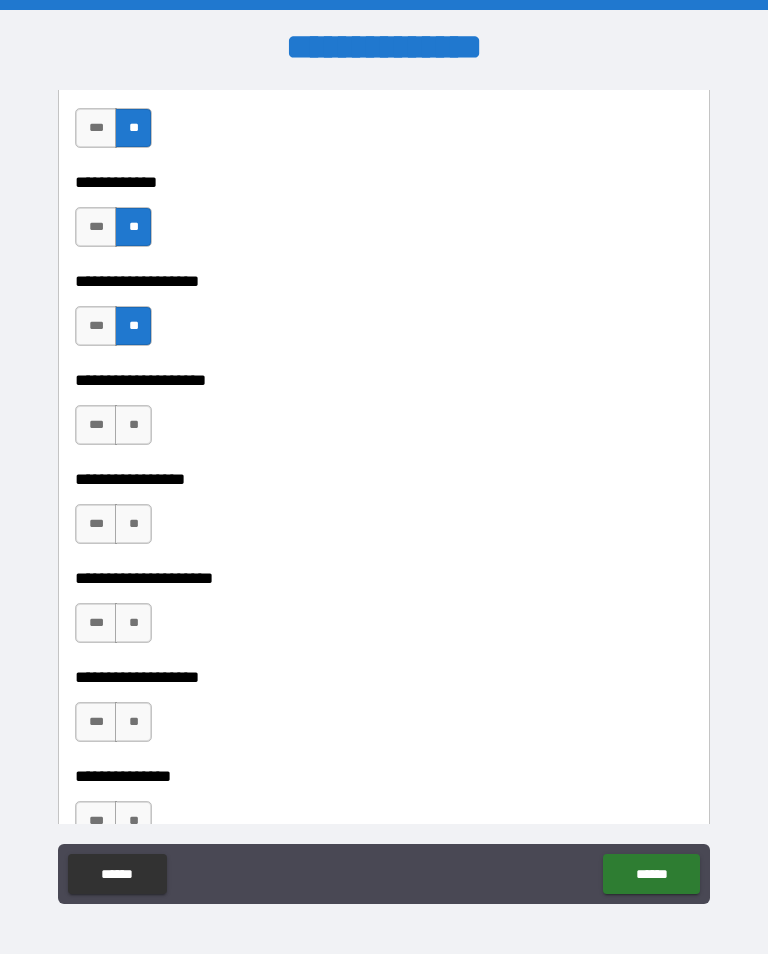 click on "**" at bounding box center (133, 425) 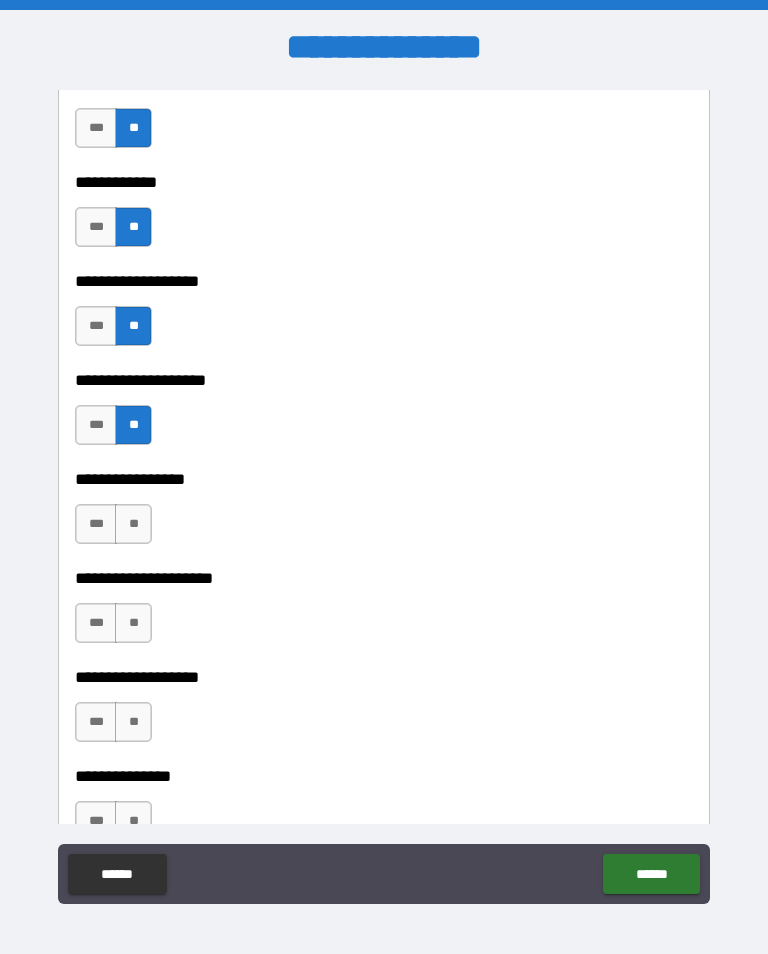 click on "**" at bounding box center [133, 524] 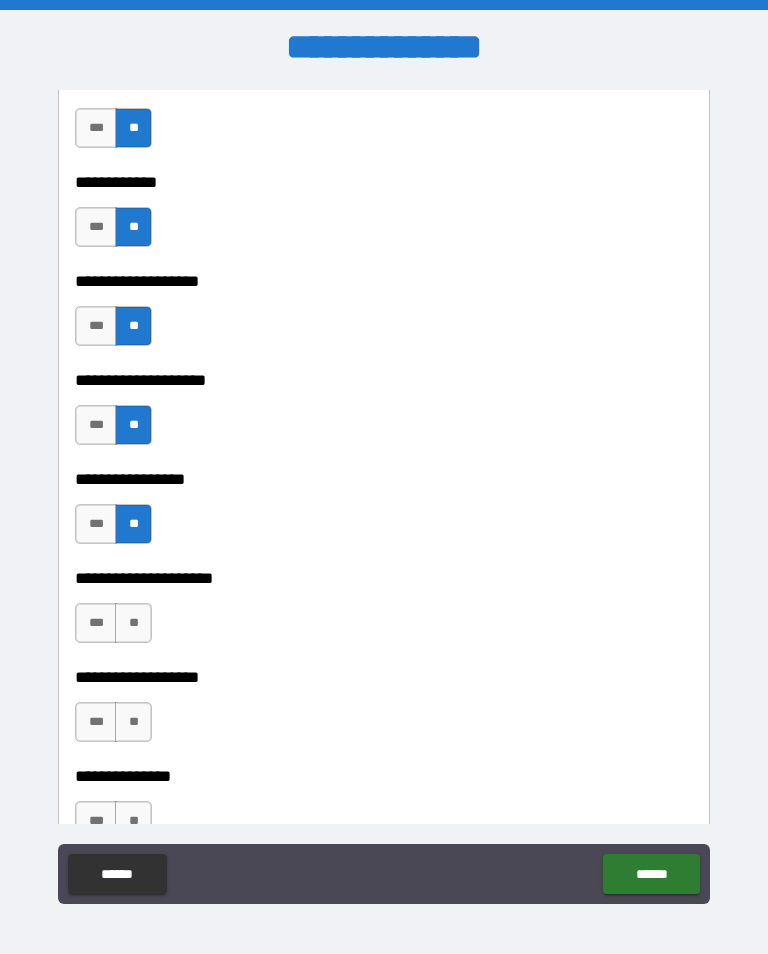 click on "**" at bounding box center [133, 623] 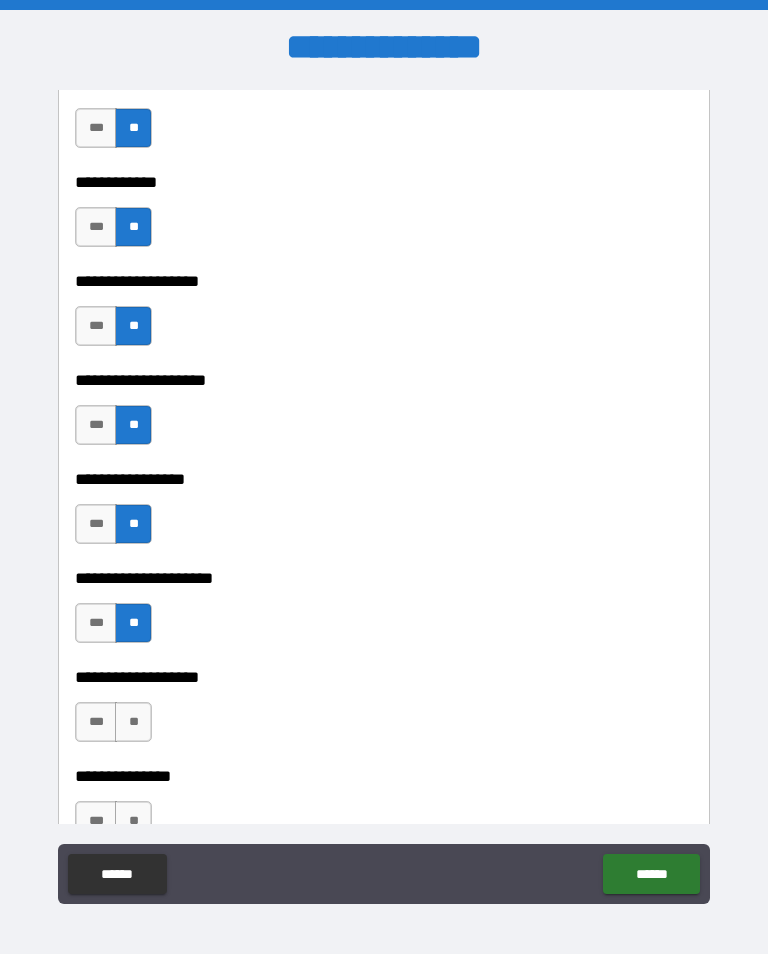 click on "**" at bounding box center [133, 722] 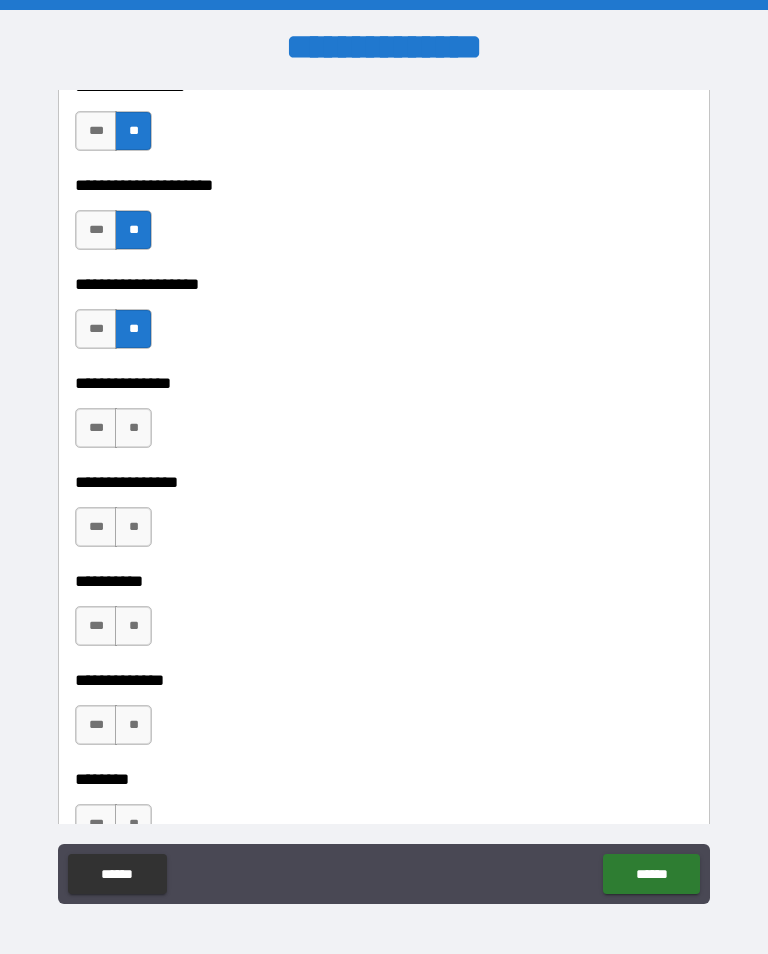 scroll, scrollTop: 8536, scrollLeft: 0, axis: vertical 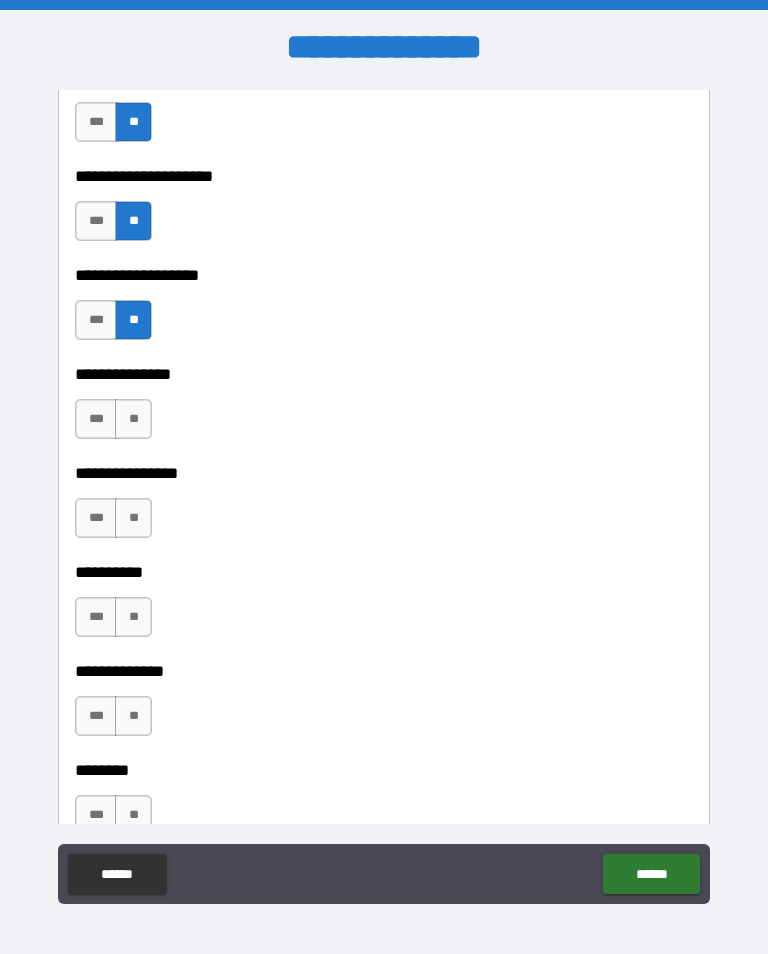 click on "**" at bounding box center (133, 419) 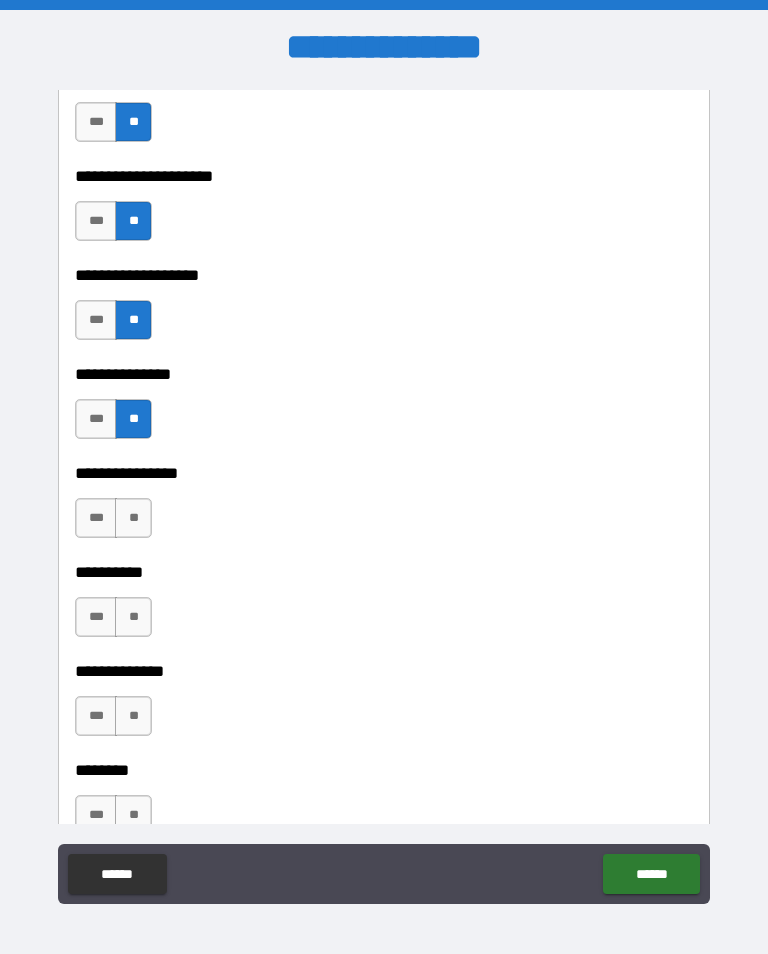 click on "**" at bounding box center [133, 518] 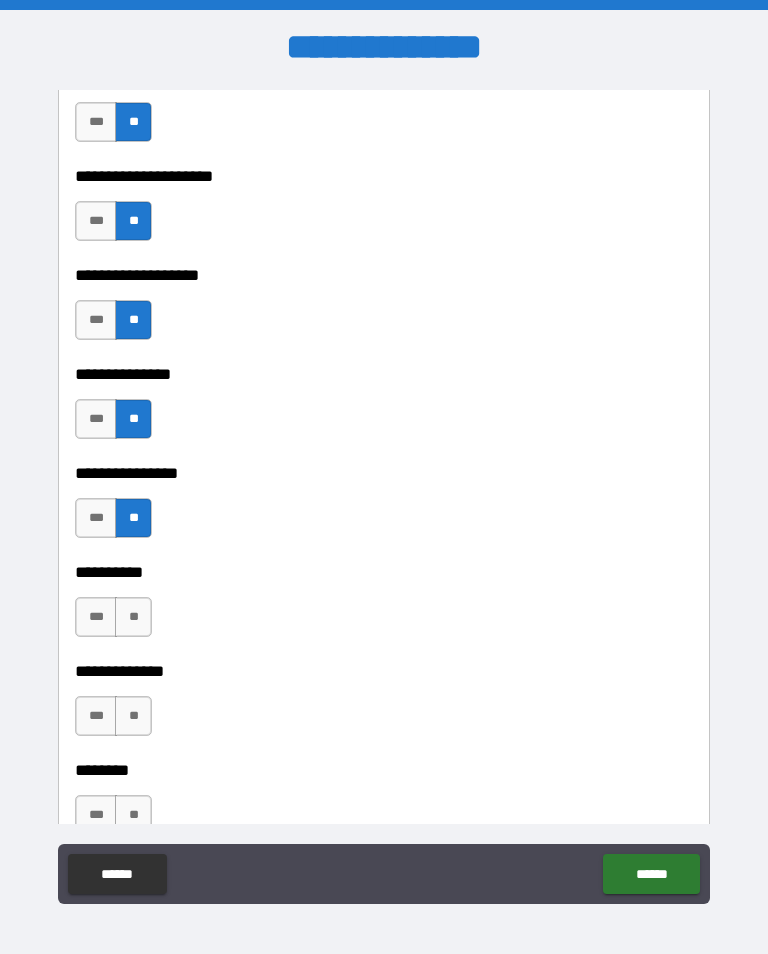 click on "**" at bounding box center [133, 617] 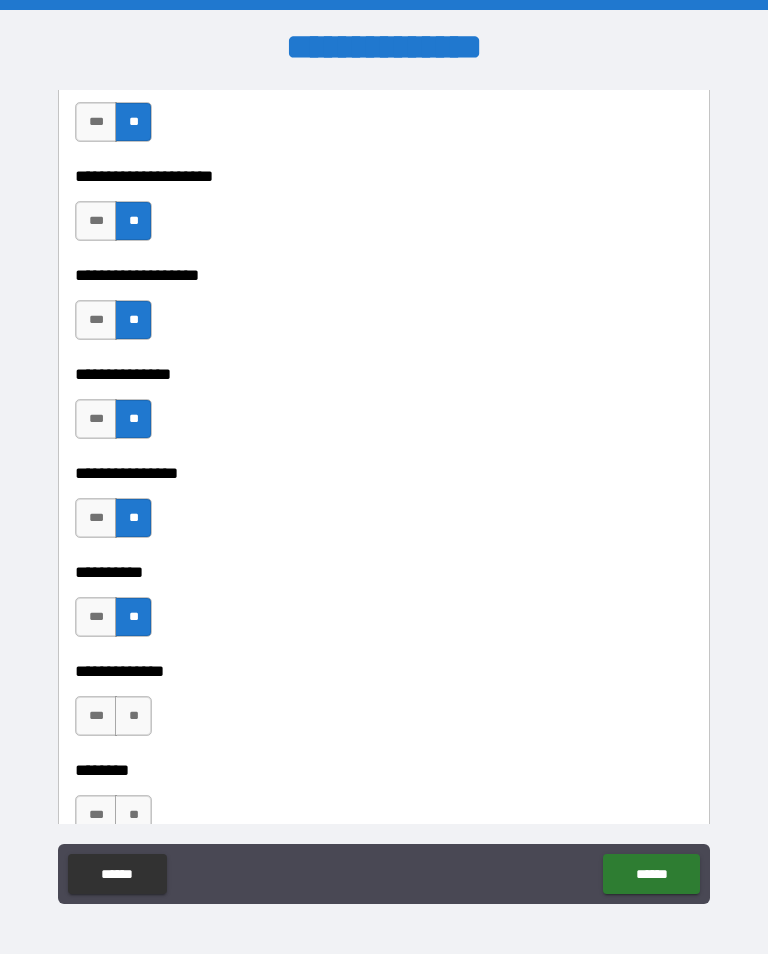 click on "**" at bounding box center [133, 716] 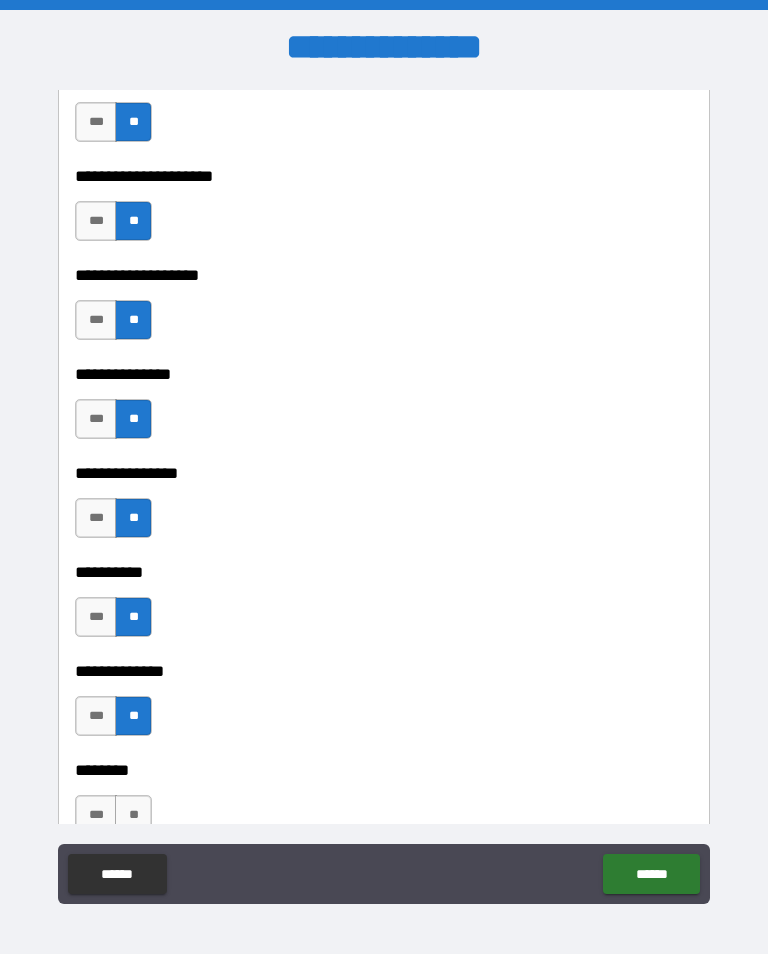 click on "**" at bounding box center (133, 815) 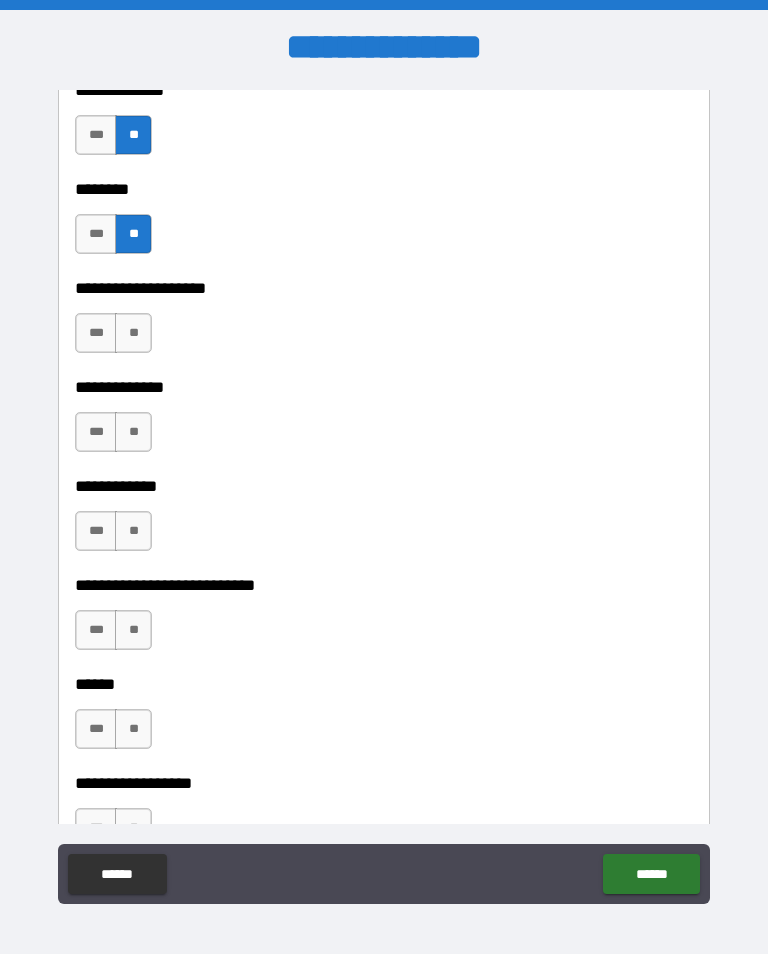scroll, scrollTop: 9117, scrollLeft: 0, axis: vertical 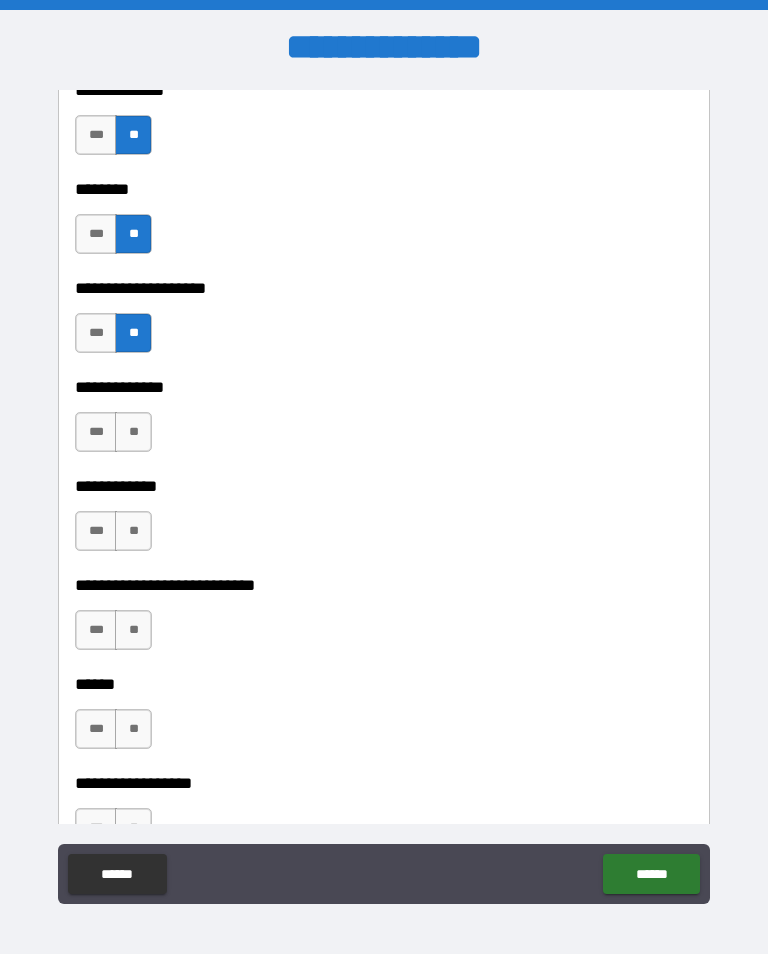 click on "**" at bounding box center [133, 432] 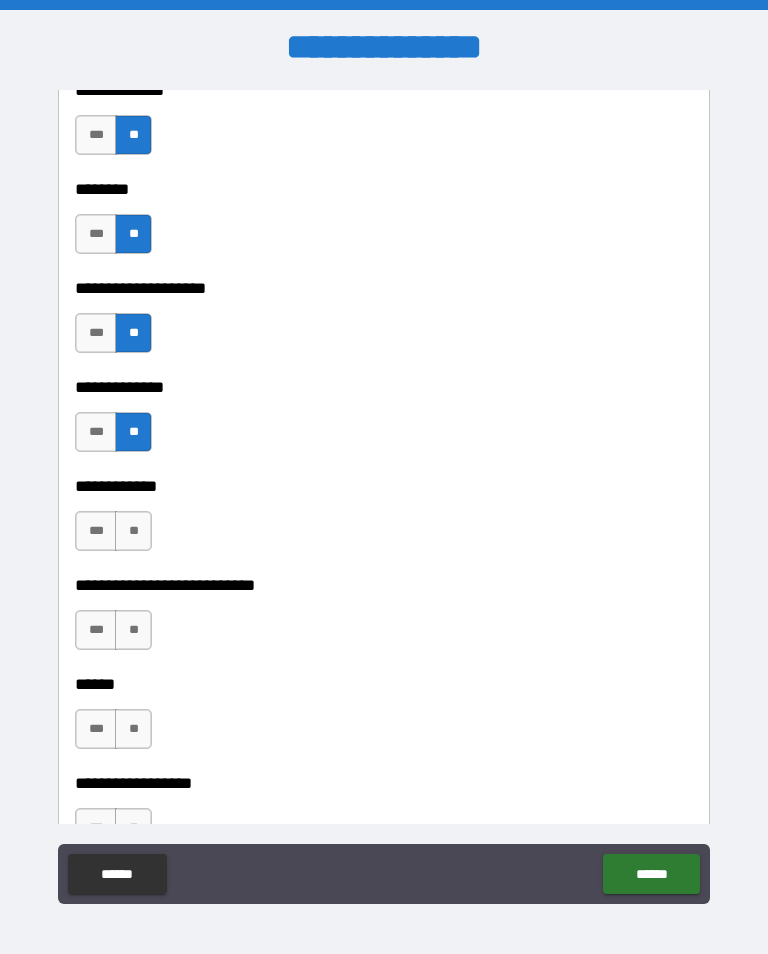 click on "**" at bounding box center (133, 531) 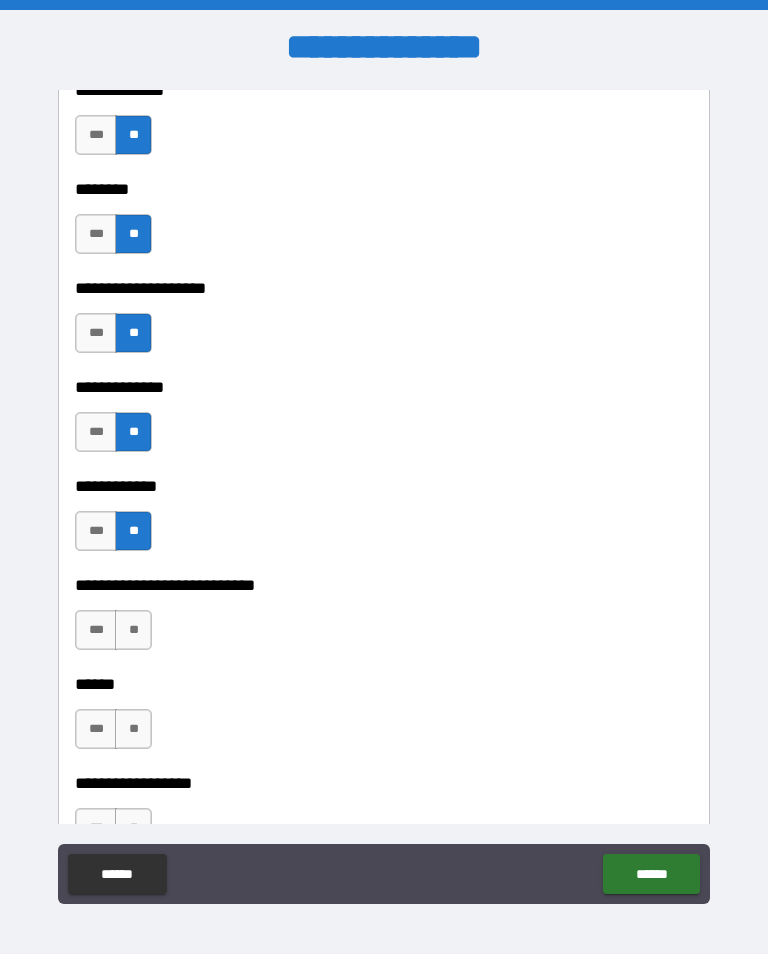 click on "**" at bounding box center [133, 630] 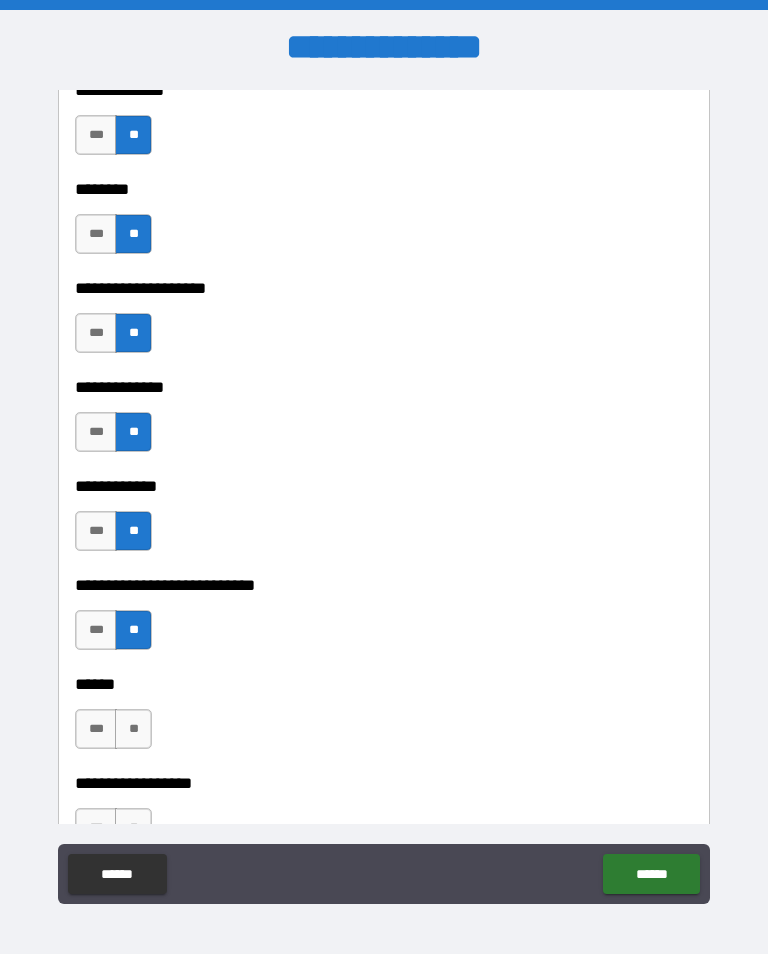 click on "**" at bounding box center [133, 729] 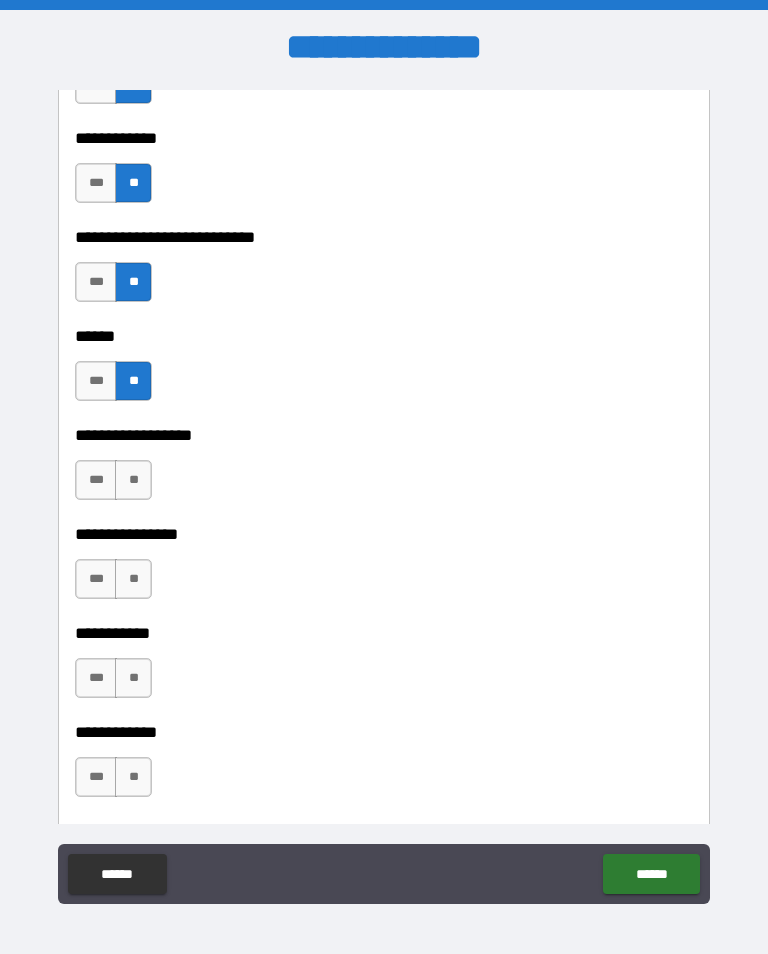 scroll, scrollTop: 9466, scrollLeft: 0, axis: vertical 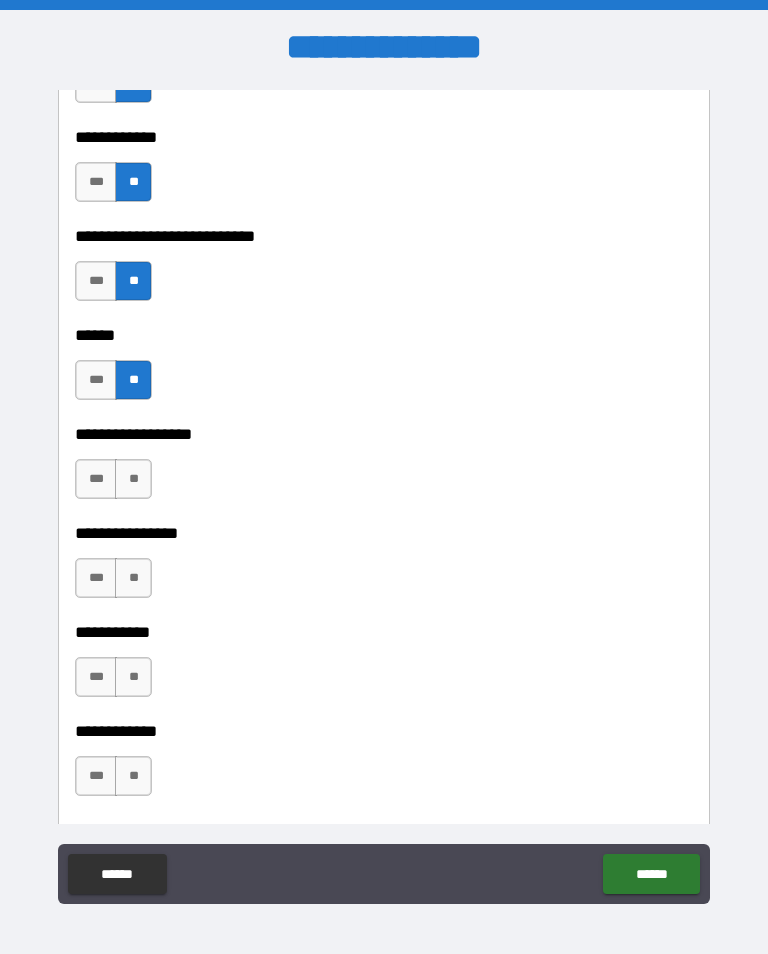 click on "**" at bounding box center (133, 479) 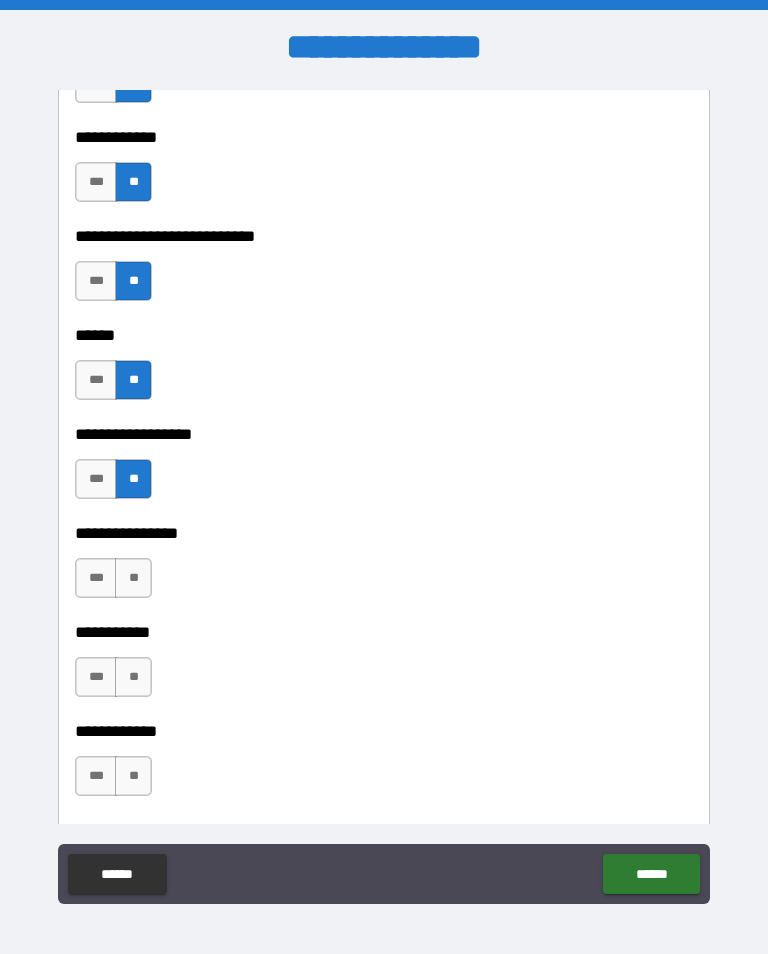 click on "**" at bounding box center [133, 578] 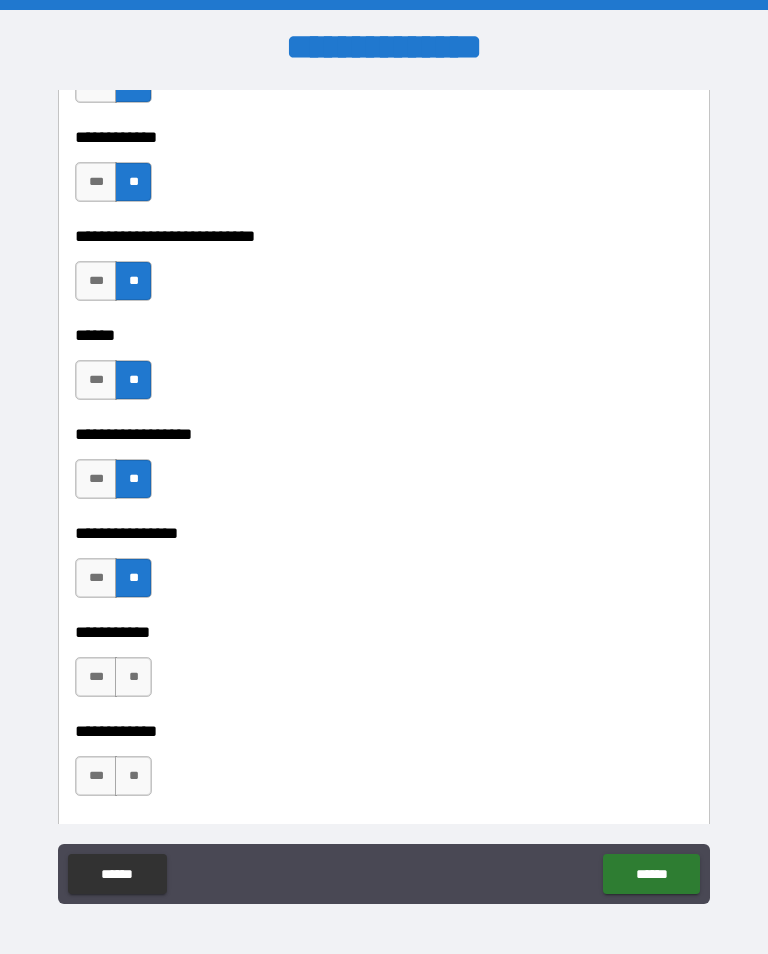 click on "**" at bounding box center [133, 677] 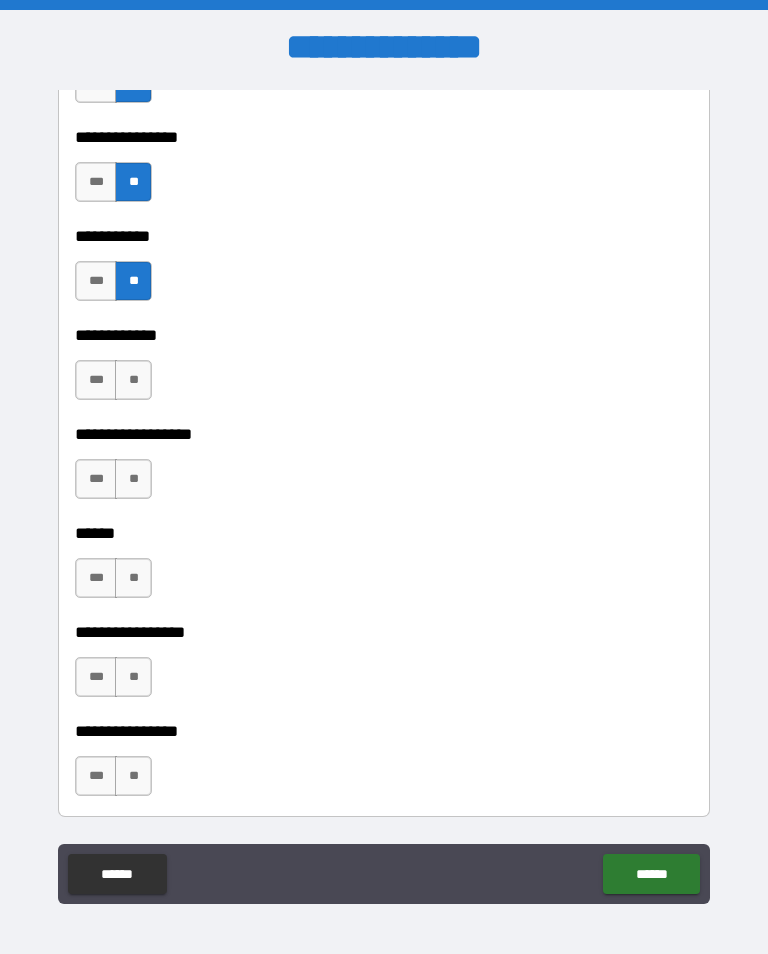 scroll, scrollTop: 9868, scrollLeft: 0, axis: vertical 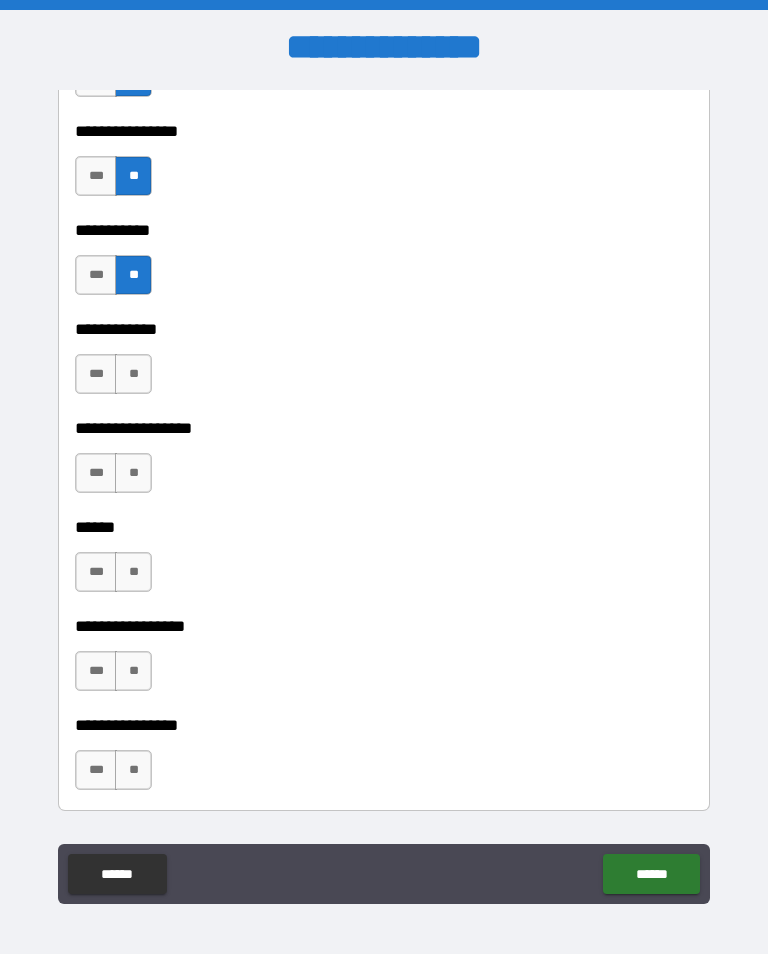 click on "**" at bounding box center (133, 374) 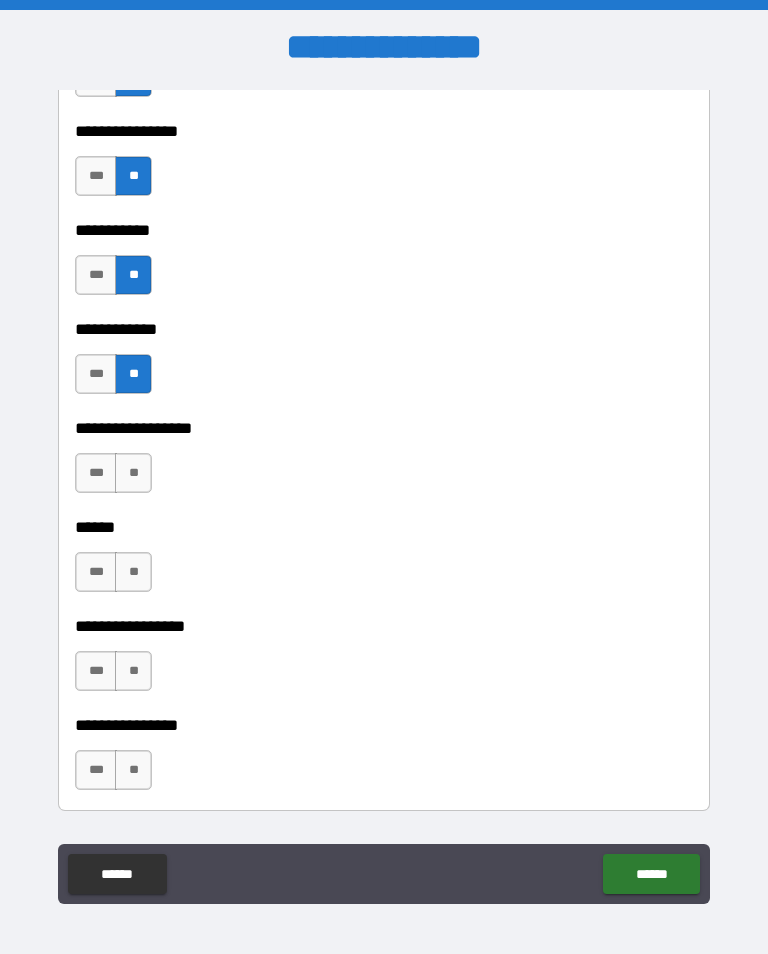 click on "**" at bounding box center (133, 473) 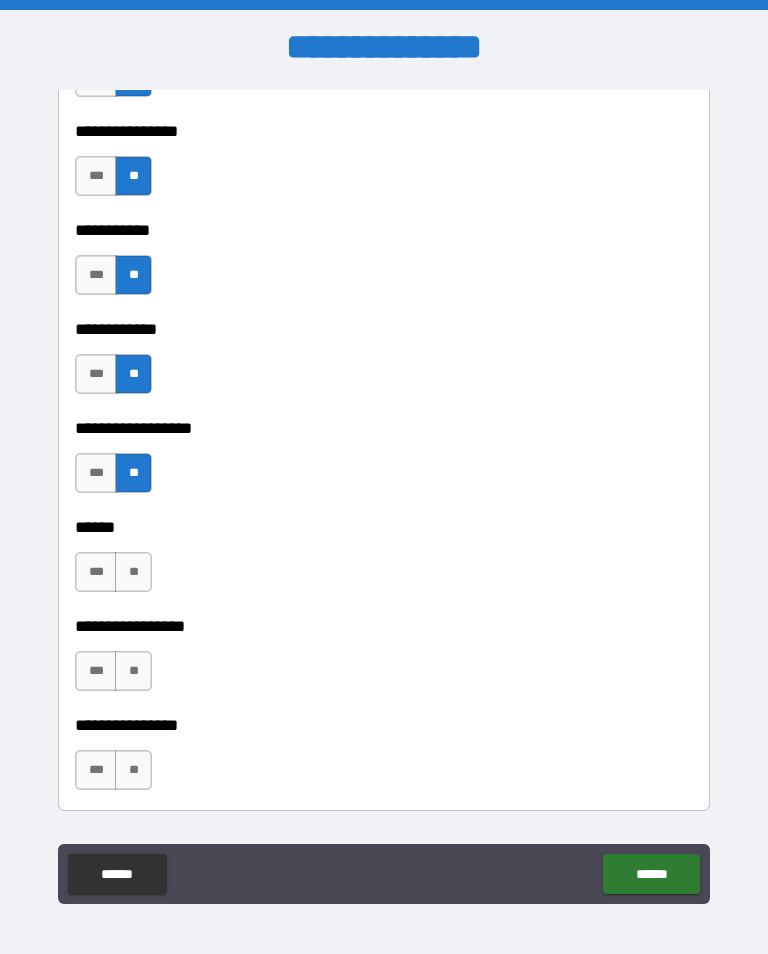 click on "**" at bounding box center (133, 572) 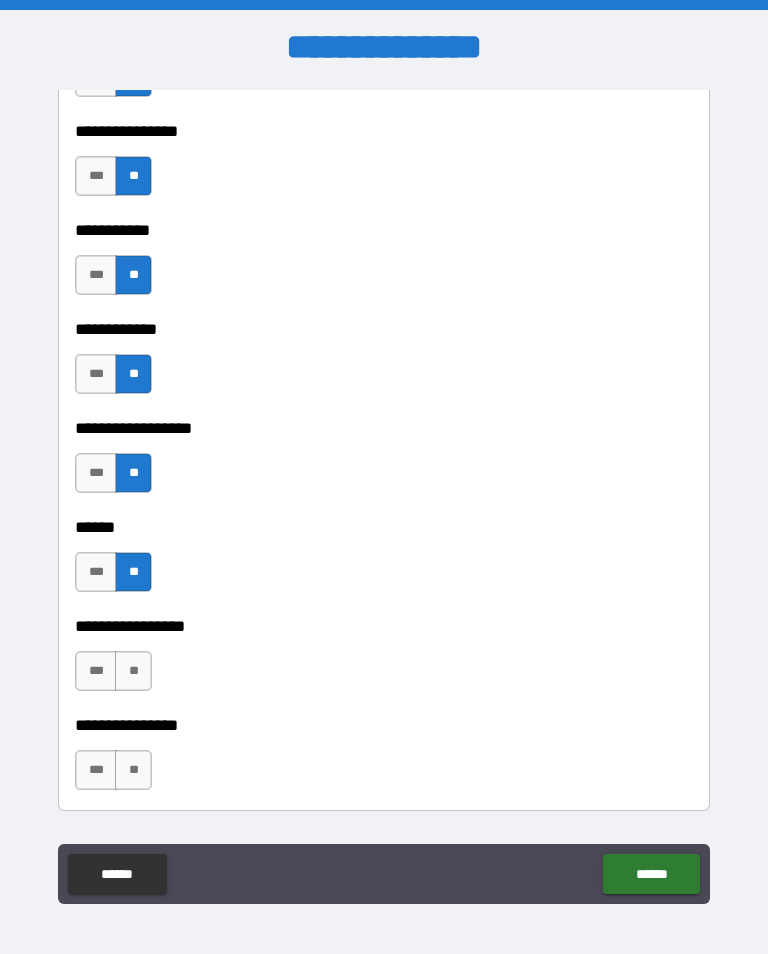 click on "**" at bounding box center (133, 671) 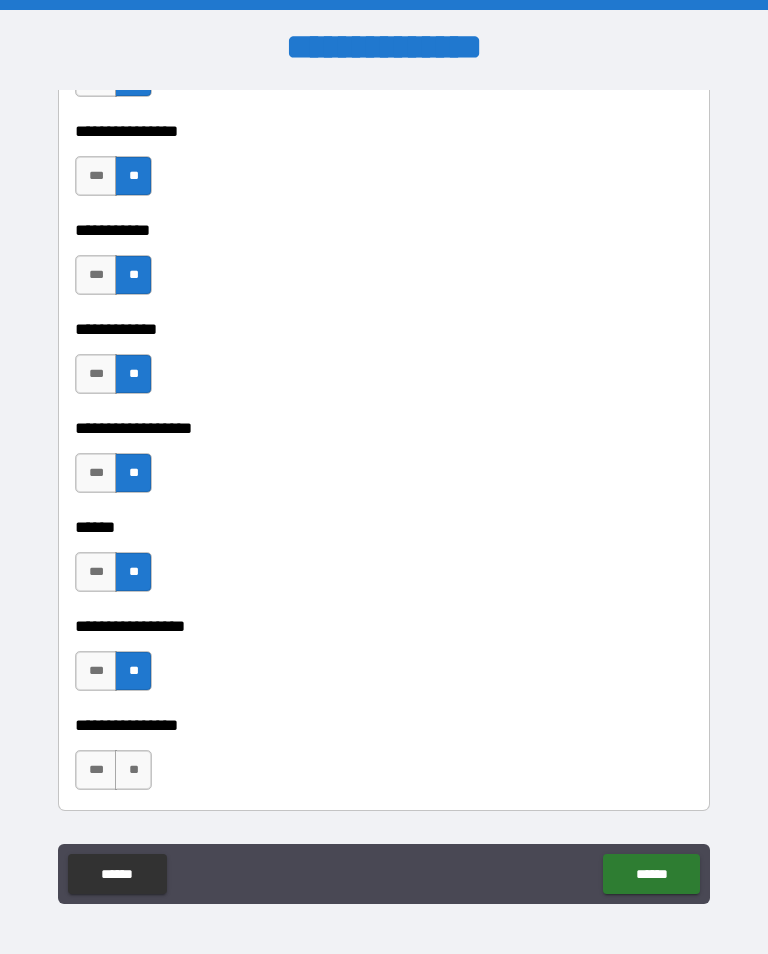 click on "**" at bounding box center [133, 770] 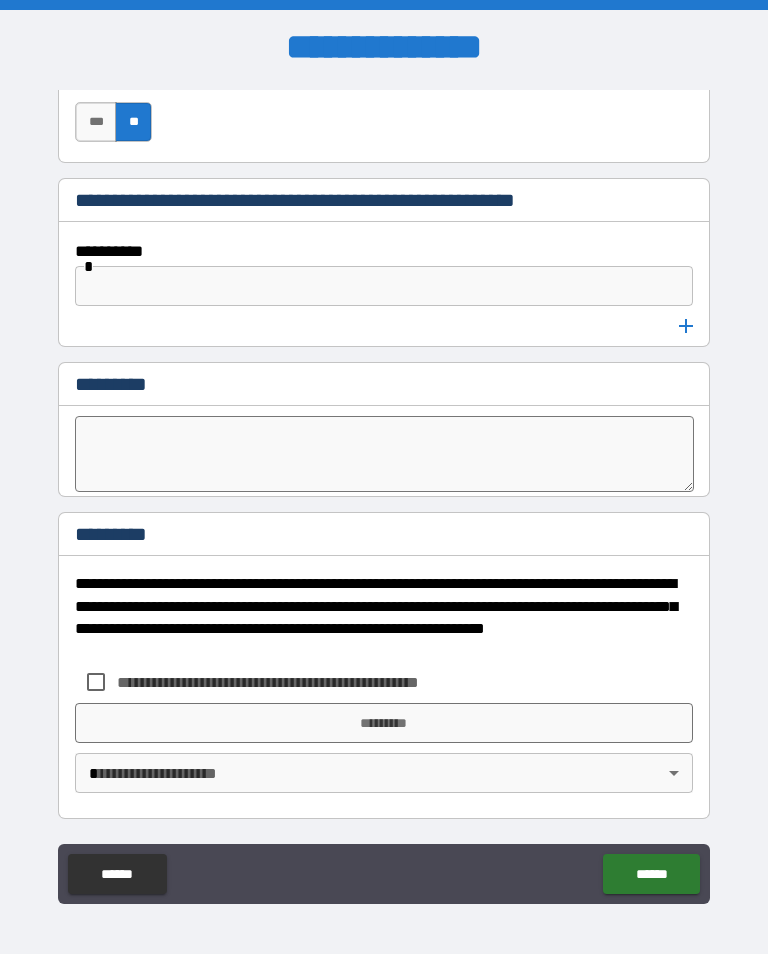 scroll, scrollTop: 10516, scrollLeft: 0, axis: vertical 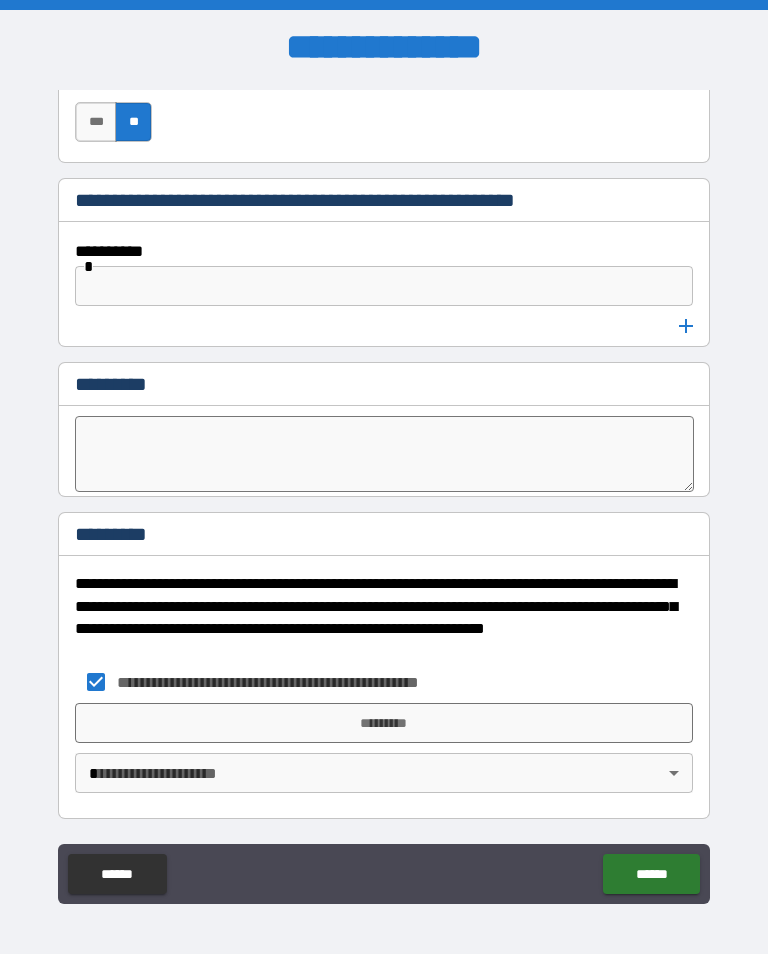 click on "*********" at bounding box center [384, 723] 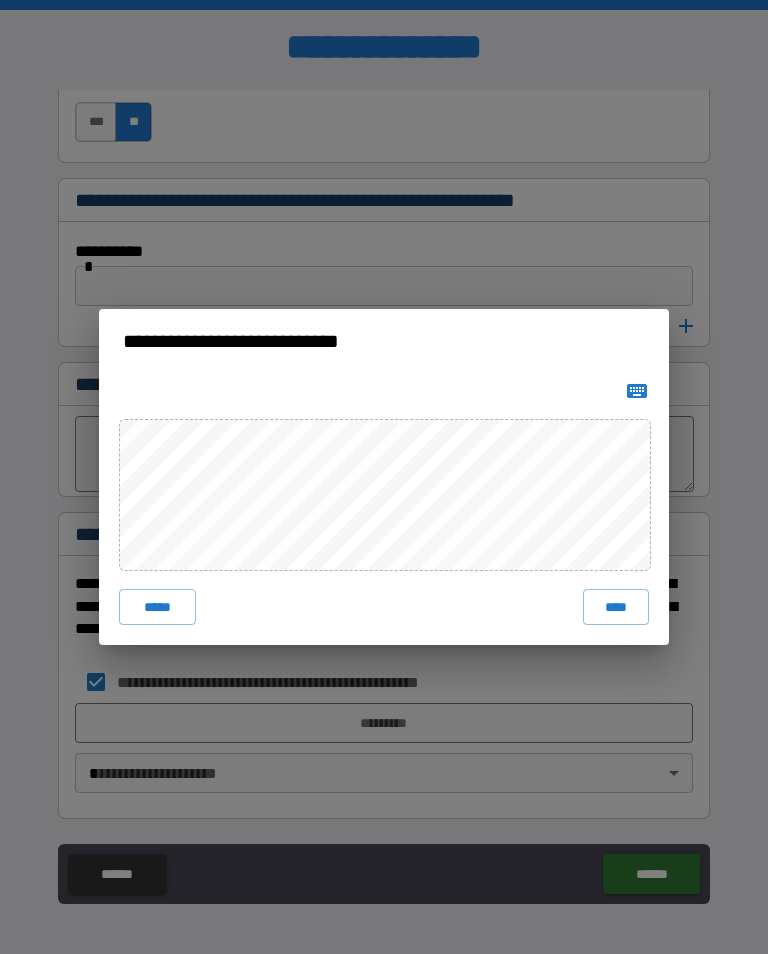 click on "****" at bounding box center [616, 607] 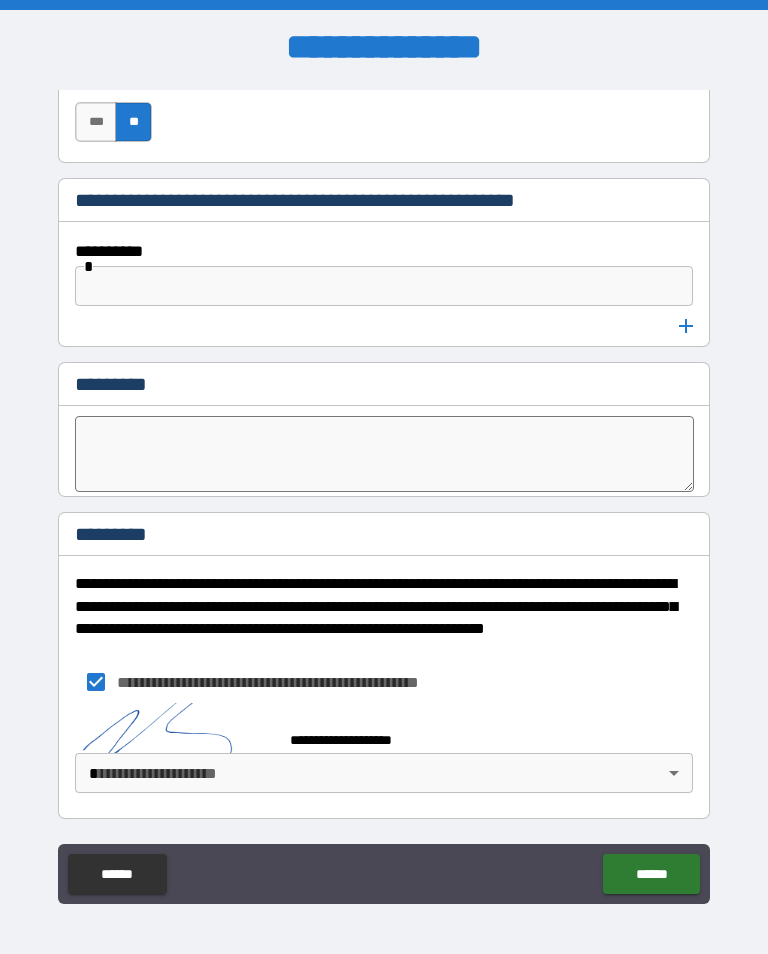 scroll, scrollTop: 10506, scrollLeft: 0, axis: vertical 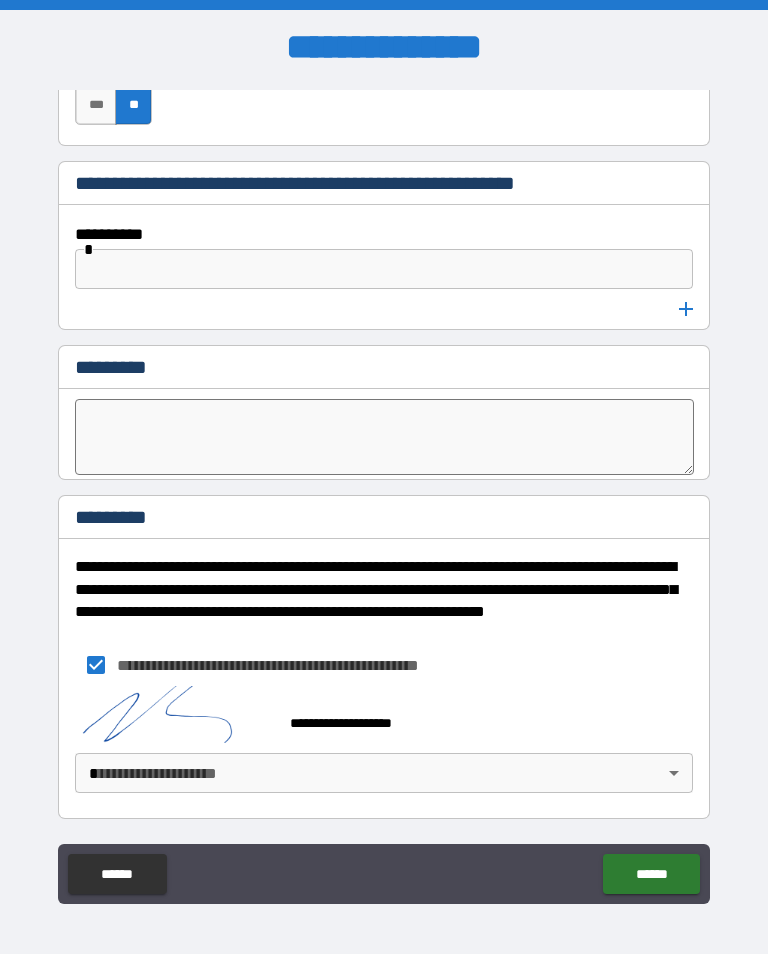click on "******" at bounding box center [651, 874] 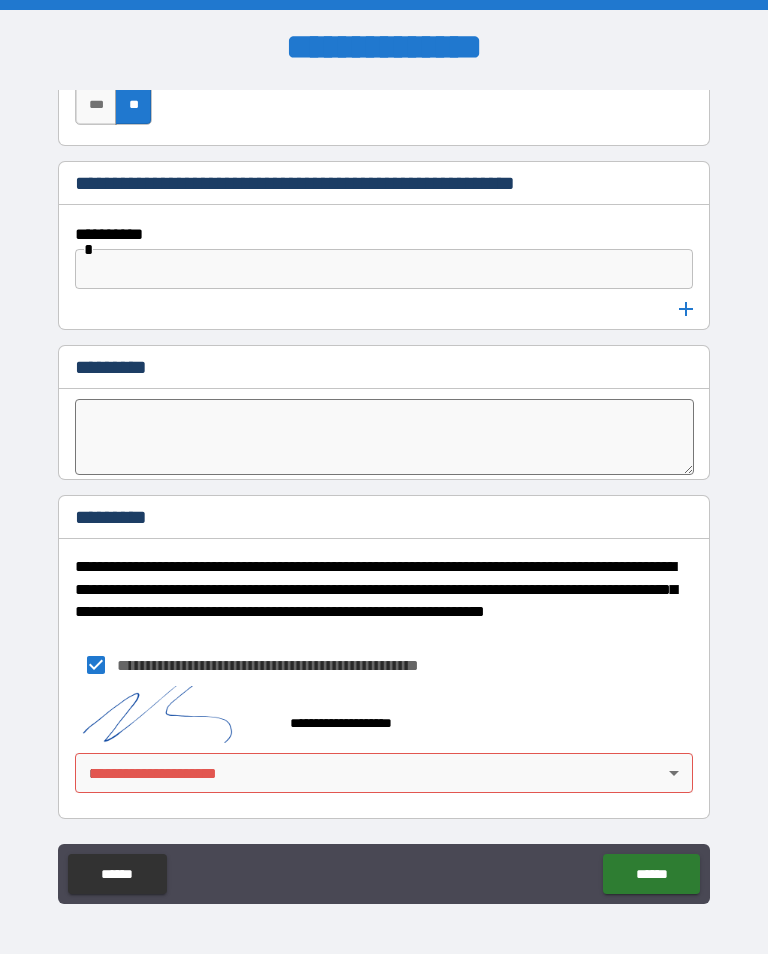 scroll, scrollTop: 10533, scrollLeft: 0, axis: vertical 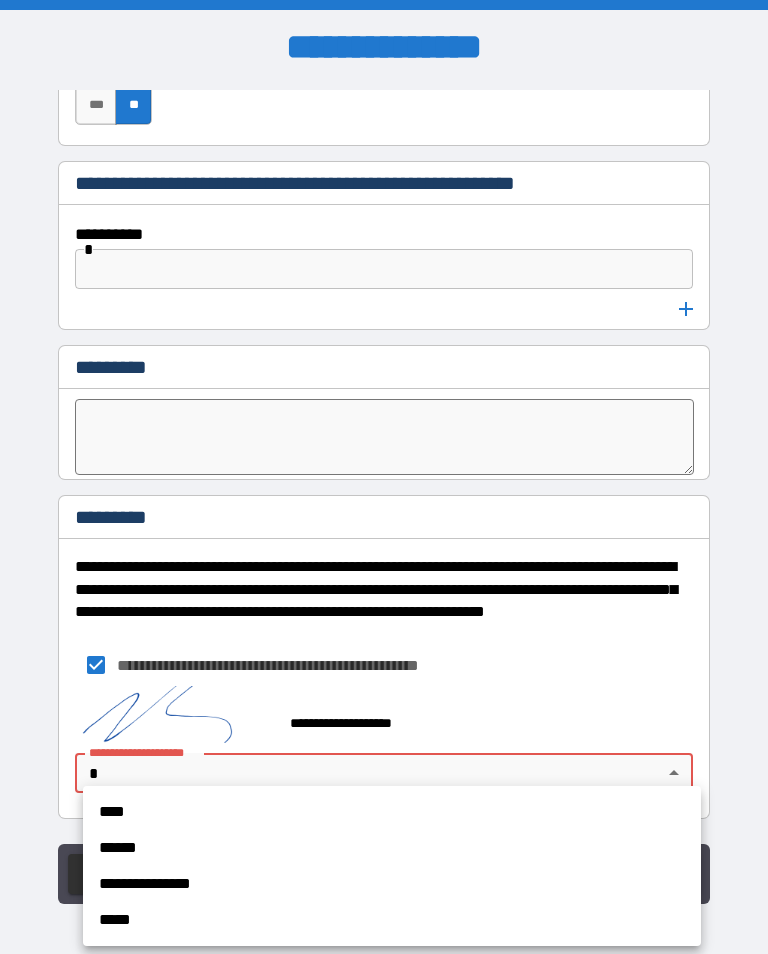 click on "****" at bounding box center (392, 812) 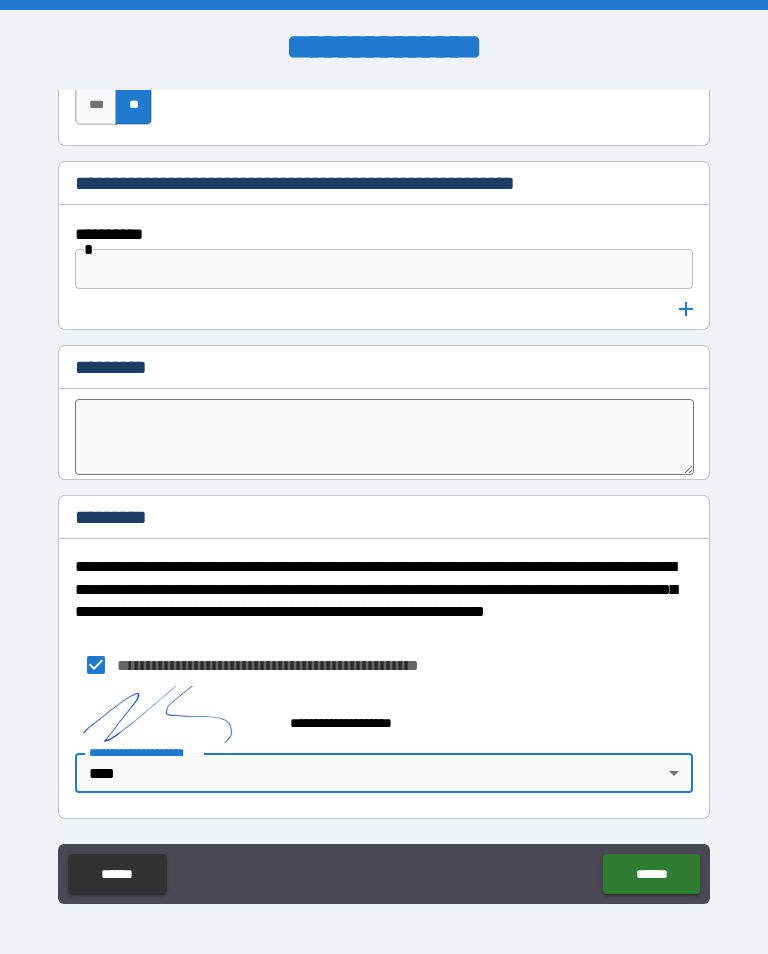 type on "*" 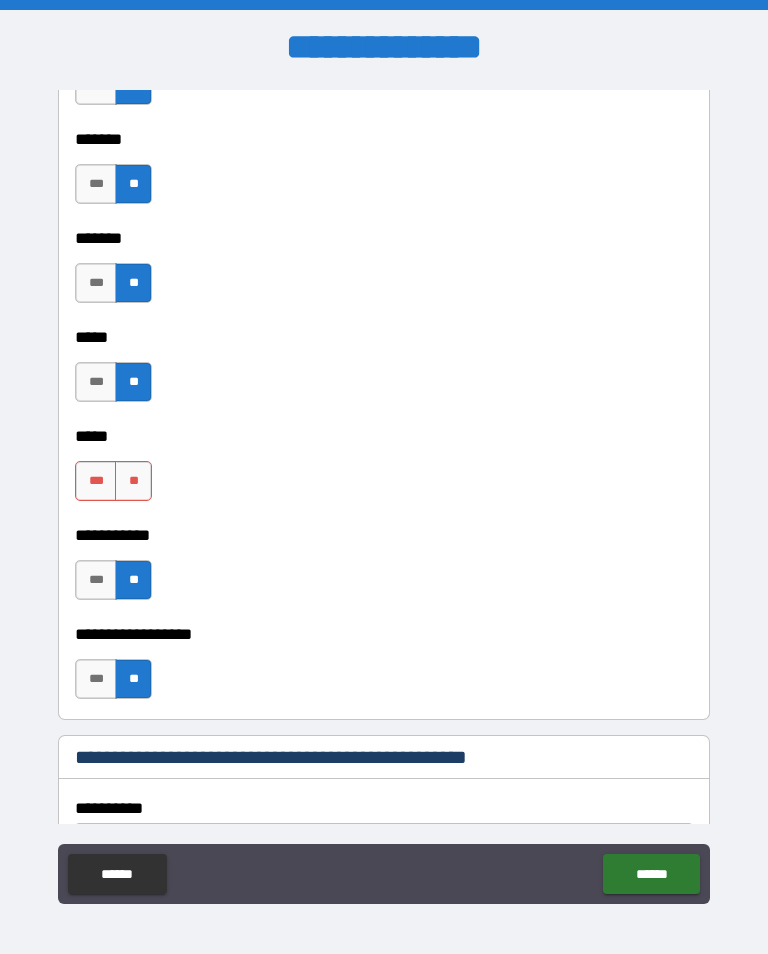 scroll, scrollTop: 1971, scrollLeft: 0, axis: vertical 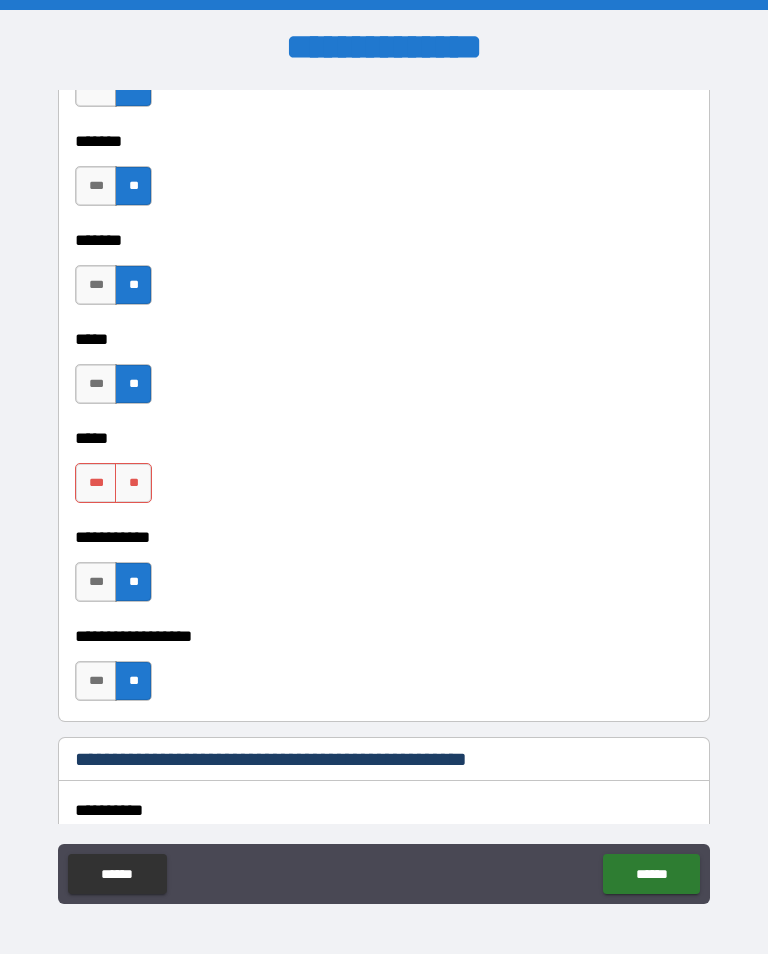 click on "**" at bounding box center (133, 483) 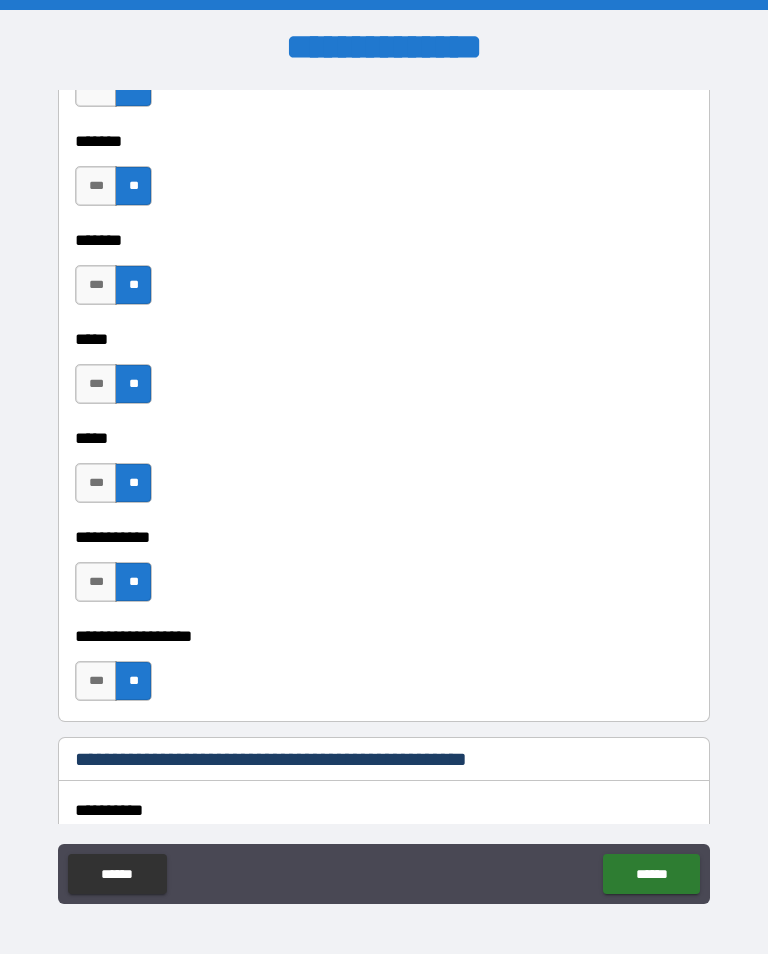 type on "*" 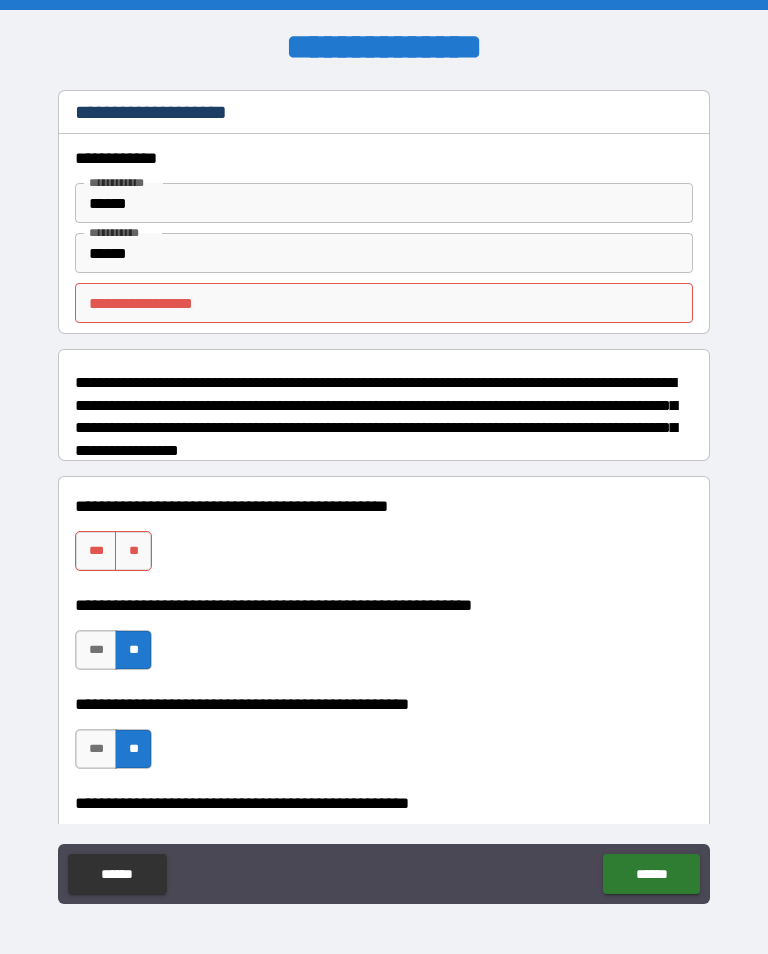 scroll, scrollTop: 0, scrollLeft: 0, axis: both 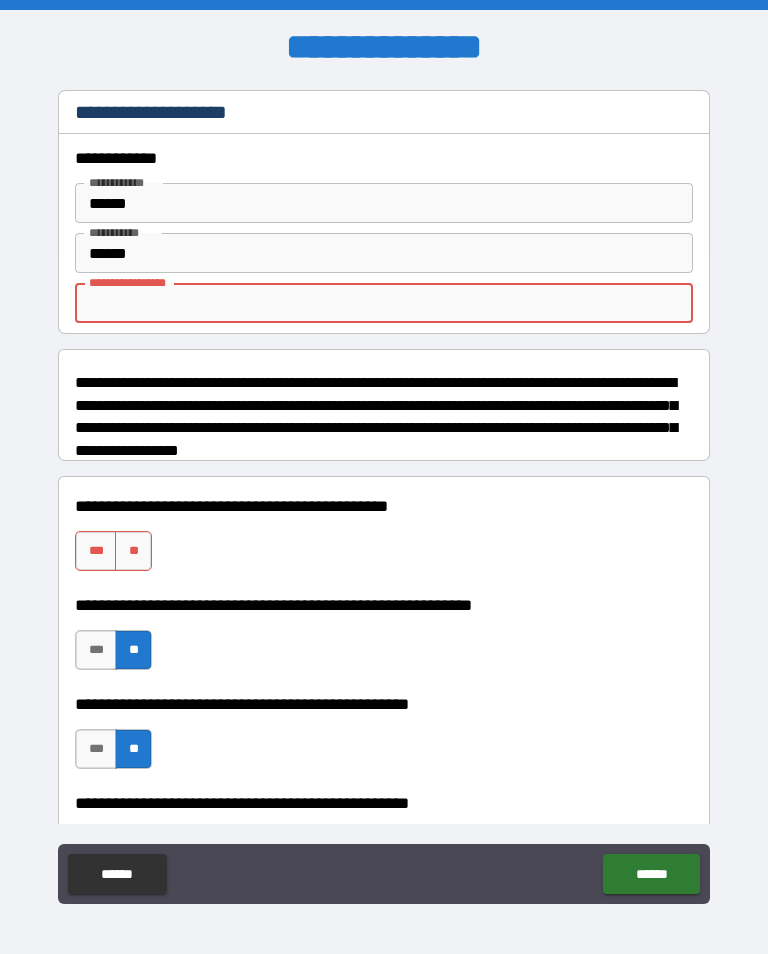 type on "*" 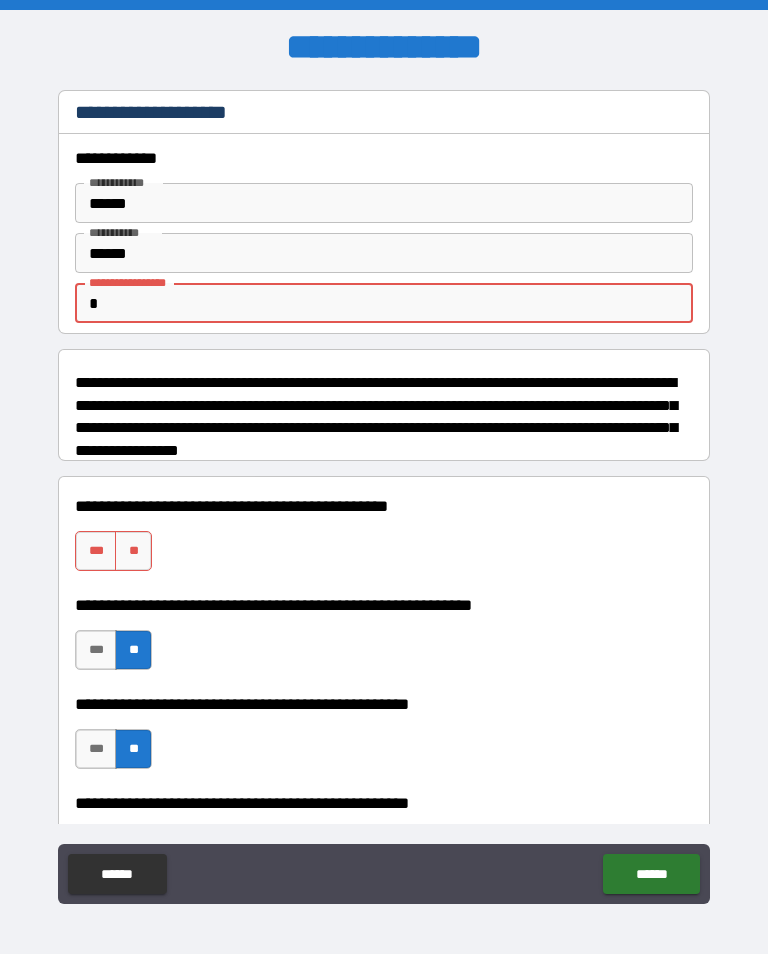 type on "*" 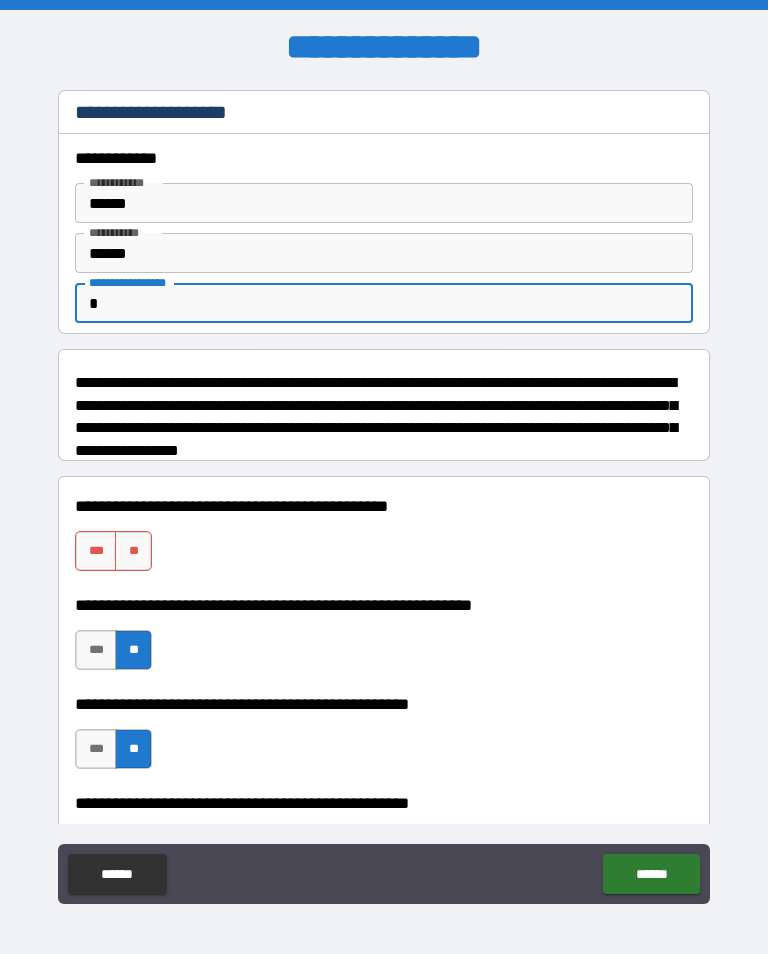 type on "**" 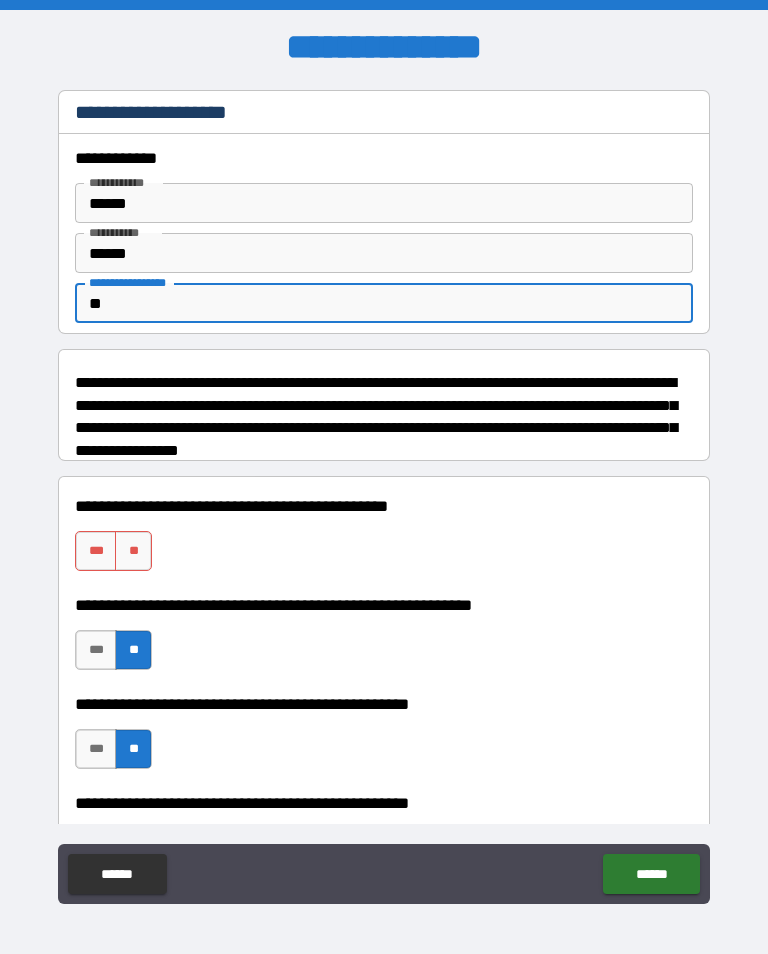 type on "*" 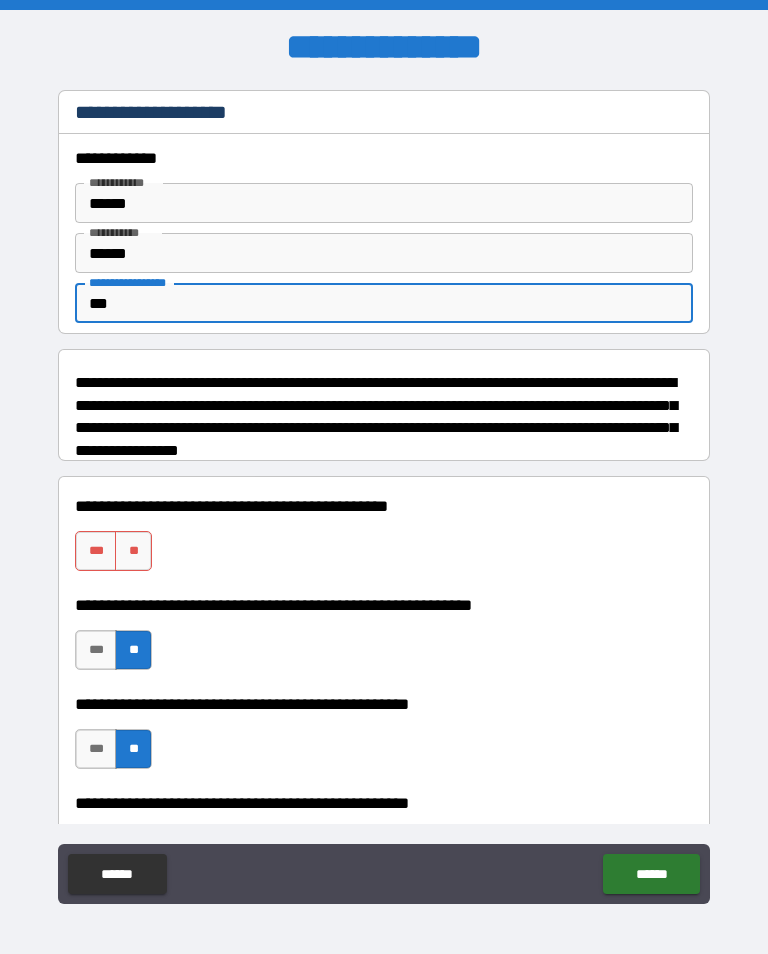 type on "*" 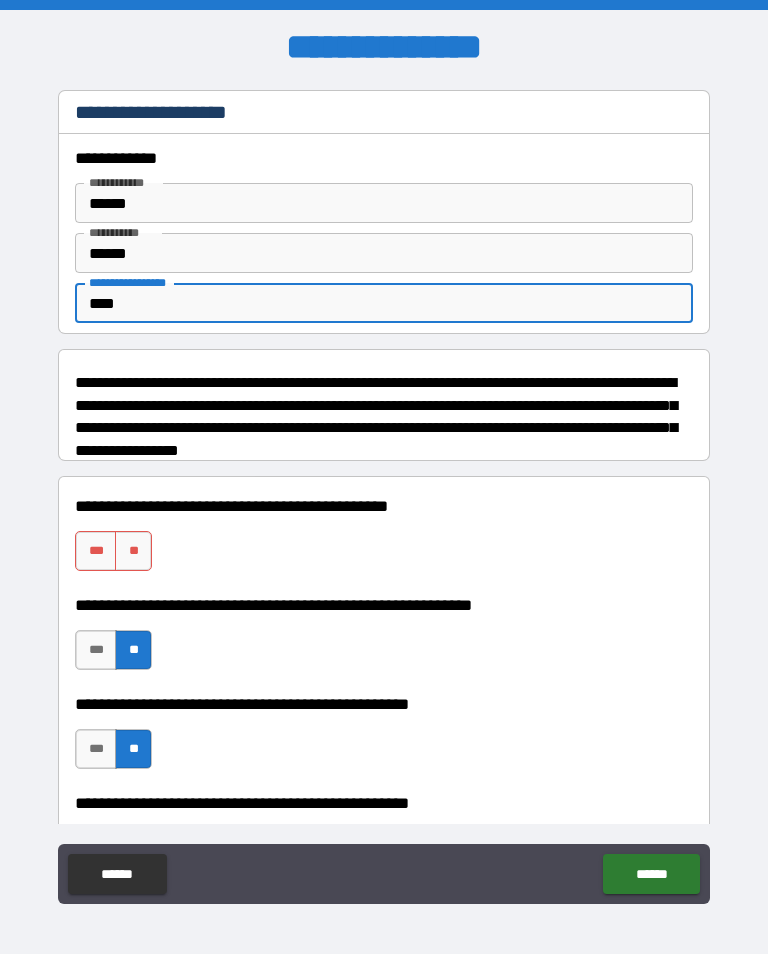 type on "*" 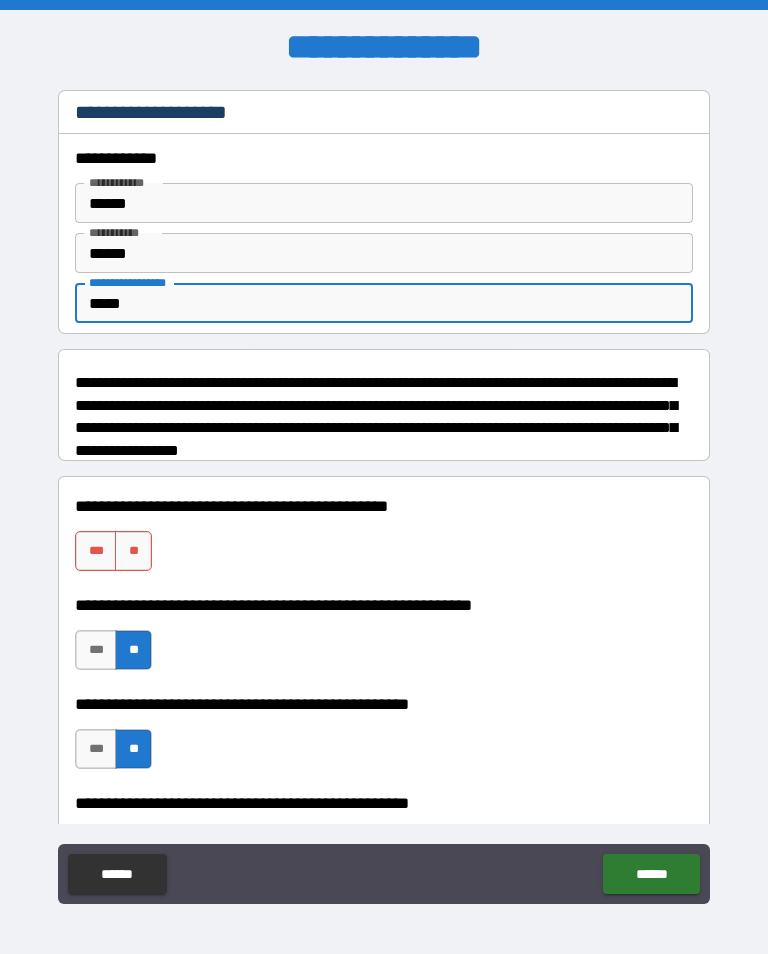 type on "******" 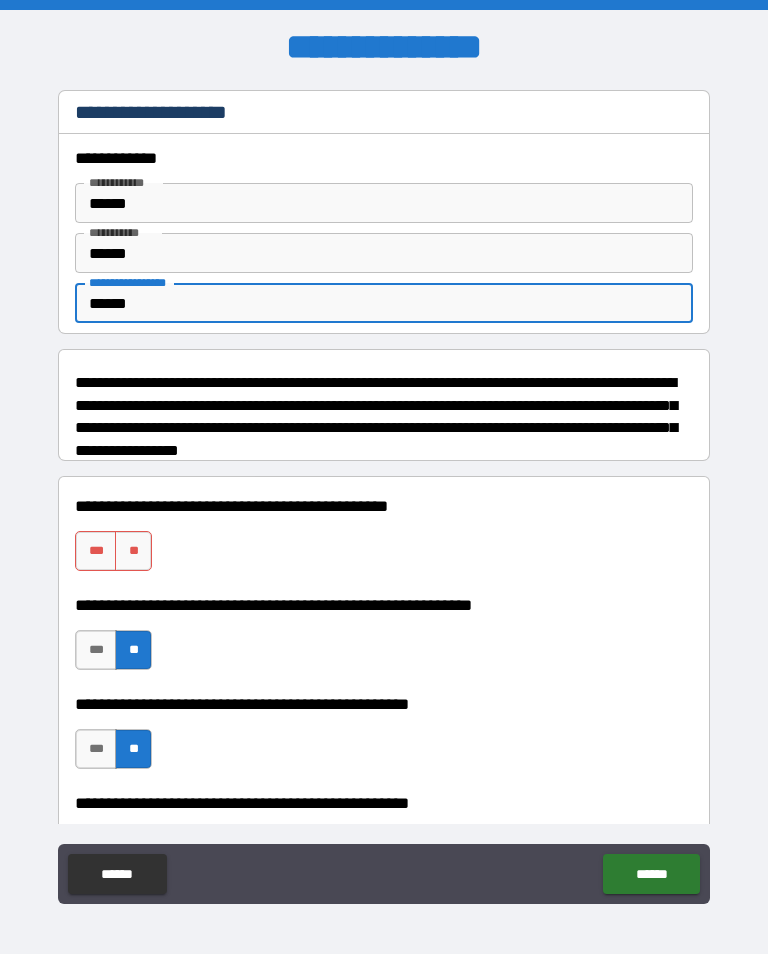 type on "*******" 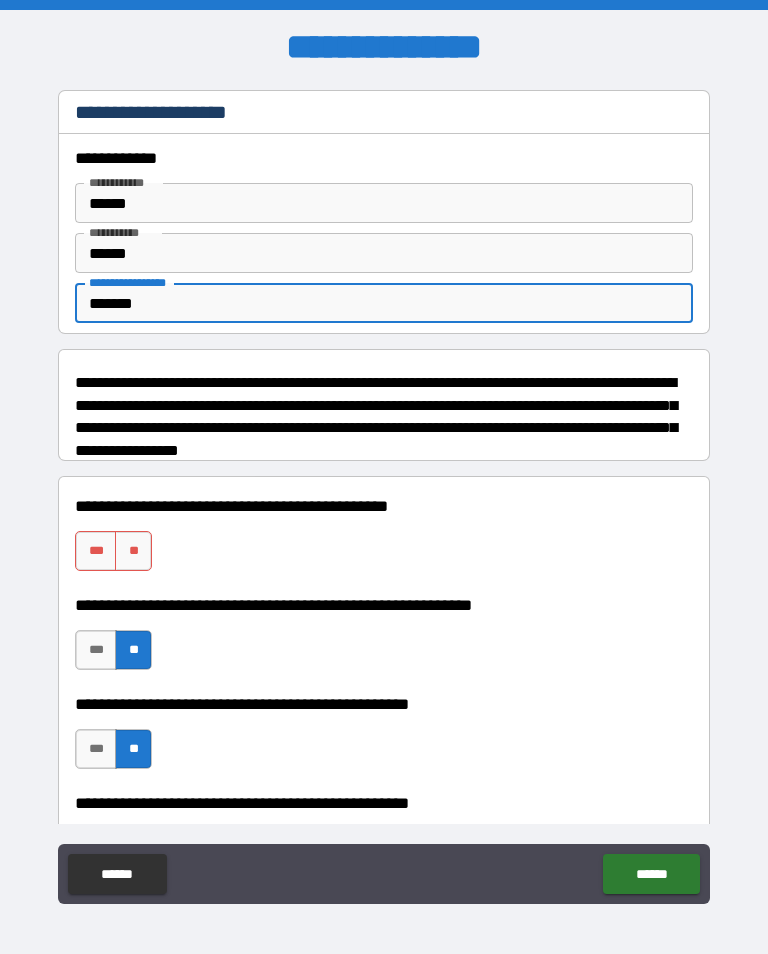 type on "*" 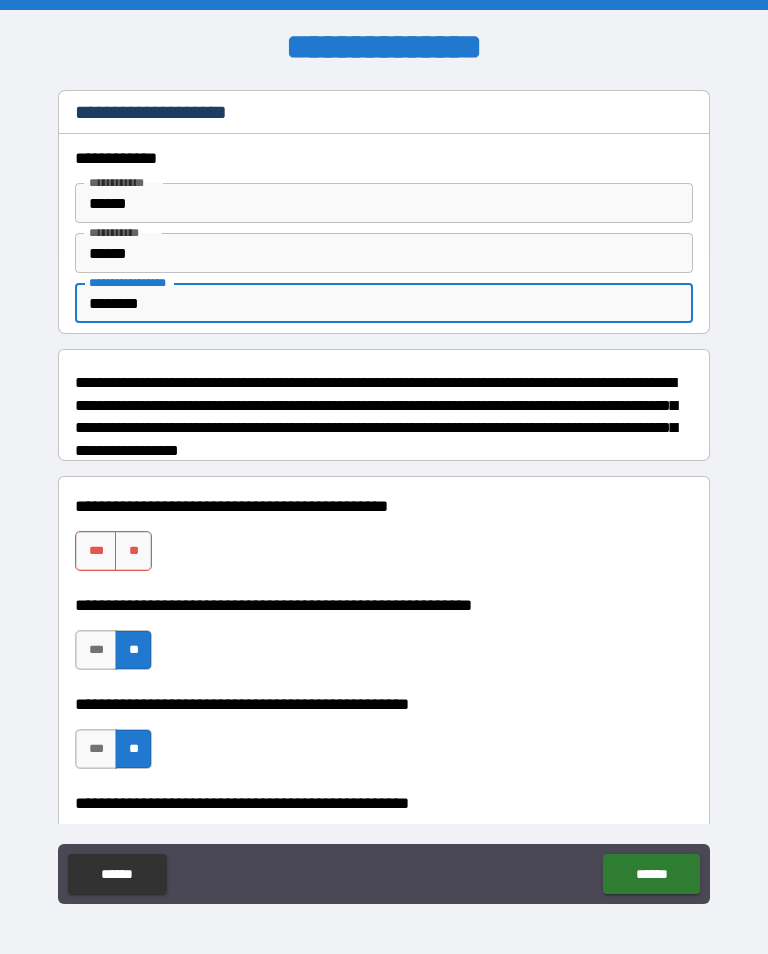 type on "*" 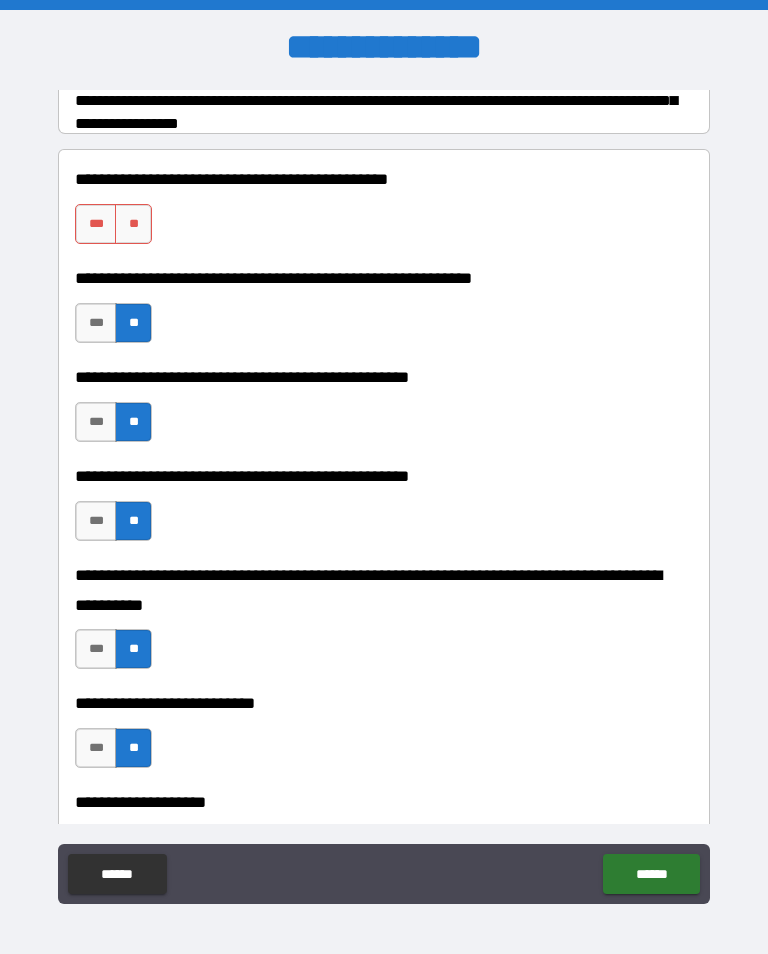 scroll, scrollTop: 331, scrollLeft: 0, axis: vertical 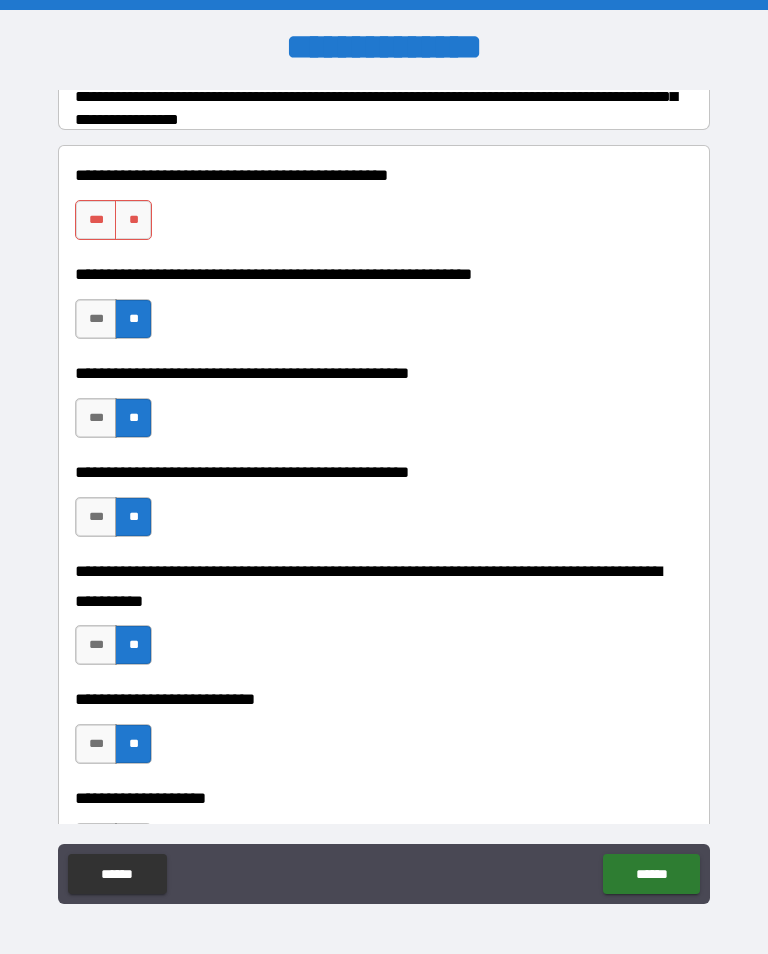 type on "********" 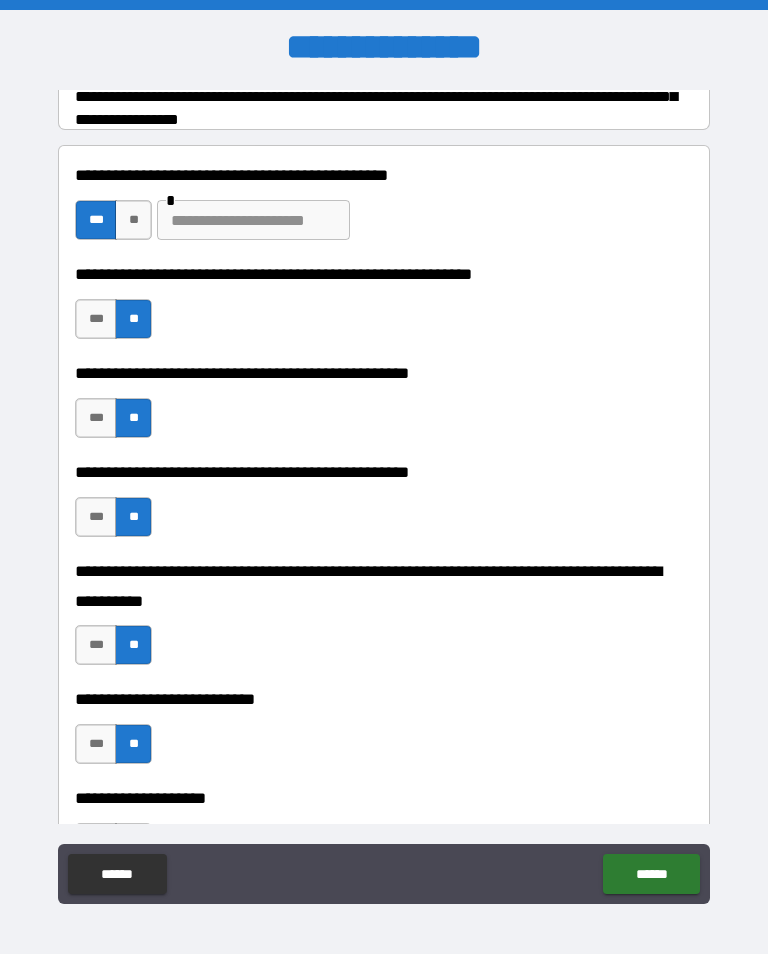 type on "*" 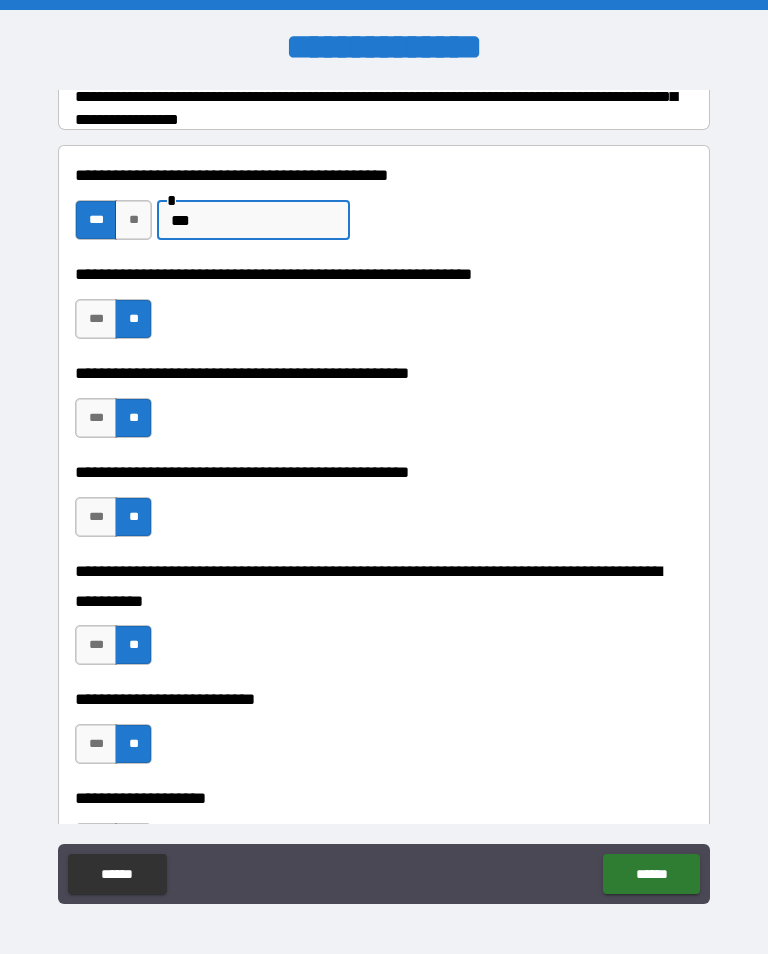 type on "***" 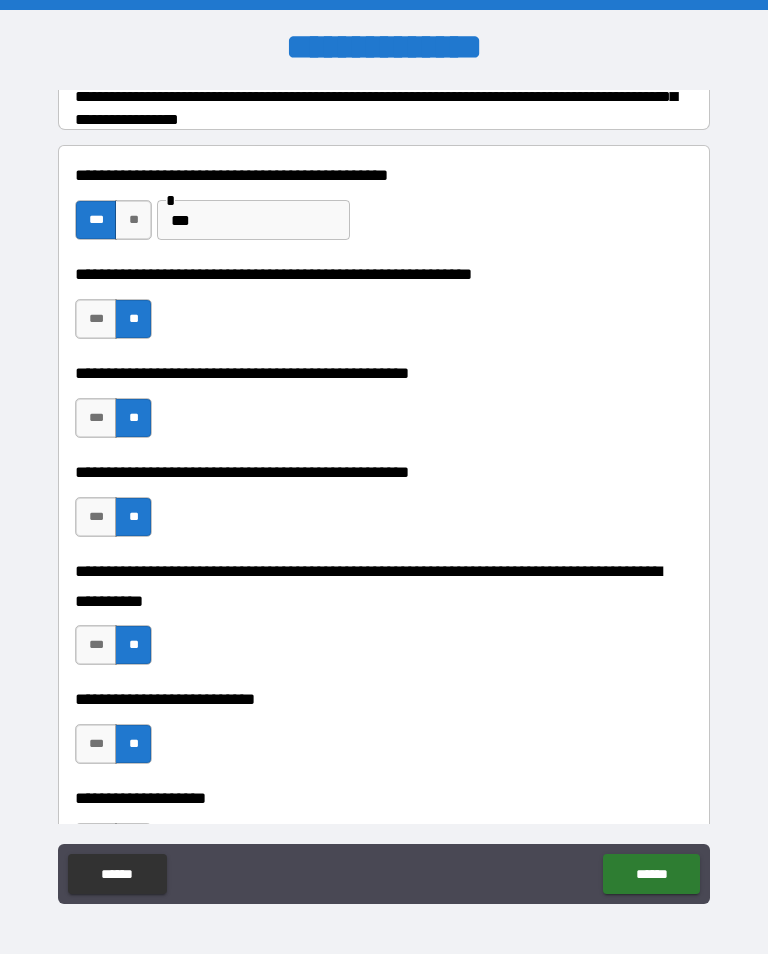 type on "*" 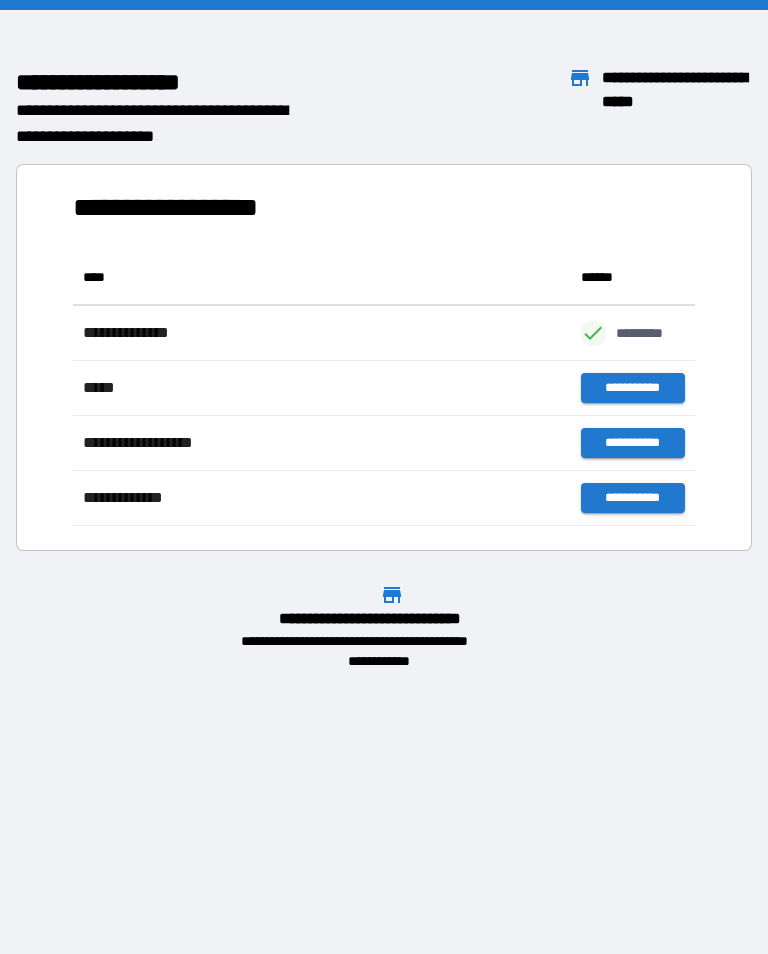 scroll, scrollTop: 1, scrollLeft: 1, axis: both 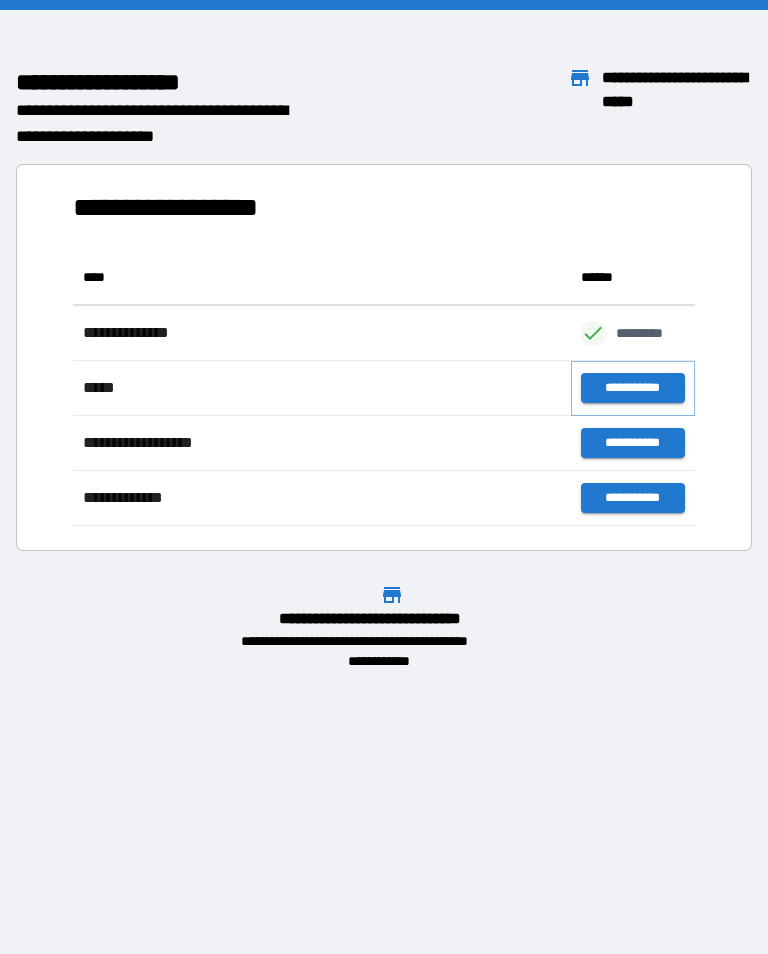click on "**********" at bounding box center [633, 388] 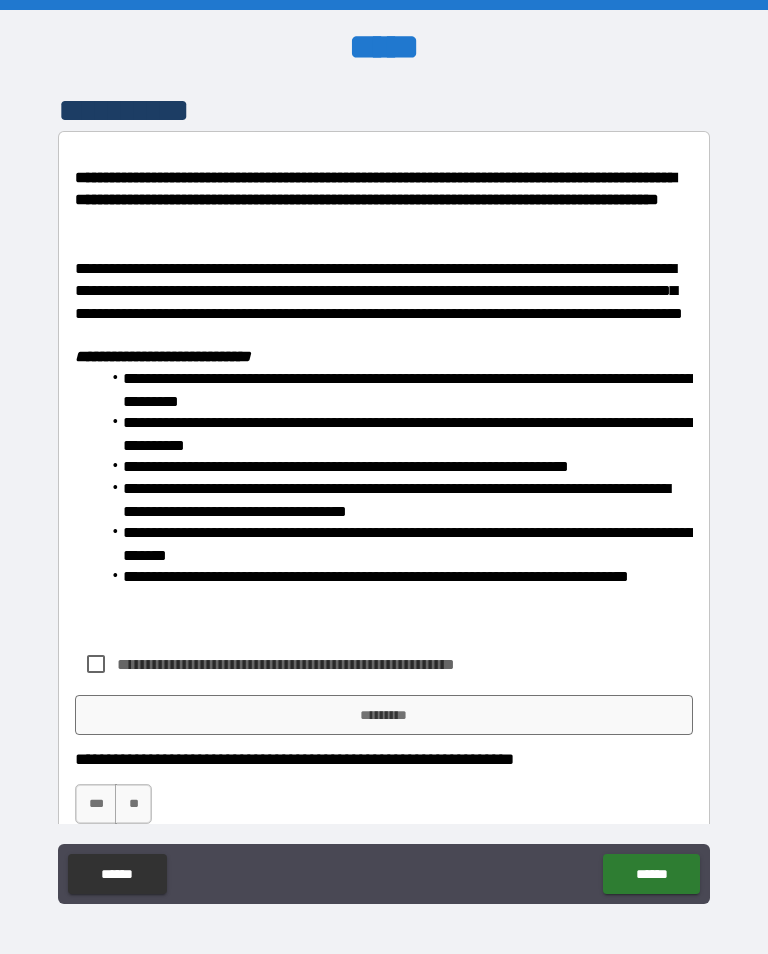 click on "**********" at bounding box center (384, 441) 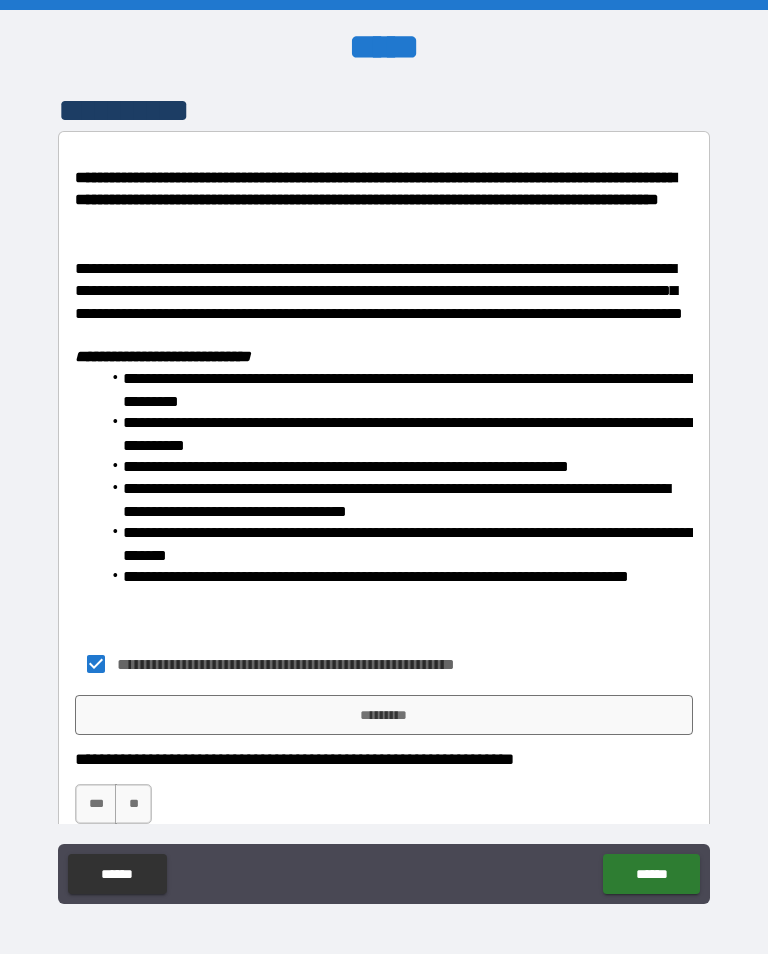 click on "*********" at bounding box center [384, 715] 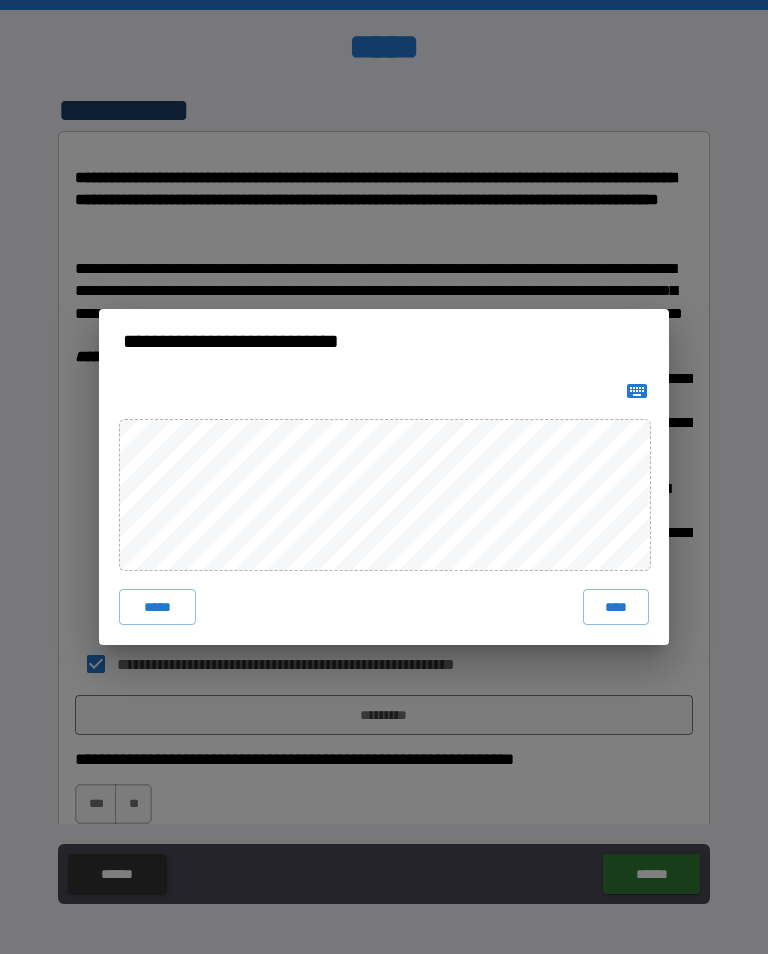 click on "****" at bounding box center [616, 607] 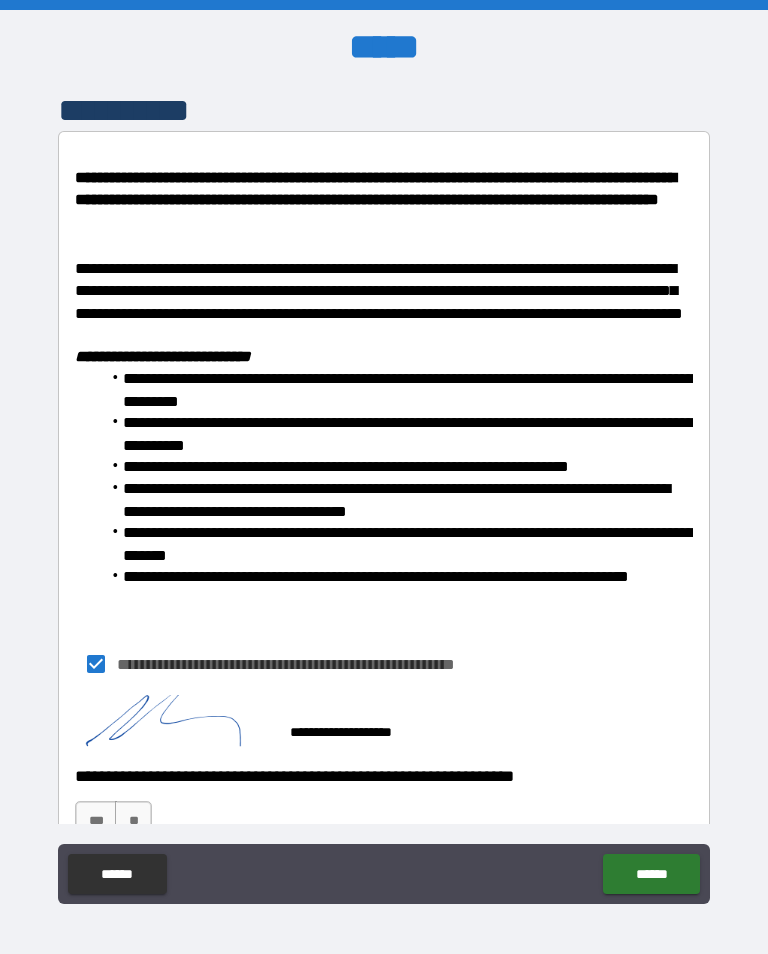 click on "******" at bounding box center [651, 874] 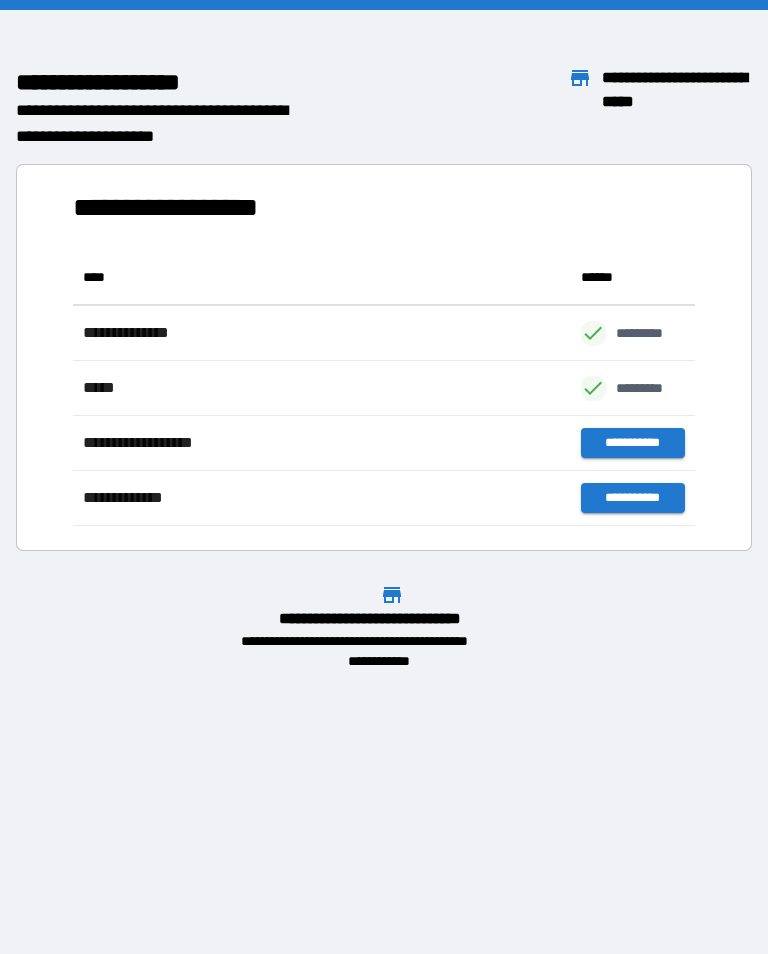 scroll, scrollTop: 276, scrollLeft: 622, axis: both 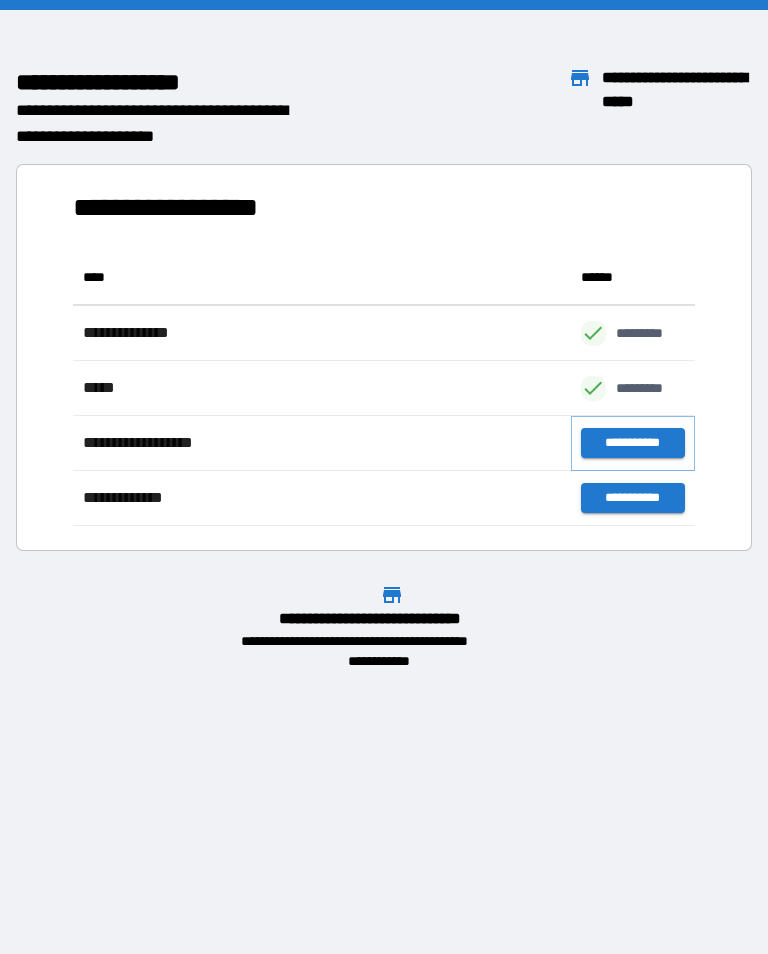 click on "**********" at bounding box center [633, 443] 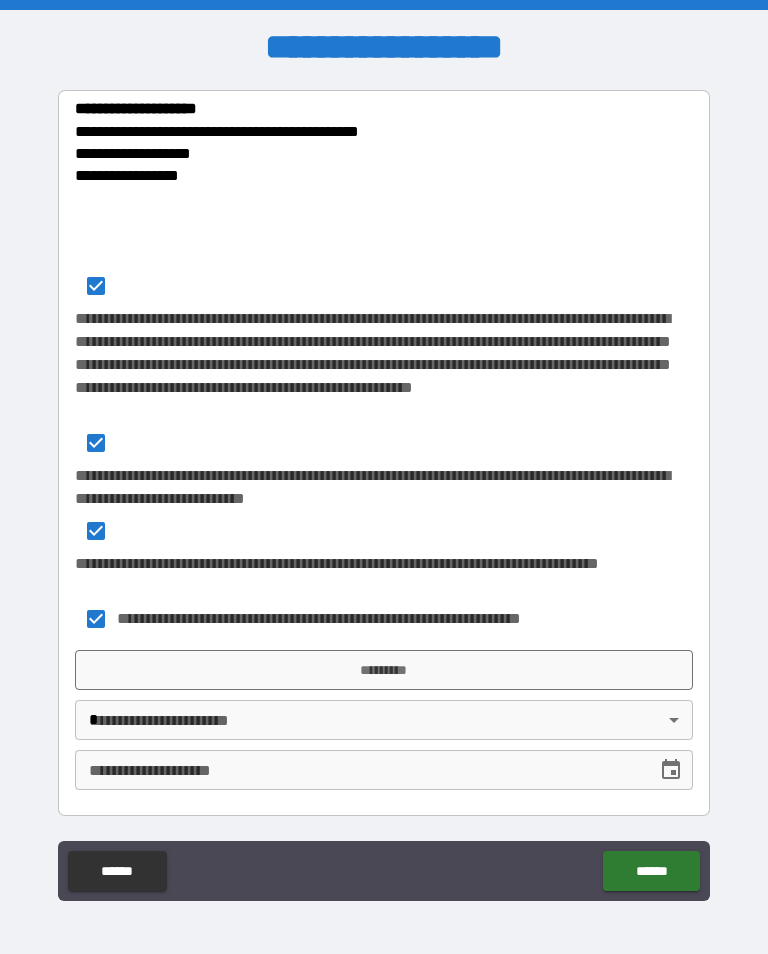 click on "*********" at bounding box center (384, 670) 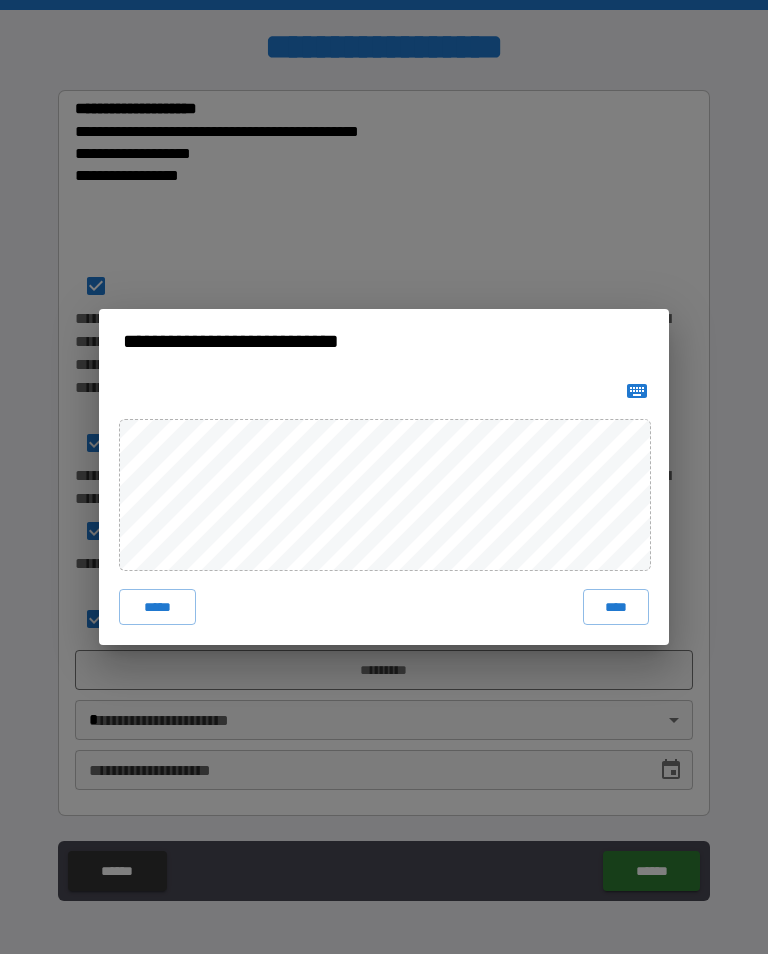 click on "****" at bounding box center [616, 607] 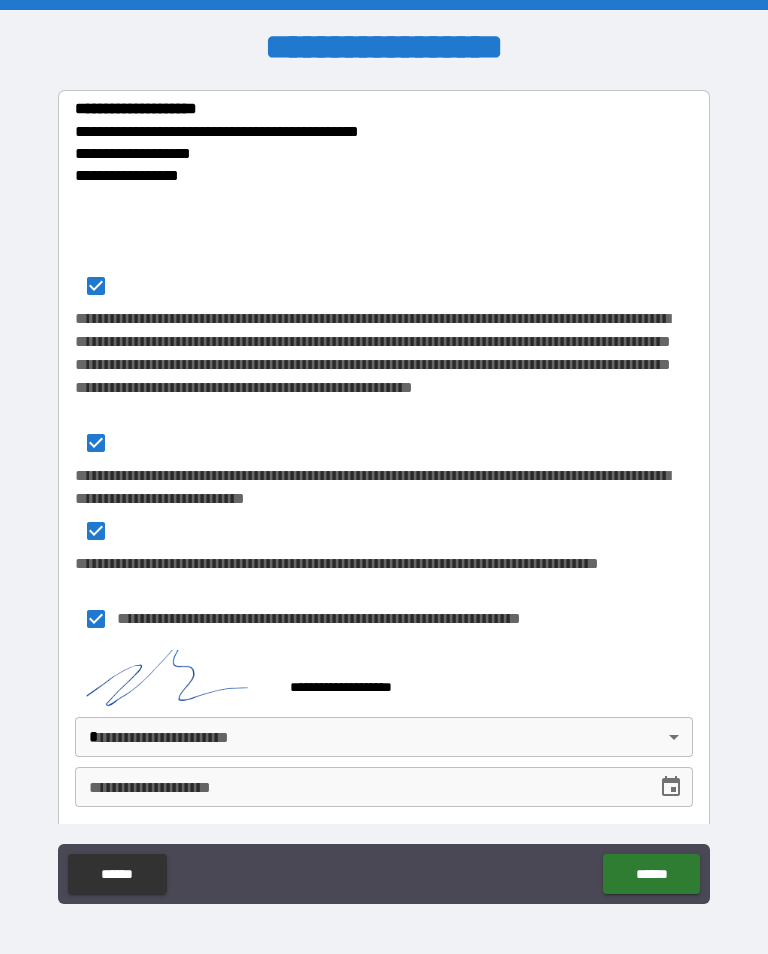 click on "******" at bounding box center (651, 874) 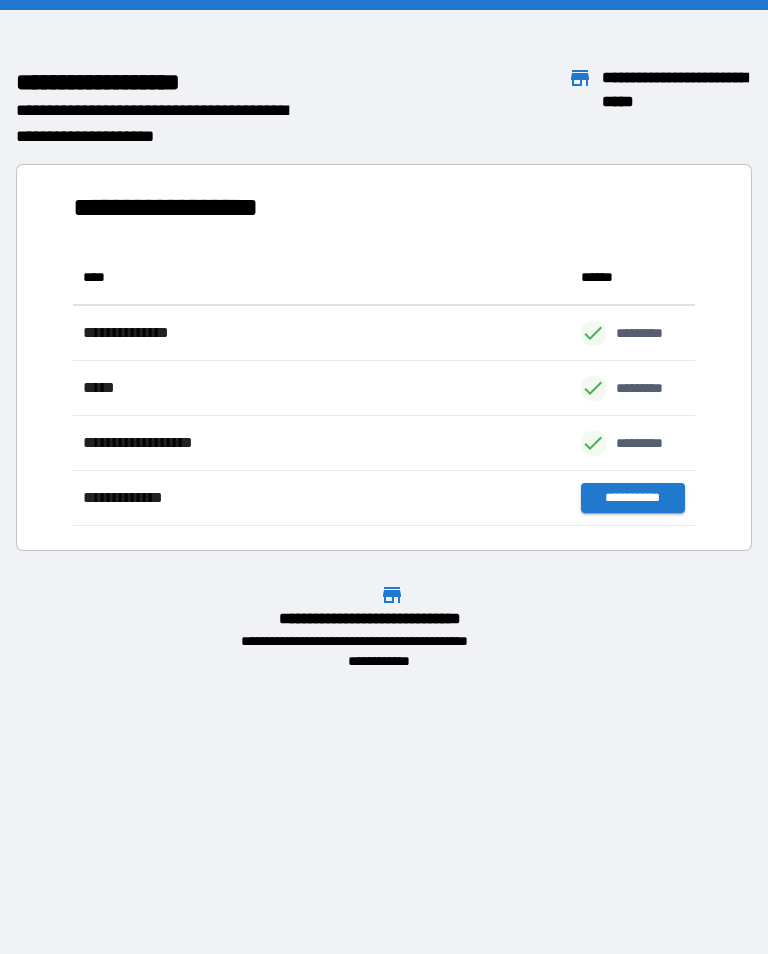 scroll, scrollTop: 276, scrollLeft: 622, axis: both 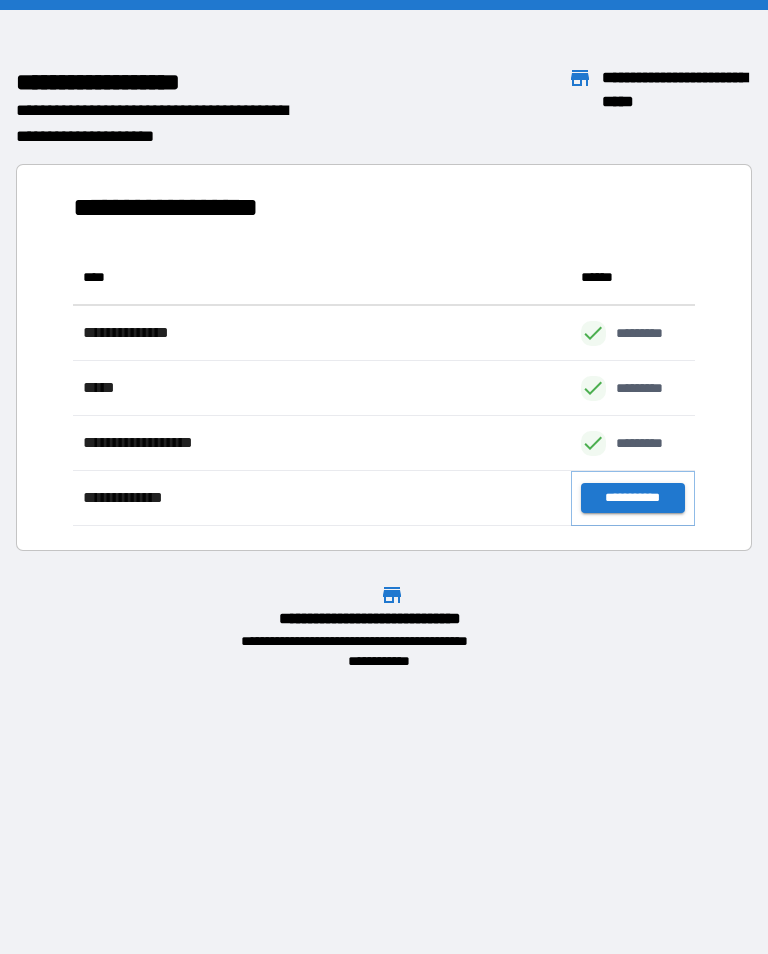 click on "**********" at bounding box center (633, 498) 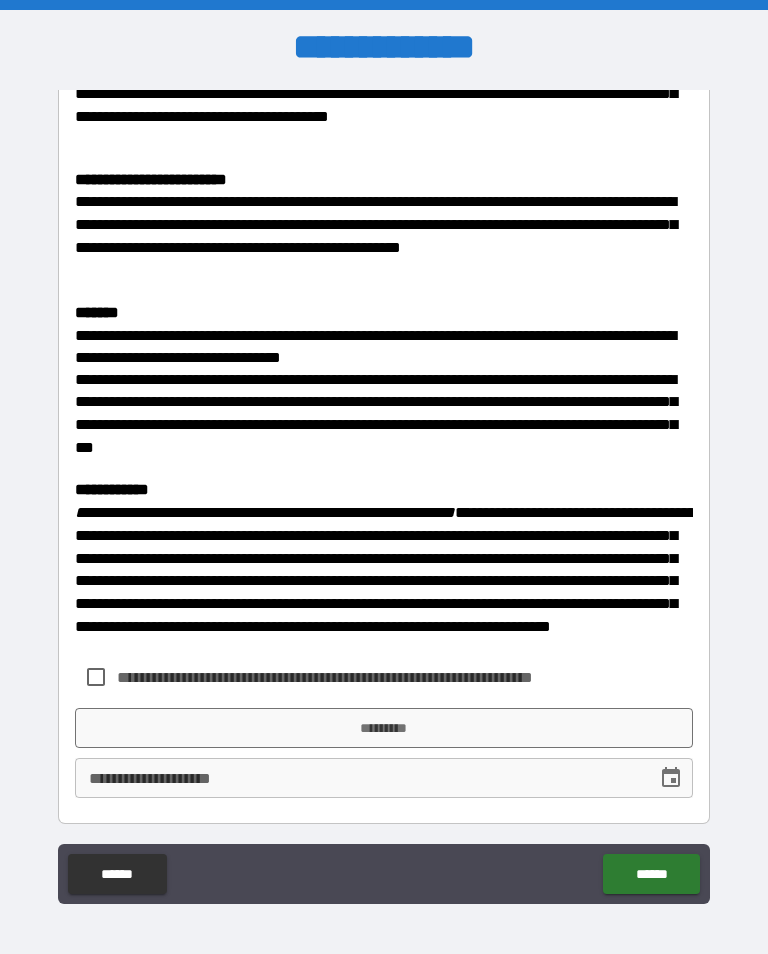 scroll, scrollTop: 327, scrollLeft: 0, axis: vertical 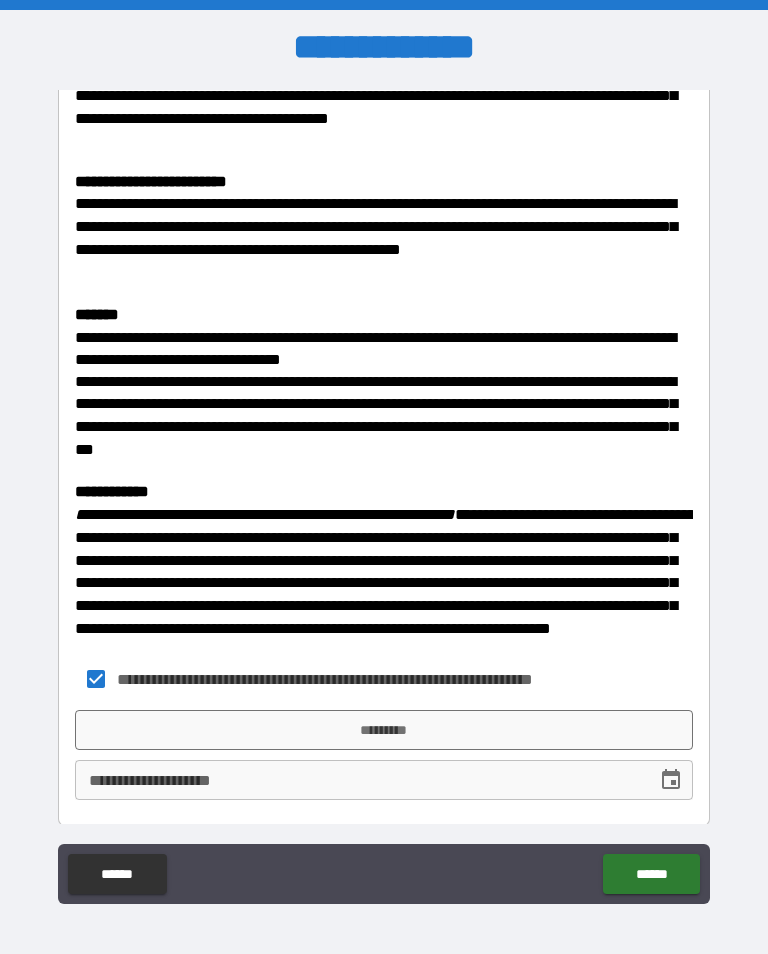 click on "*********" at bounding box center (384, 730) 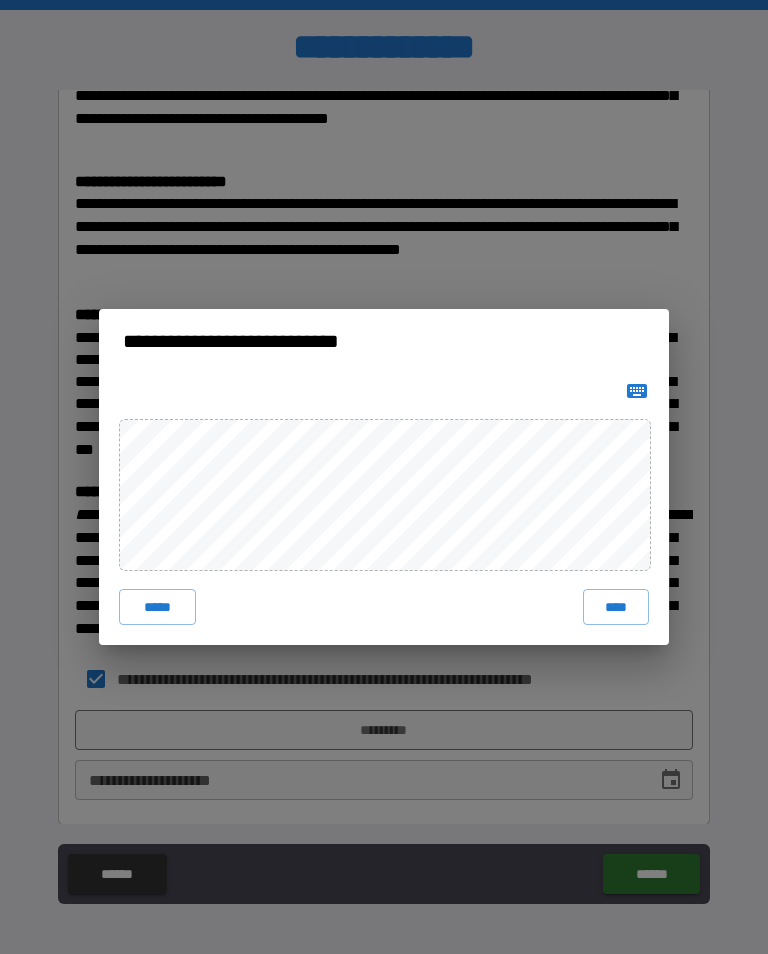 click on "****" at bounding box center [616, 607] 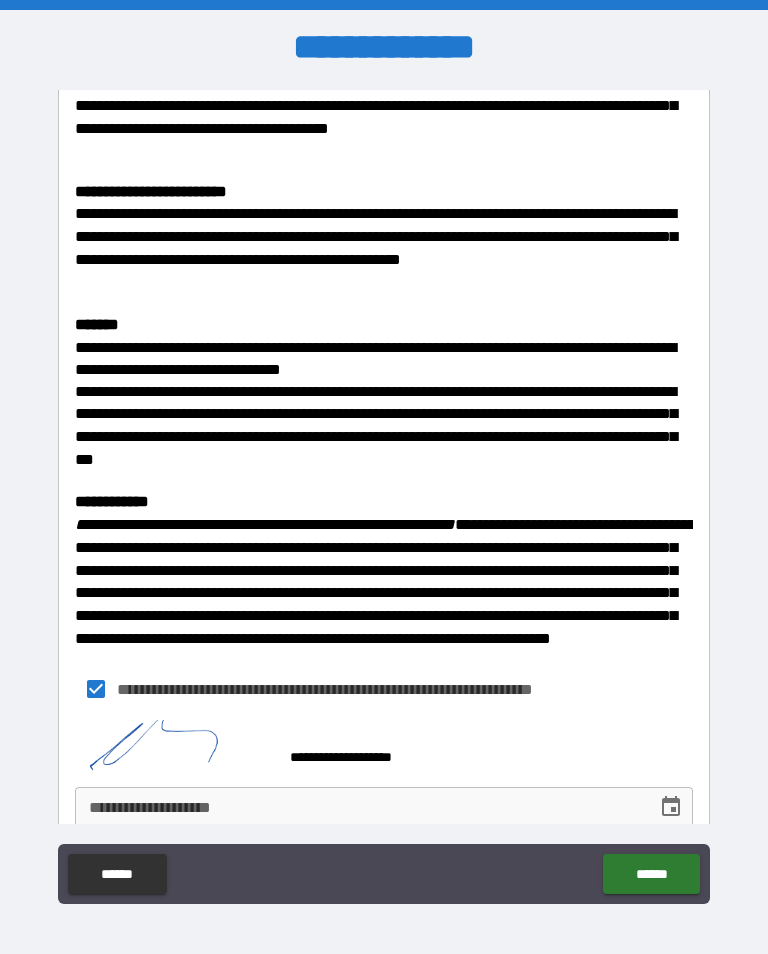 click on "******" at bounding box center (651, 874) 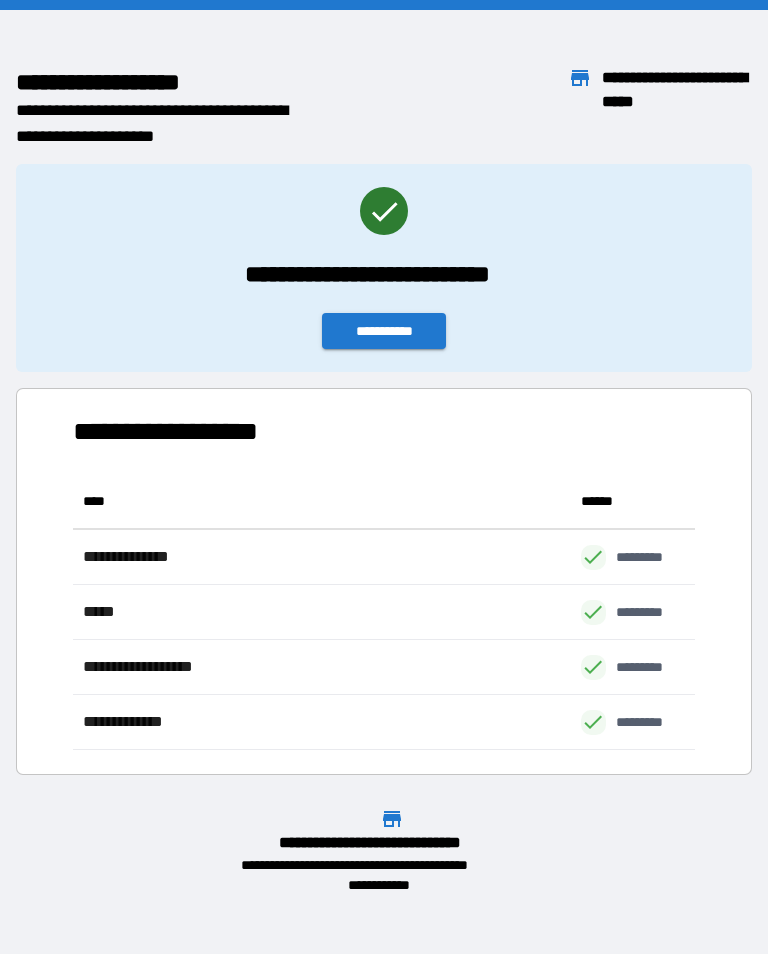 scroll, scrollTop: 276, scrollLeft: 622, axis: both 